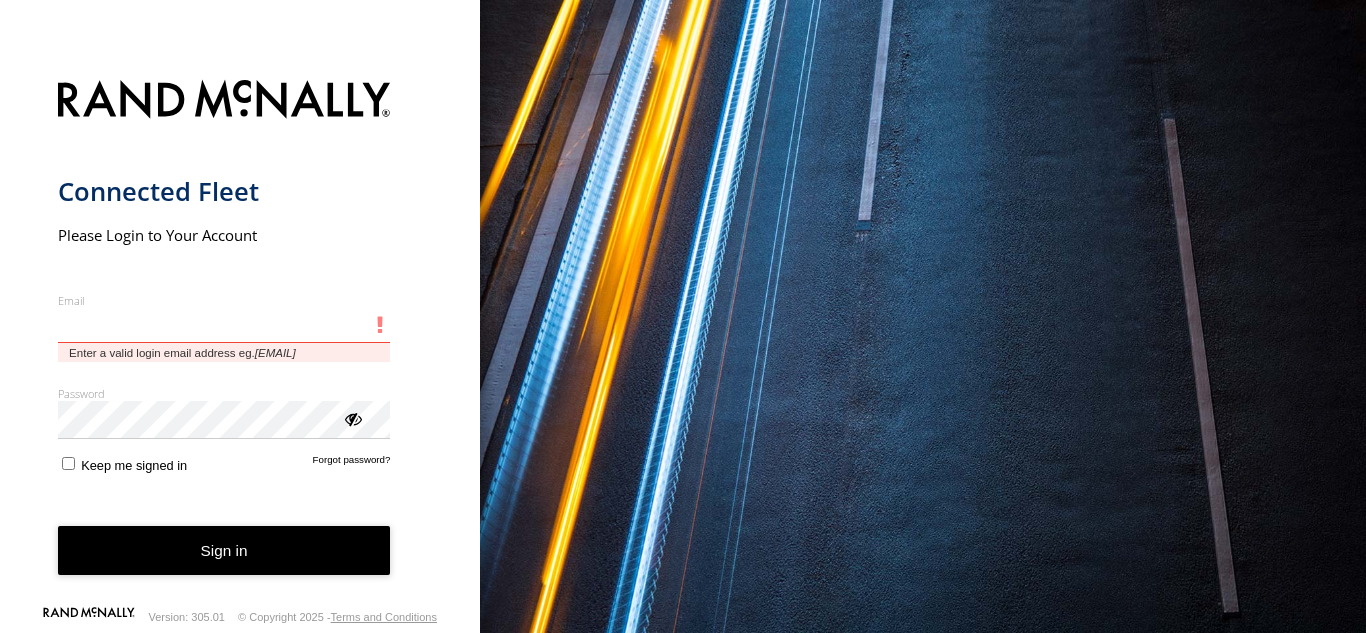 scroll, scrollTop: 0, scrollLeft: 0, axis: both 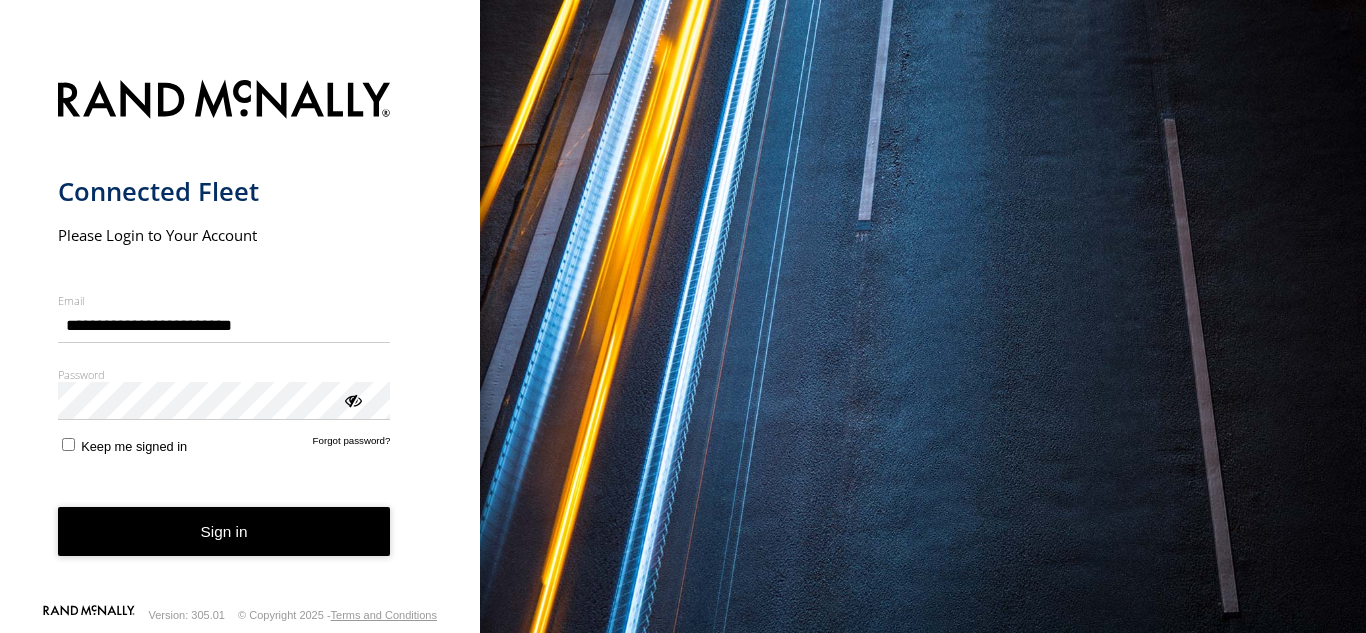 click on "**********" at bounding box center [240, 335] 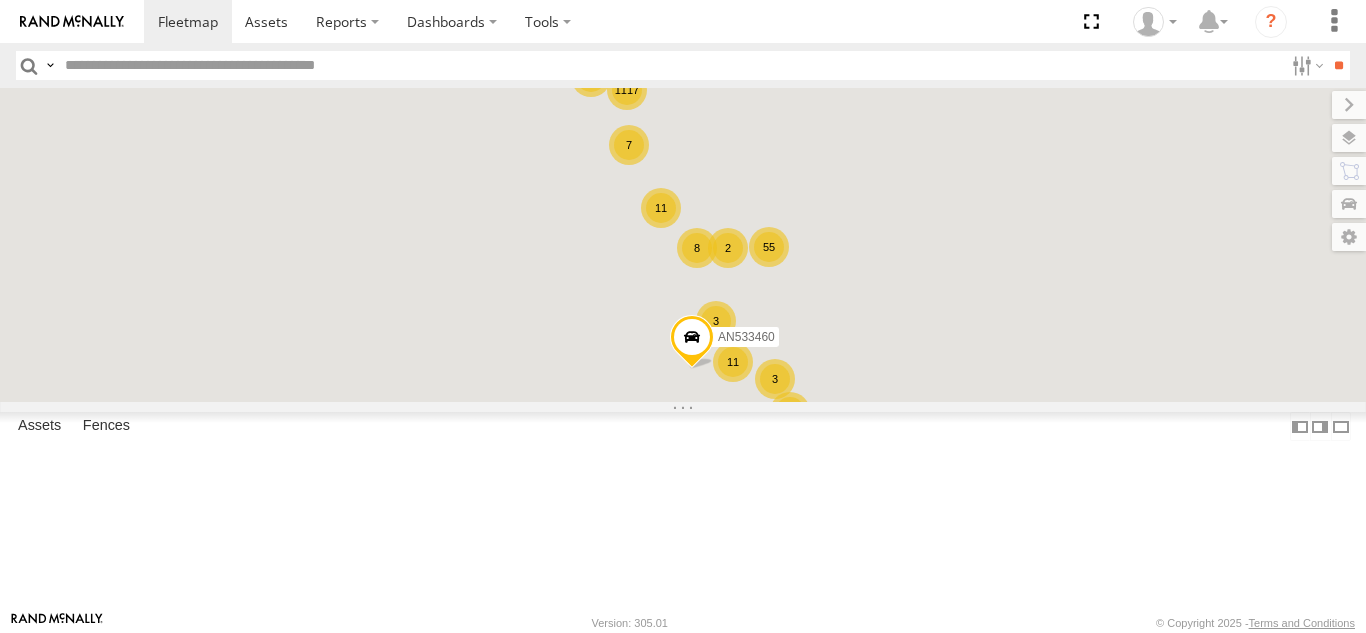scroll, scrollTop: 0, scrollLeft: 0, axis: both 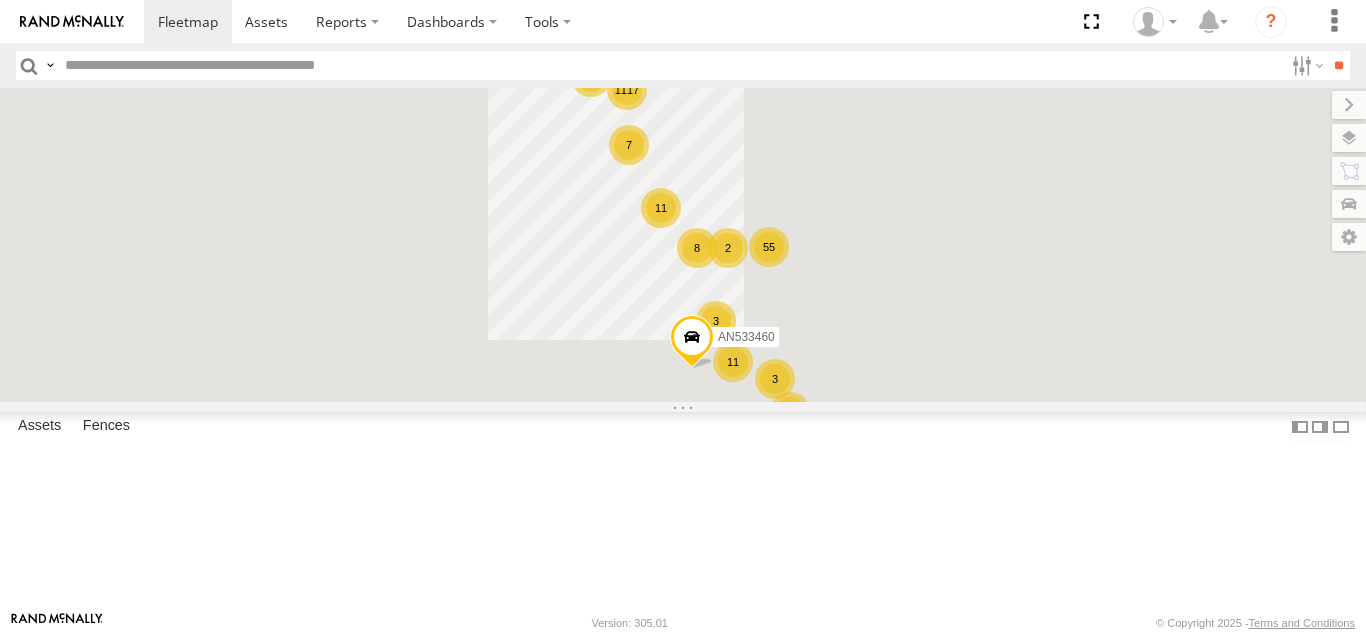 click at bounding box center [670, 65] 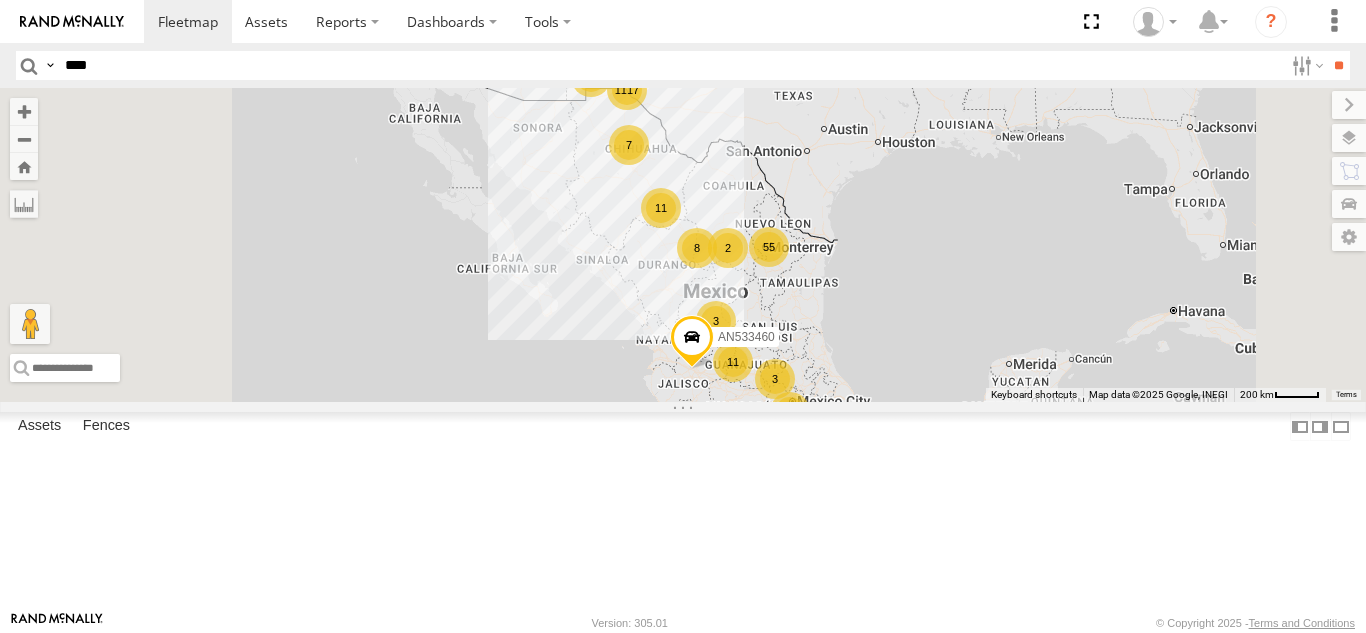 click on "**" at bounding box center [1338, 65] 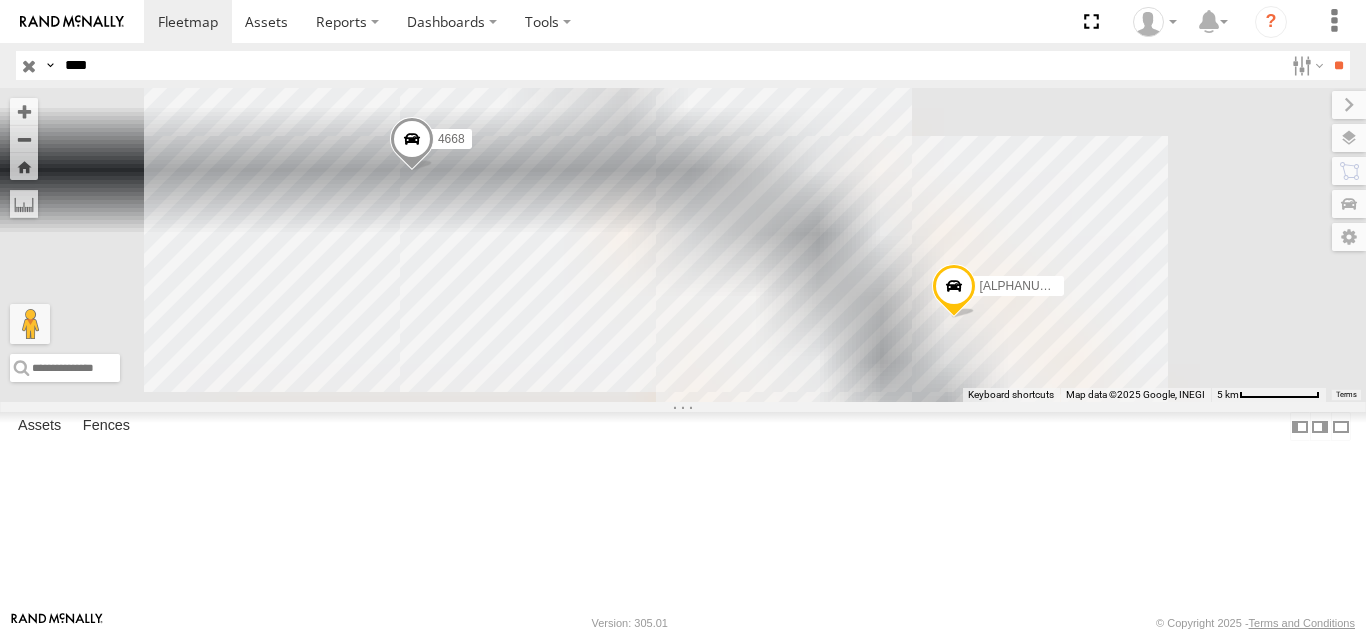 click on "ETHICON" at bounding box center [0, 0] 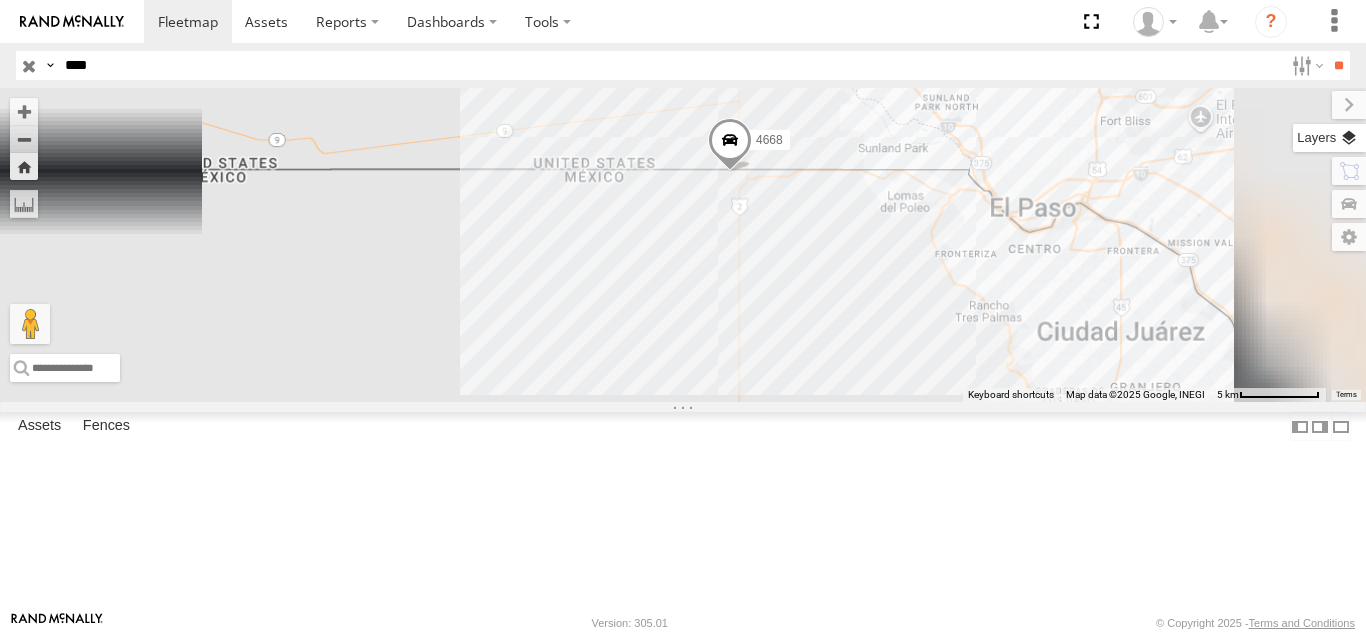 click at bounding box center (1329, 138) 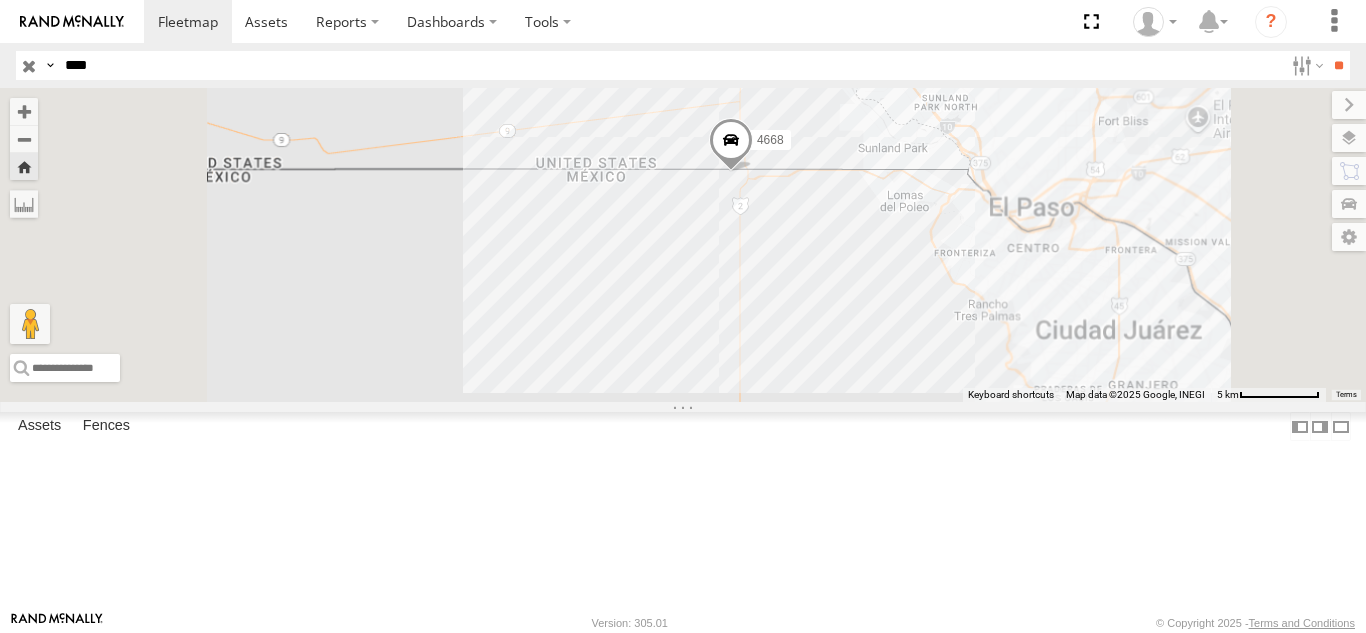 click on "Basemaps" at bounding box center (0, 0) 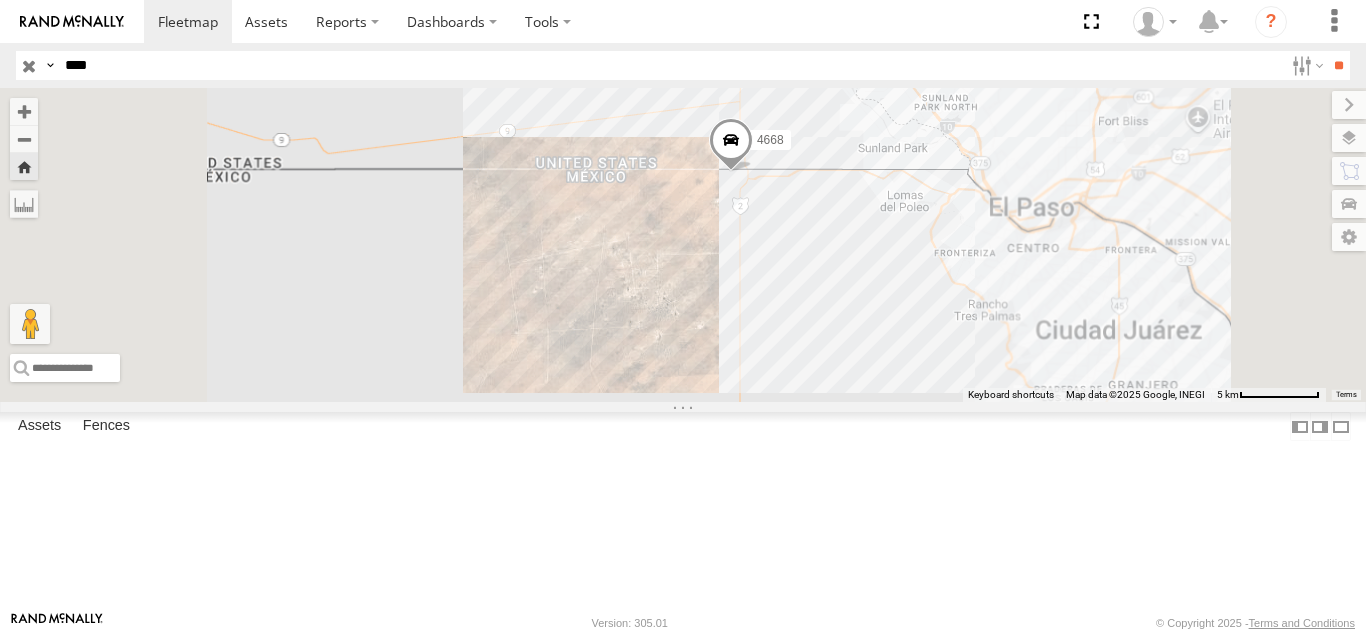 click on "Basemaps" at bounding box center [0, 0] 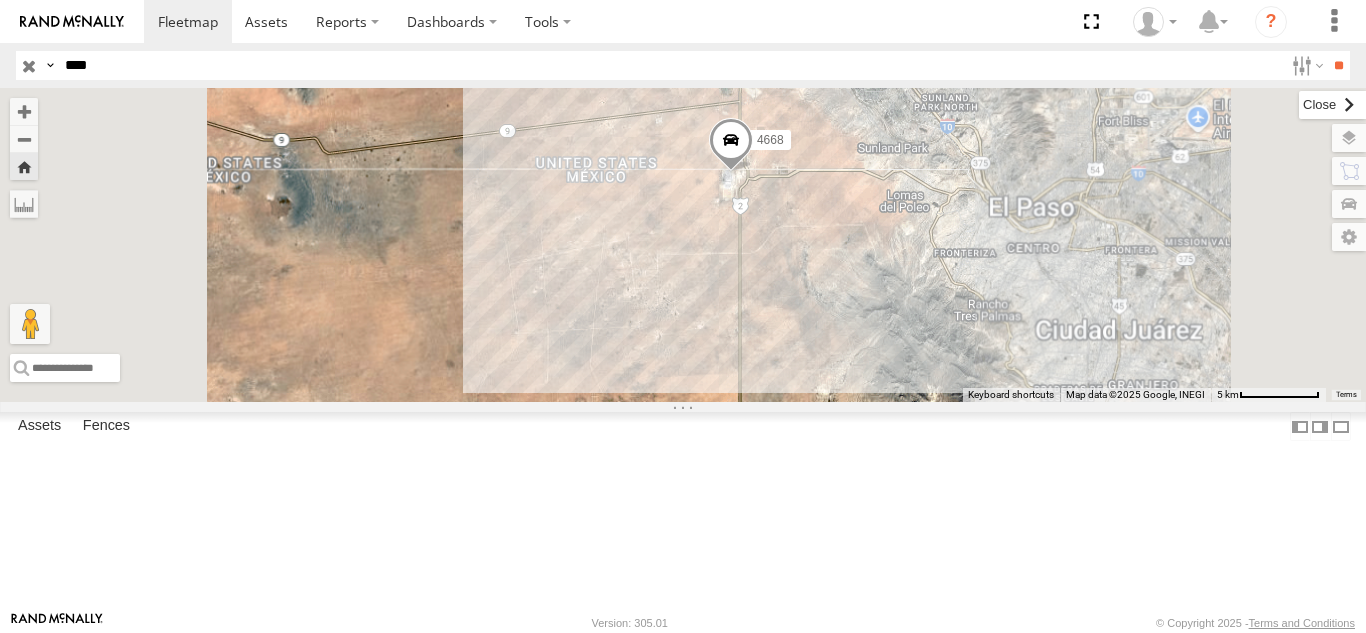 click at bounding box center [1332, 105] 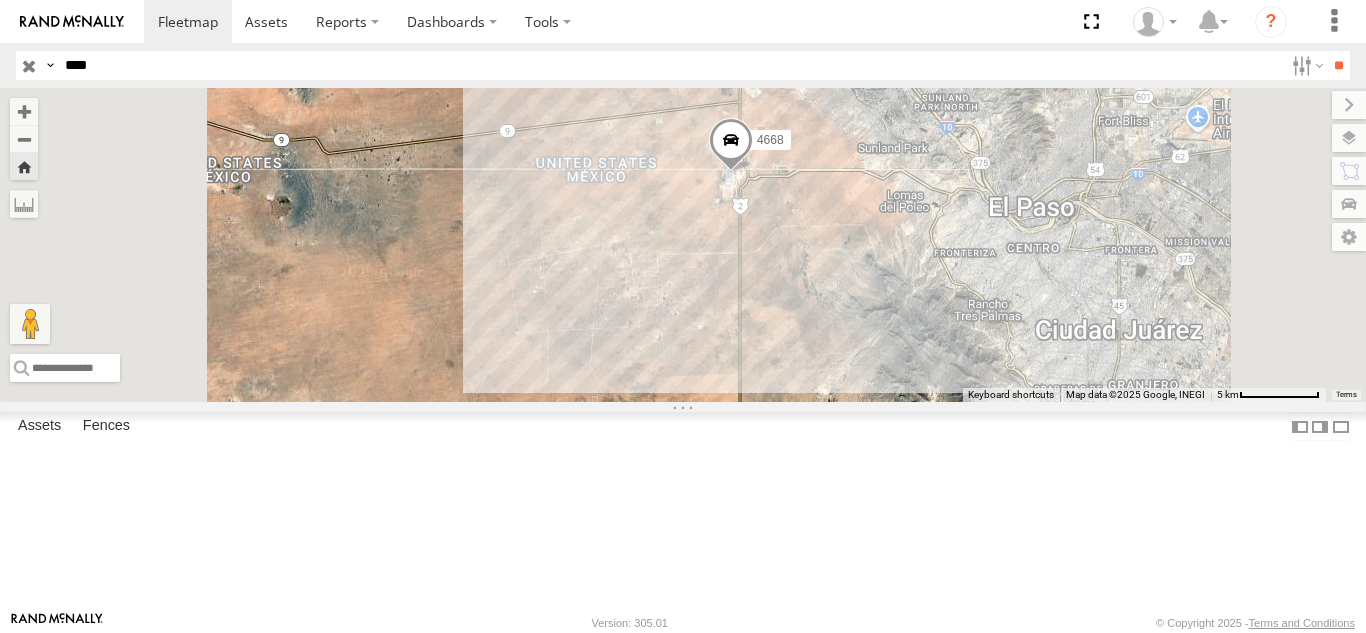 click on "****" at bounding box center [670, 65] 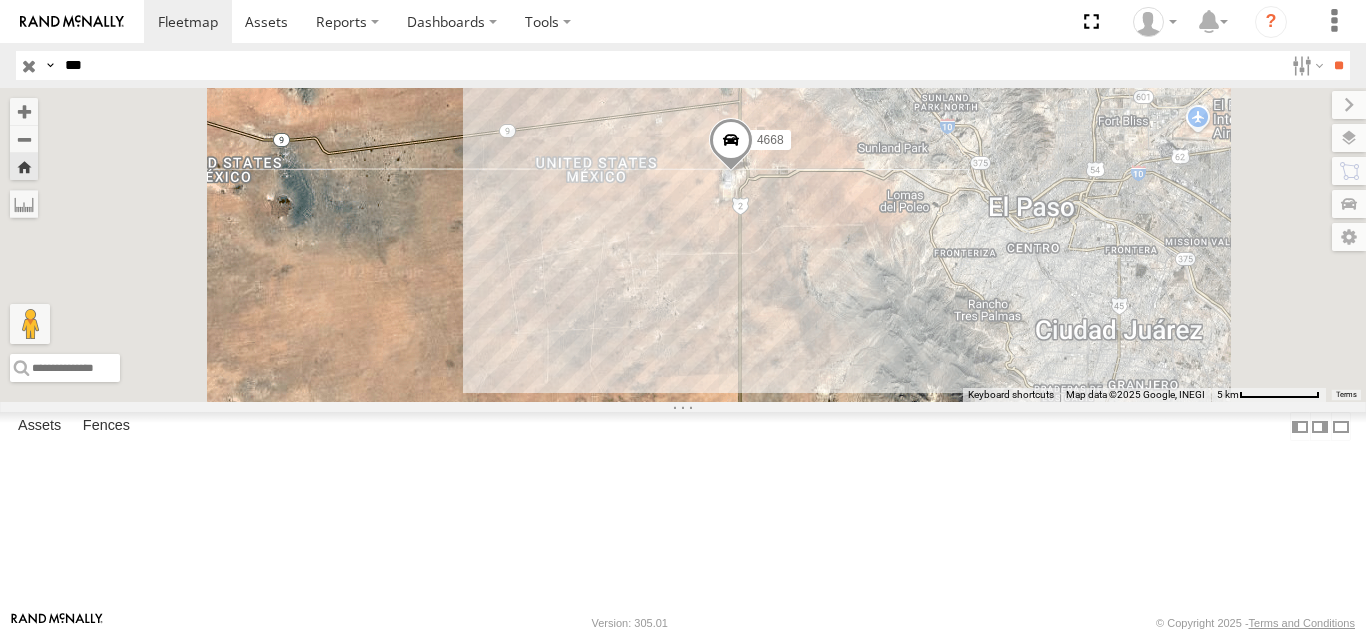 click on "**" at bounding box center (1338, 65) 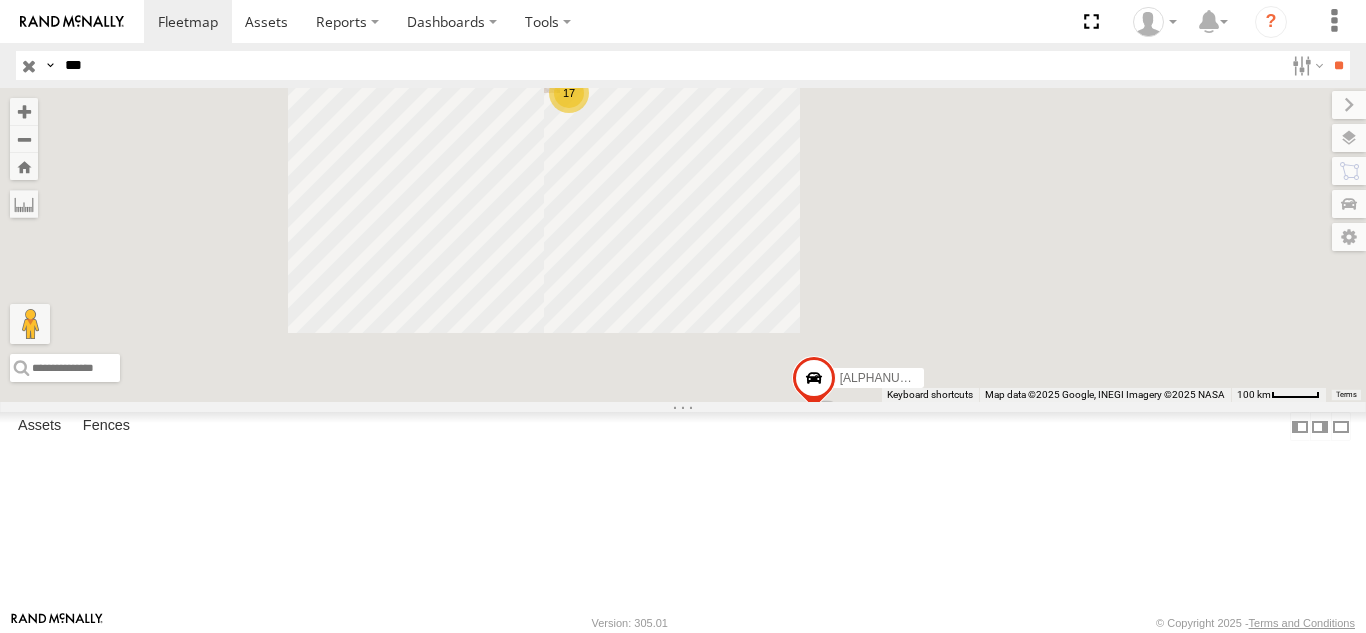 click on "4112" at bounding box center (0, 0) 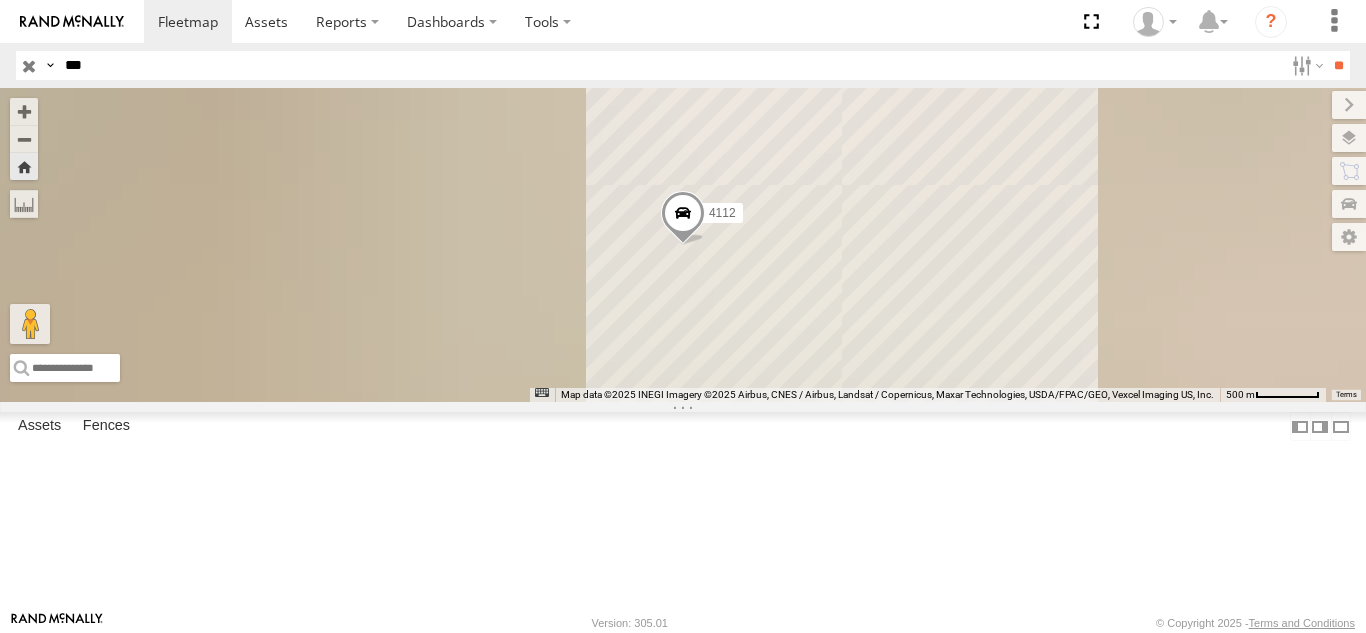 click on "112" at bounding box center (0, 0) 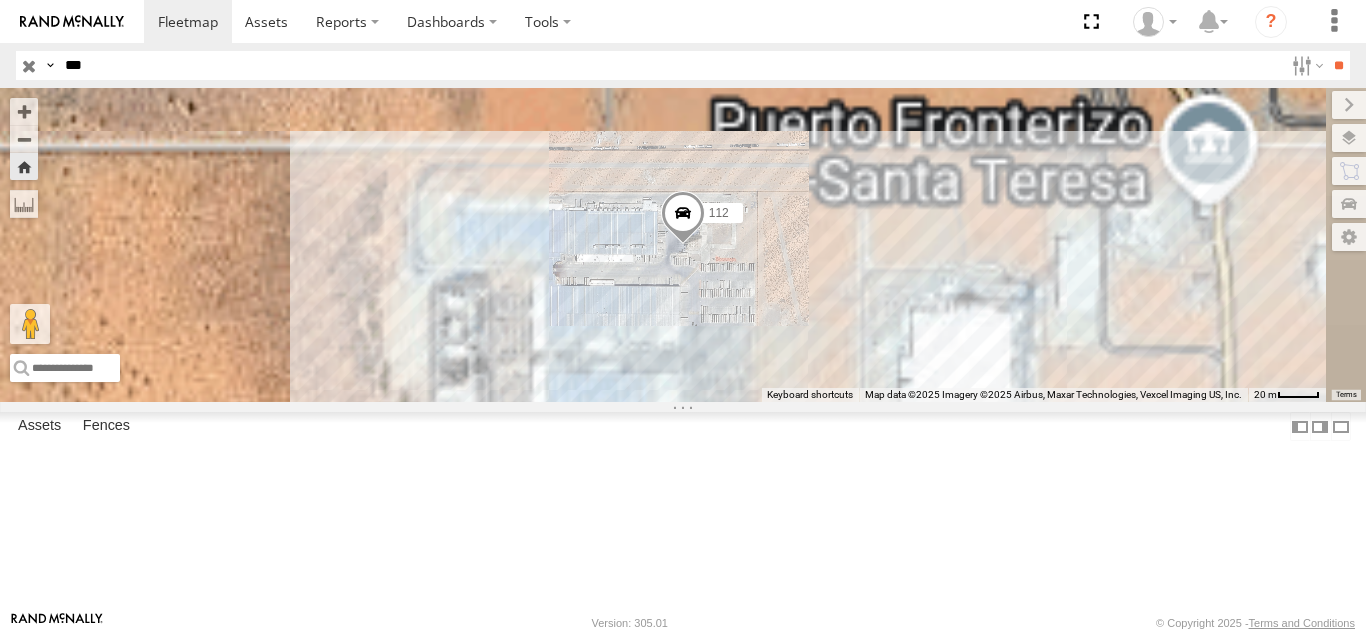 click on "***" at bounding box center (670, 65) 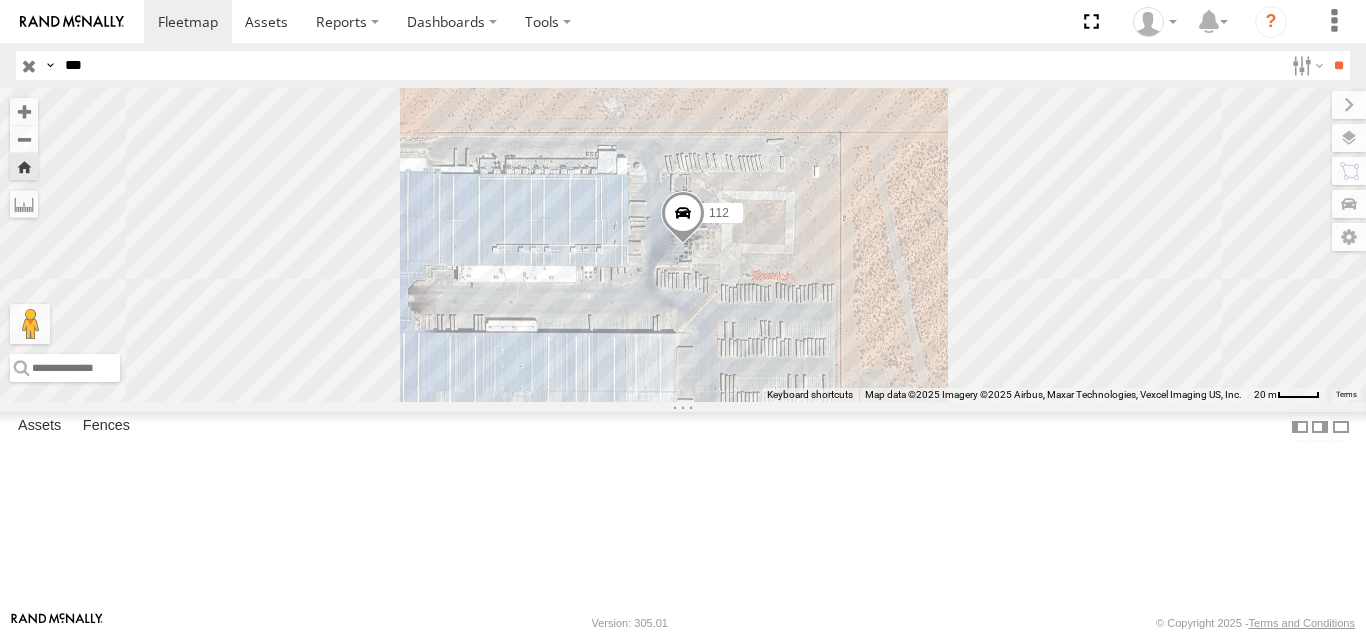 click on "***" at bounding box center (670, 65) 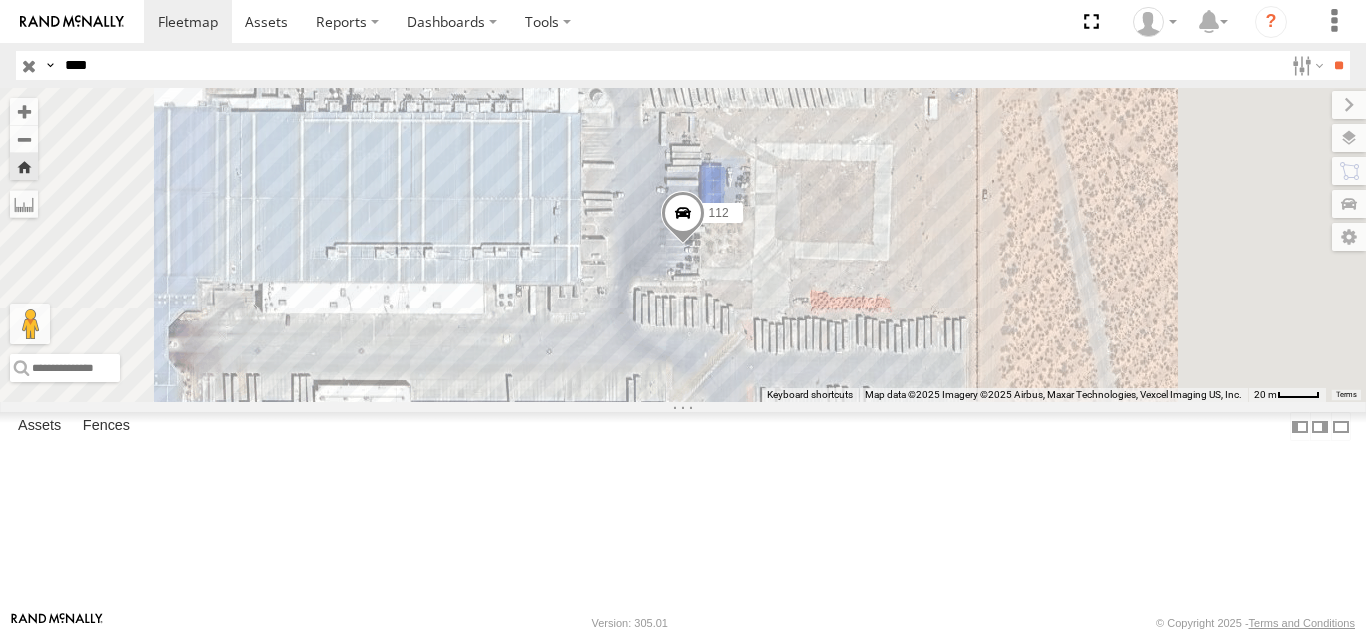 click on "**" at bounding box center (1338, 65) 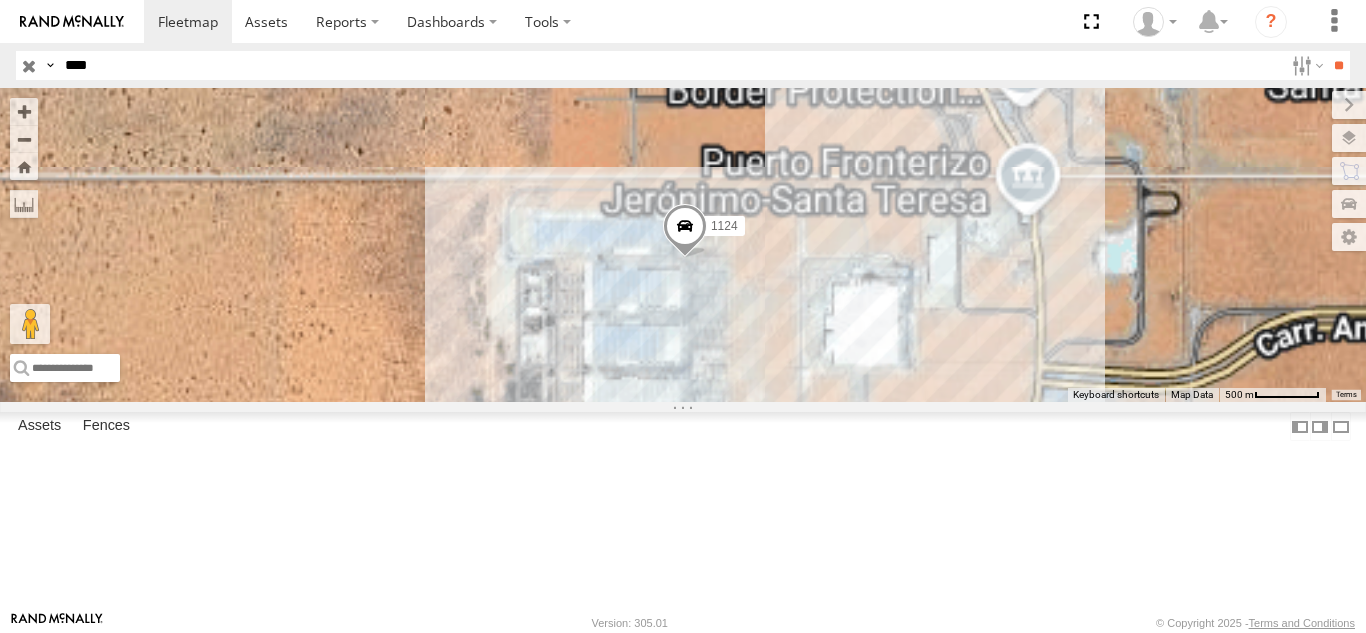 click on "1124
FOXCONN" at bounding box center (0, 0) 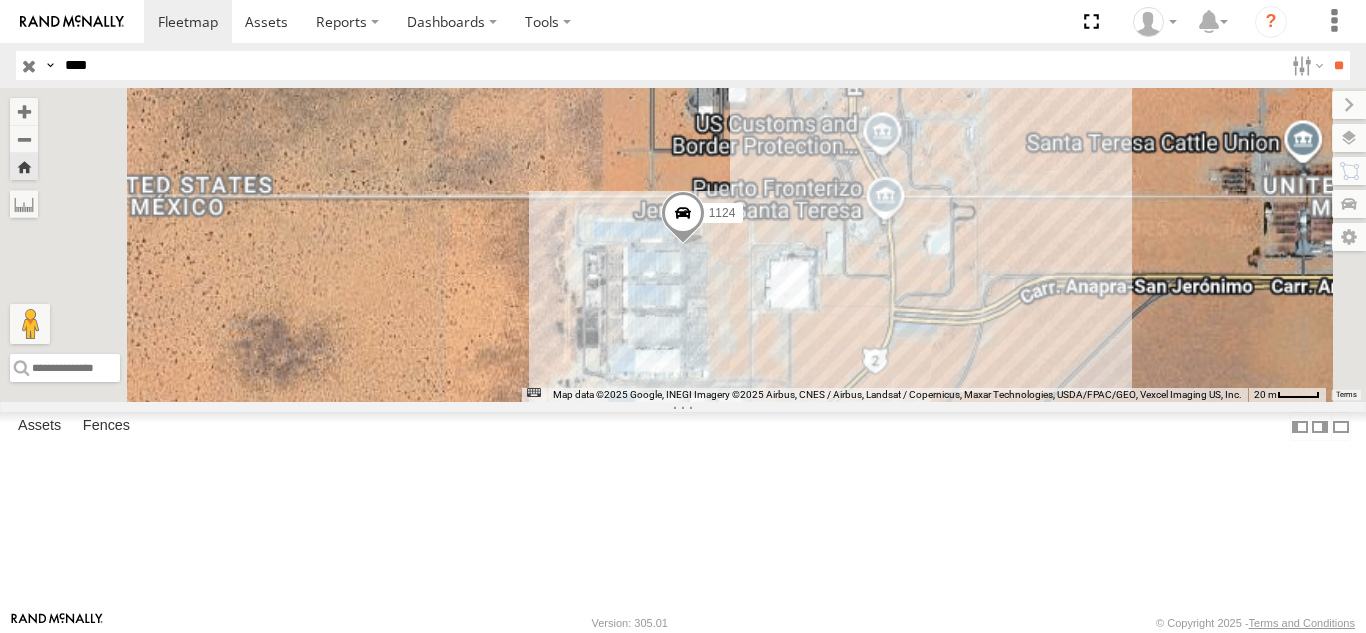 click on "****" at bounding box center [670, 65] 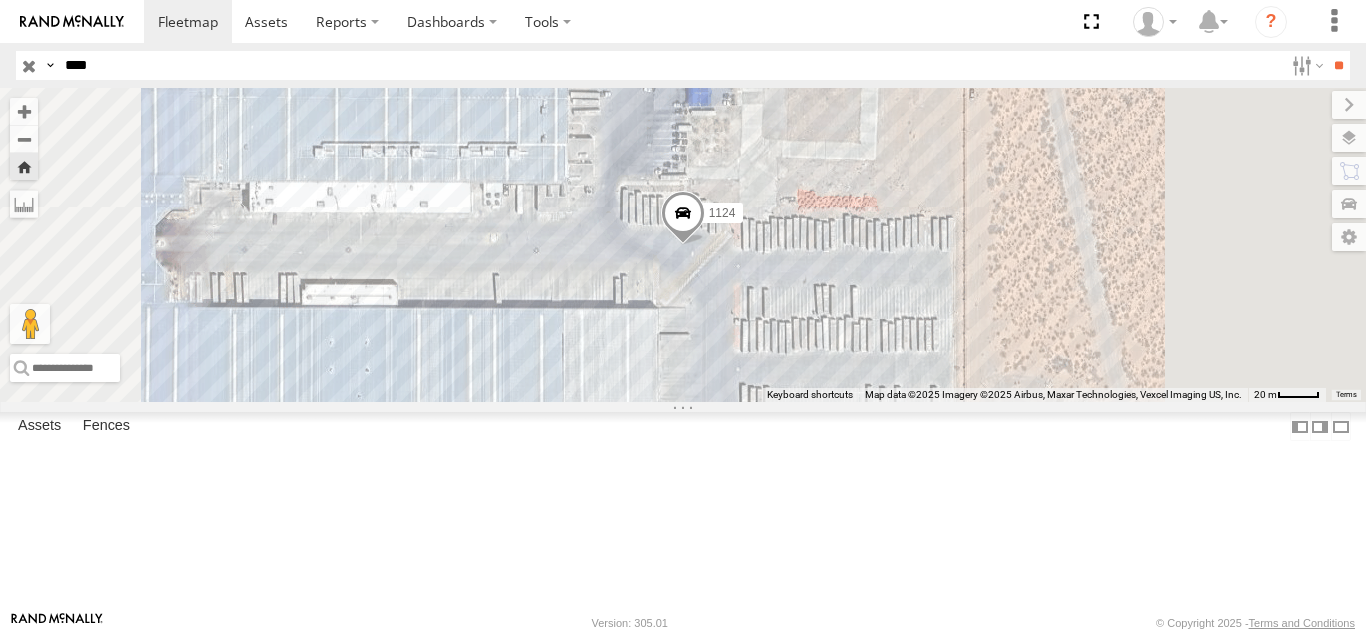click on "**" at bounding box center (1338, 65) 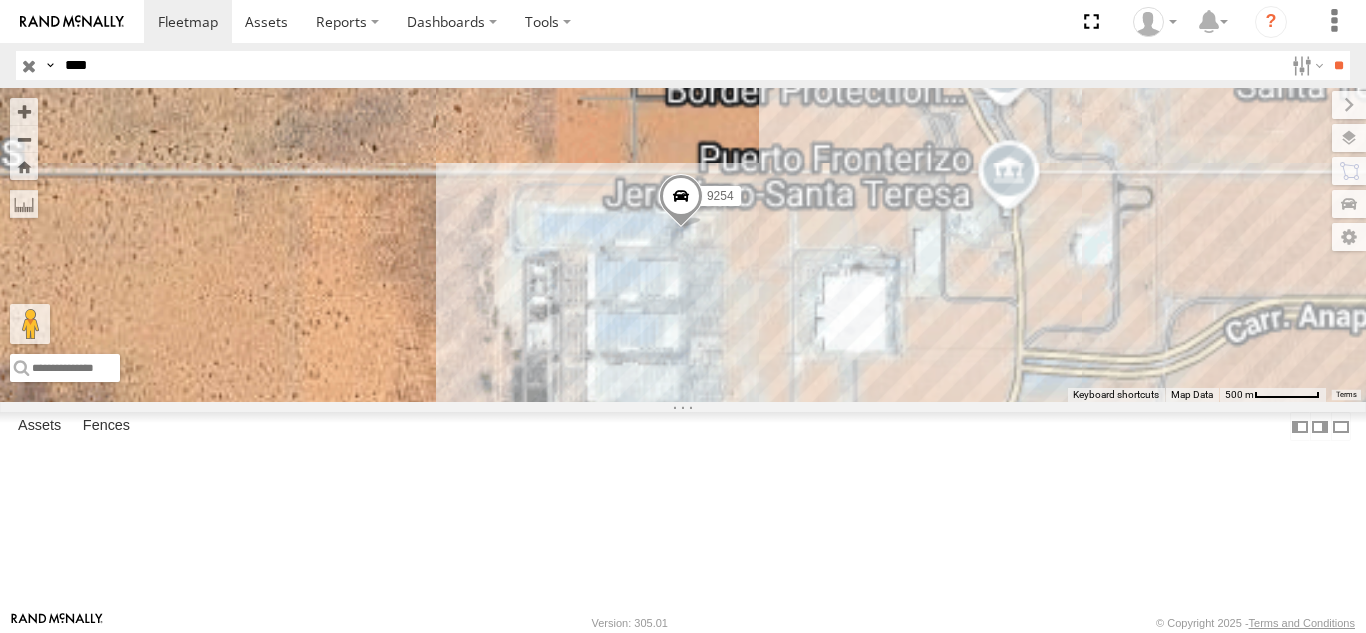 click on "FOXCONN" at bounding box center [0, 0] 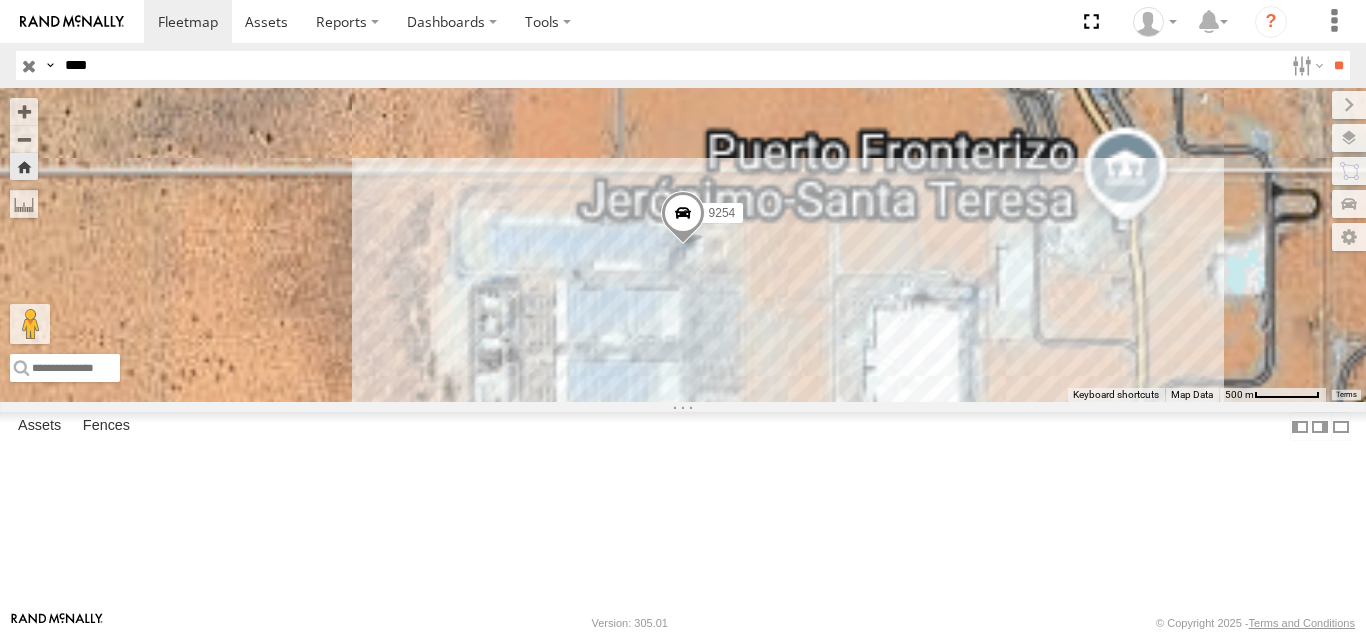 click on "****" at bounding box center [670, 65] 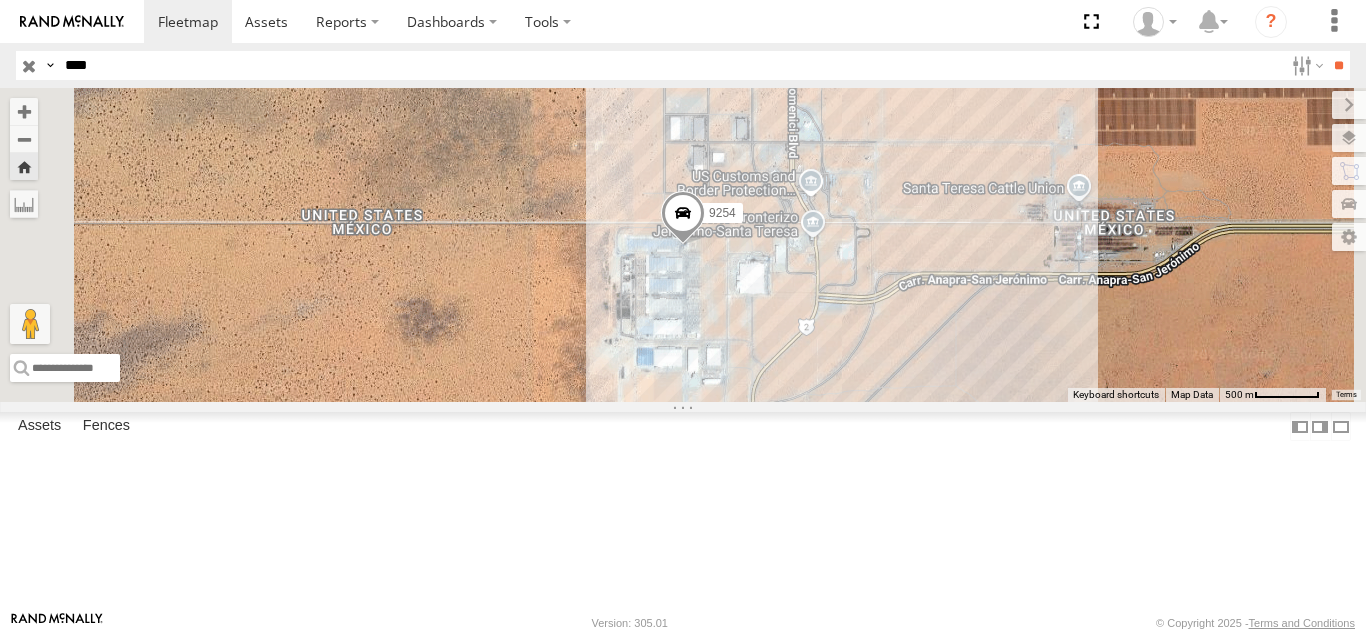 click on "**" at bounding box center (1338, 65) 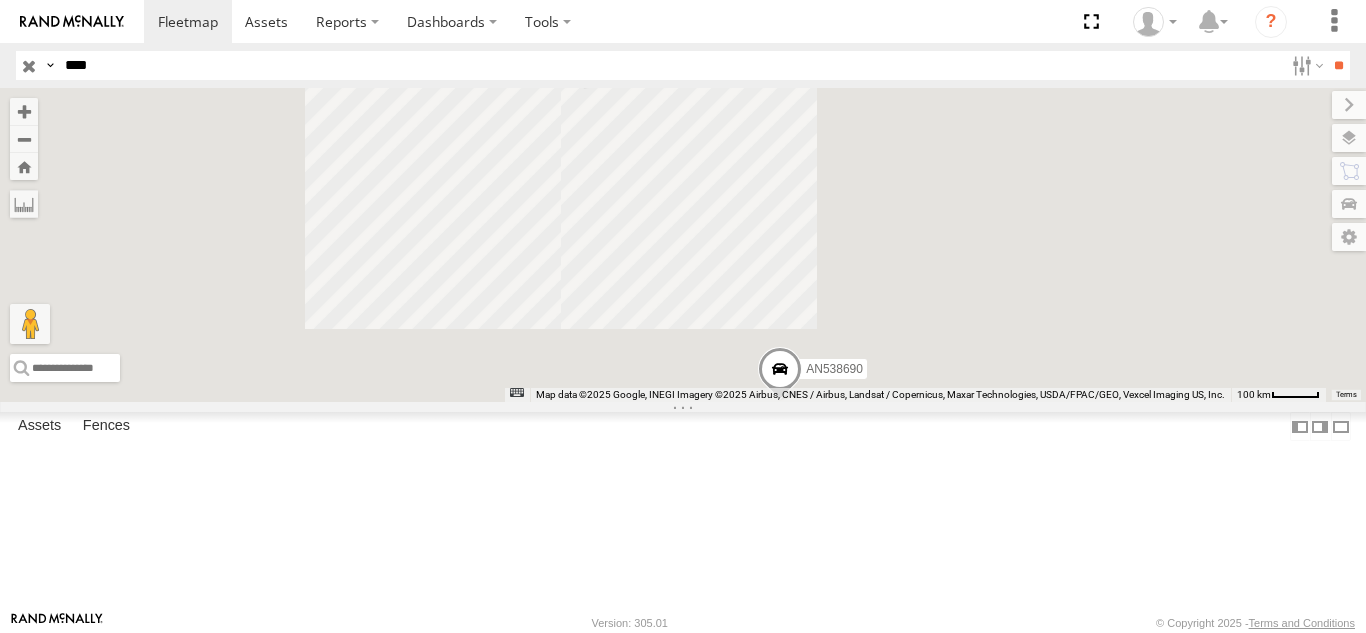 click on "8690" at bounding box center [0, 0] 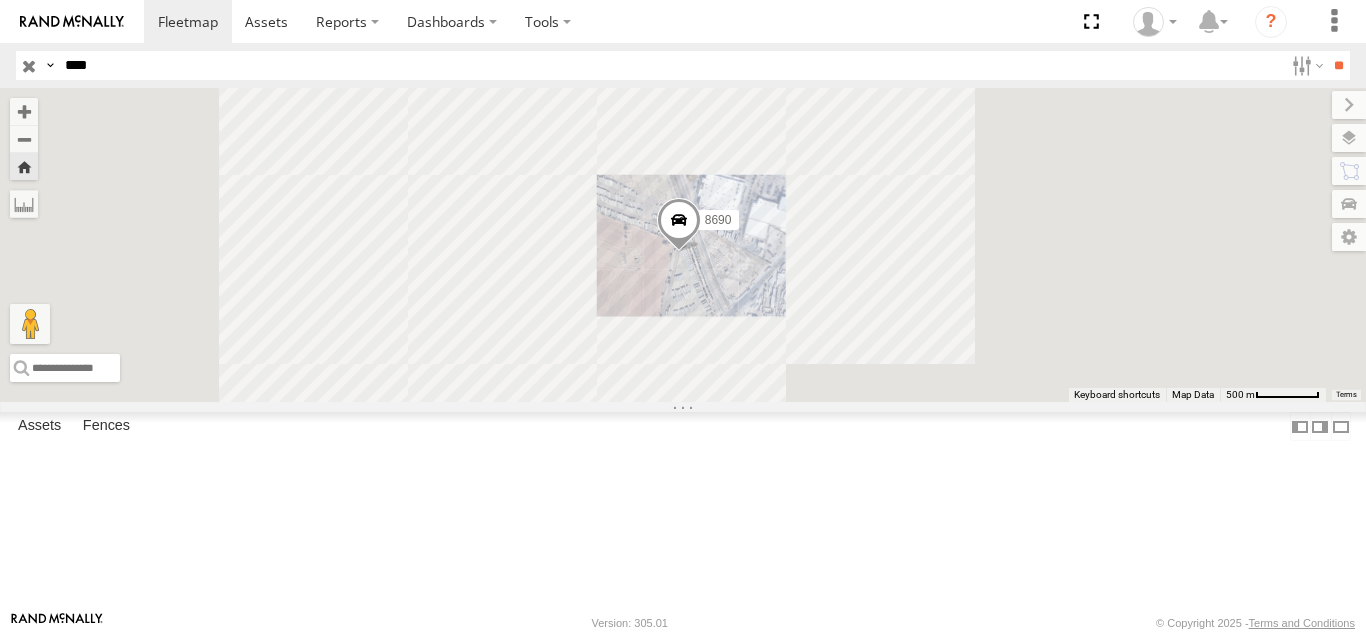 click on "****" at bounding box center [670, 65] 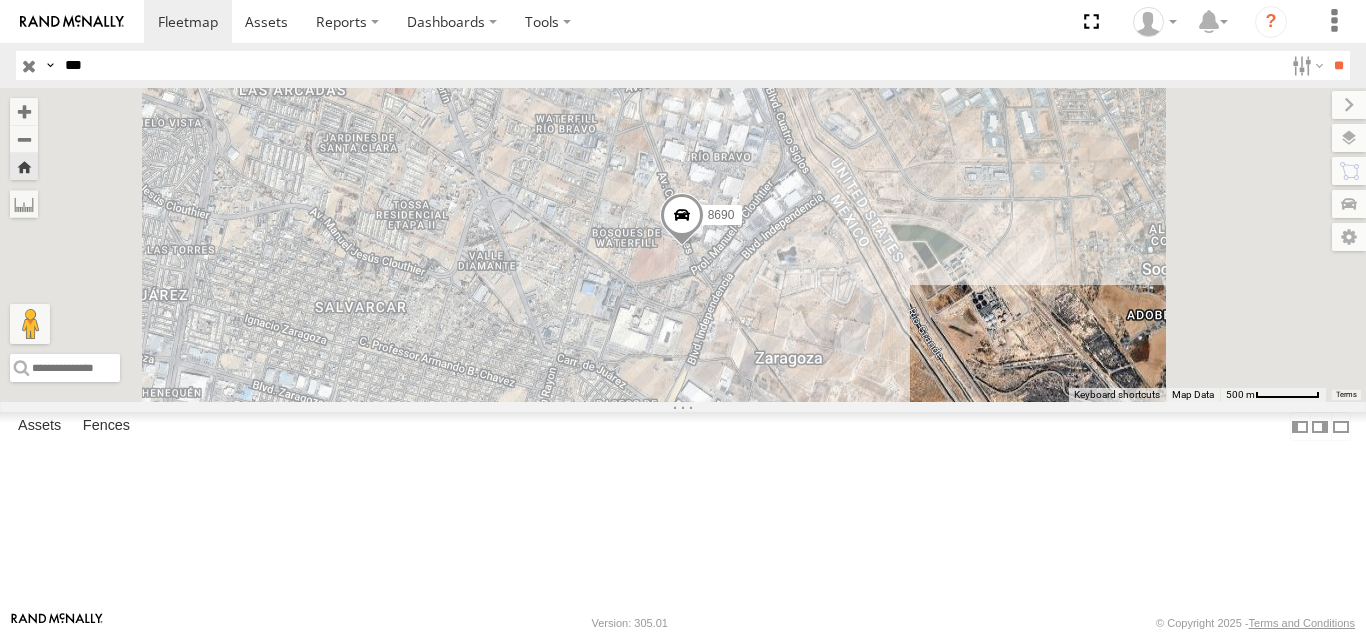 click on "**" at bounding box center (1338, 65) 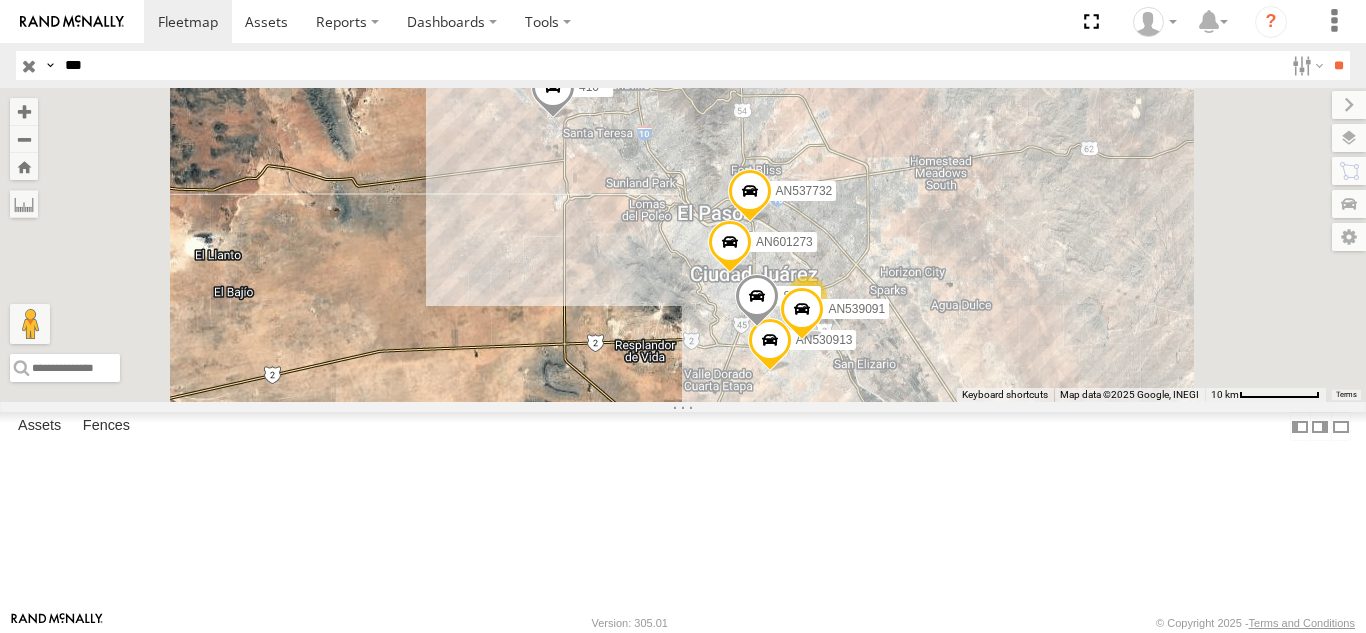 click on "FOXCONN" at bounding box center (0, 0) 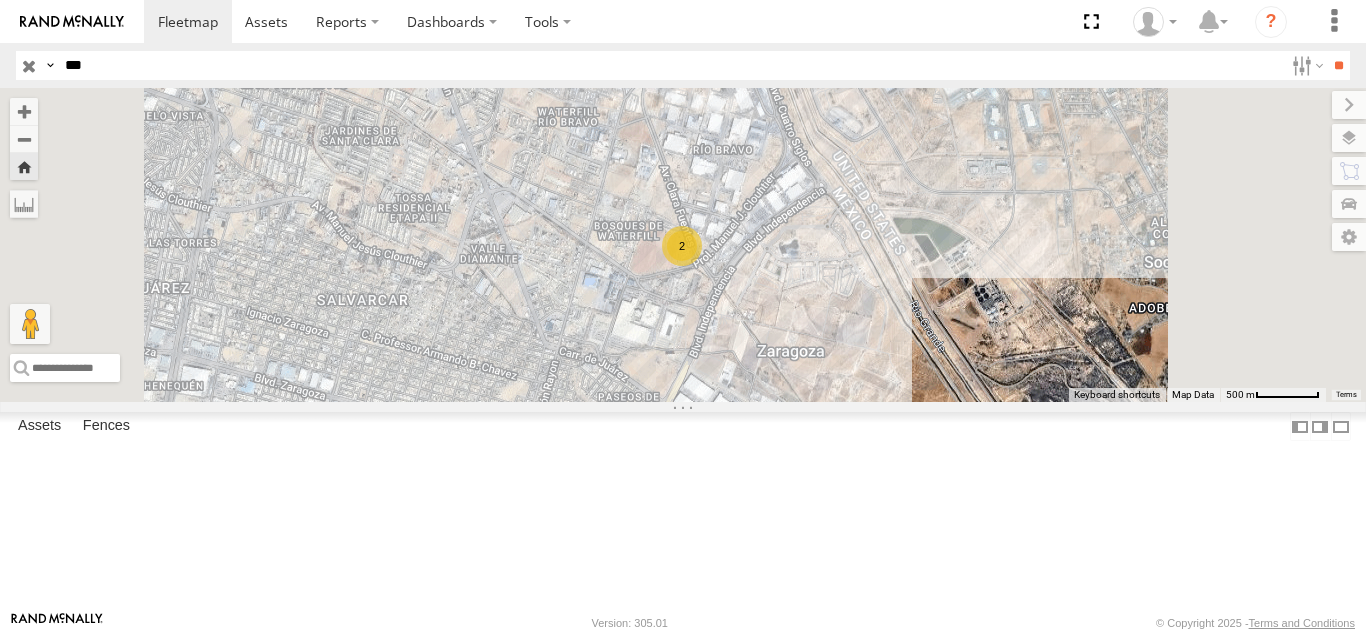 click on "***" at bounding box center (670, 65) 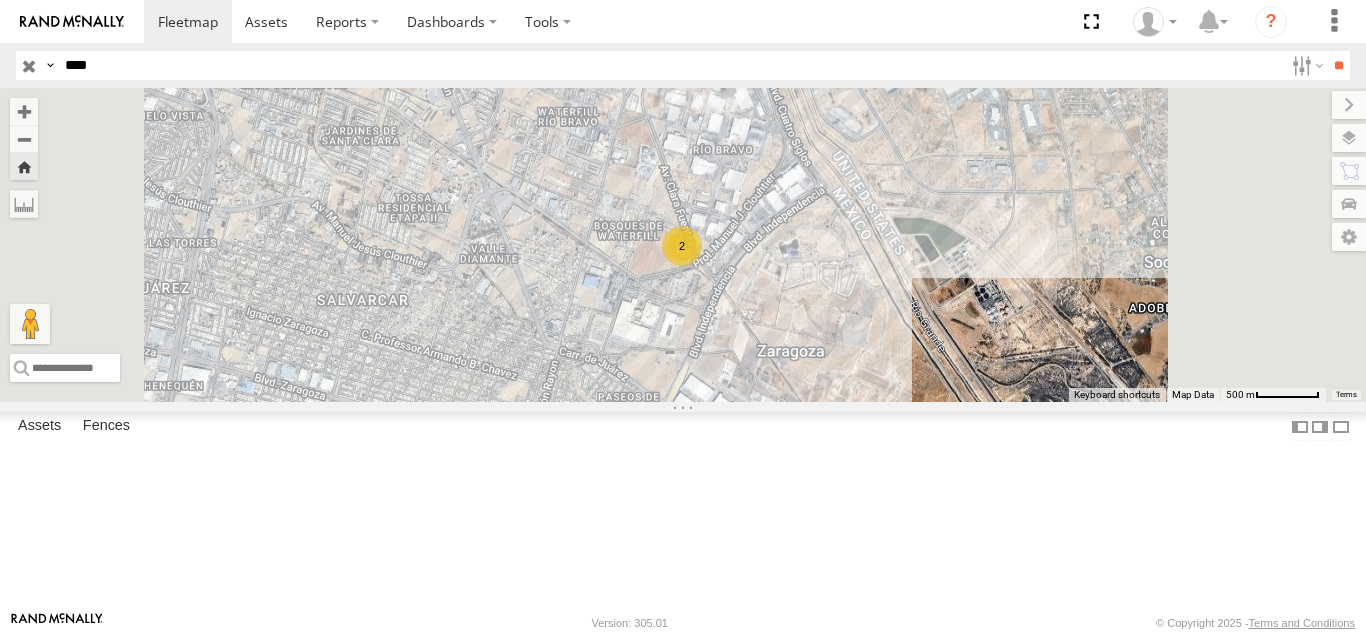 click on "**" at bounding box center [1338, 65] 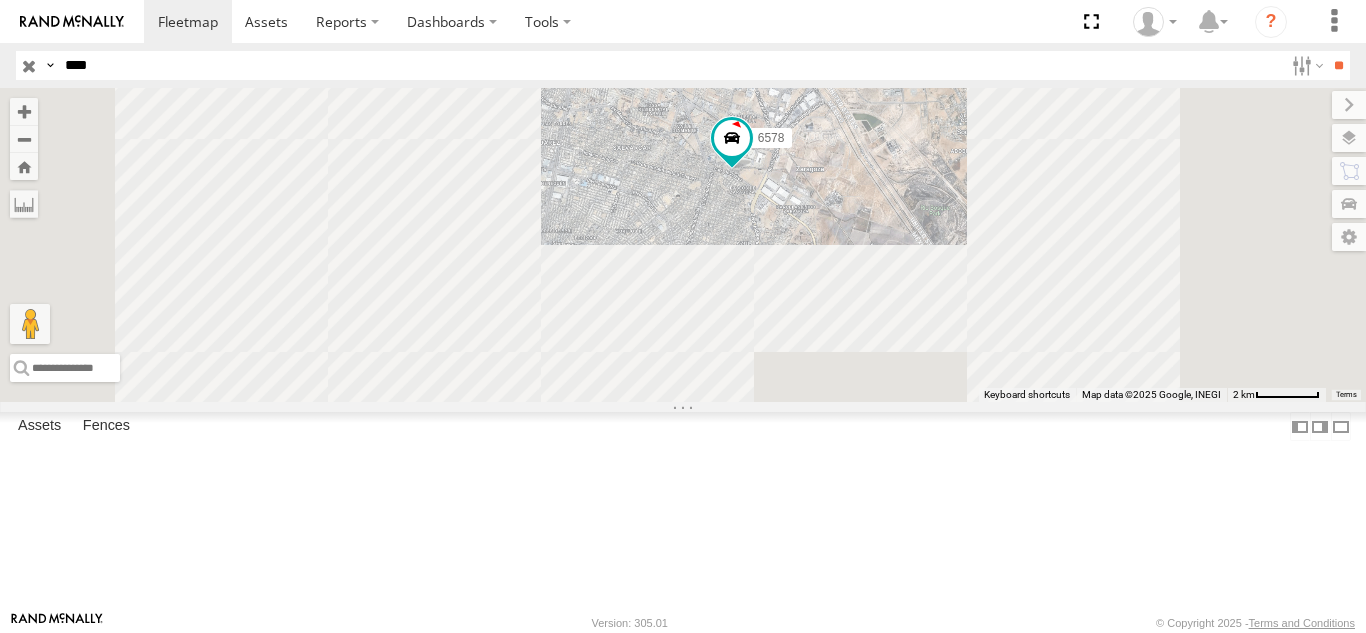 click on "359" at bounding box center (0, 0) 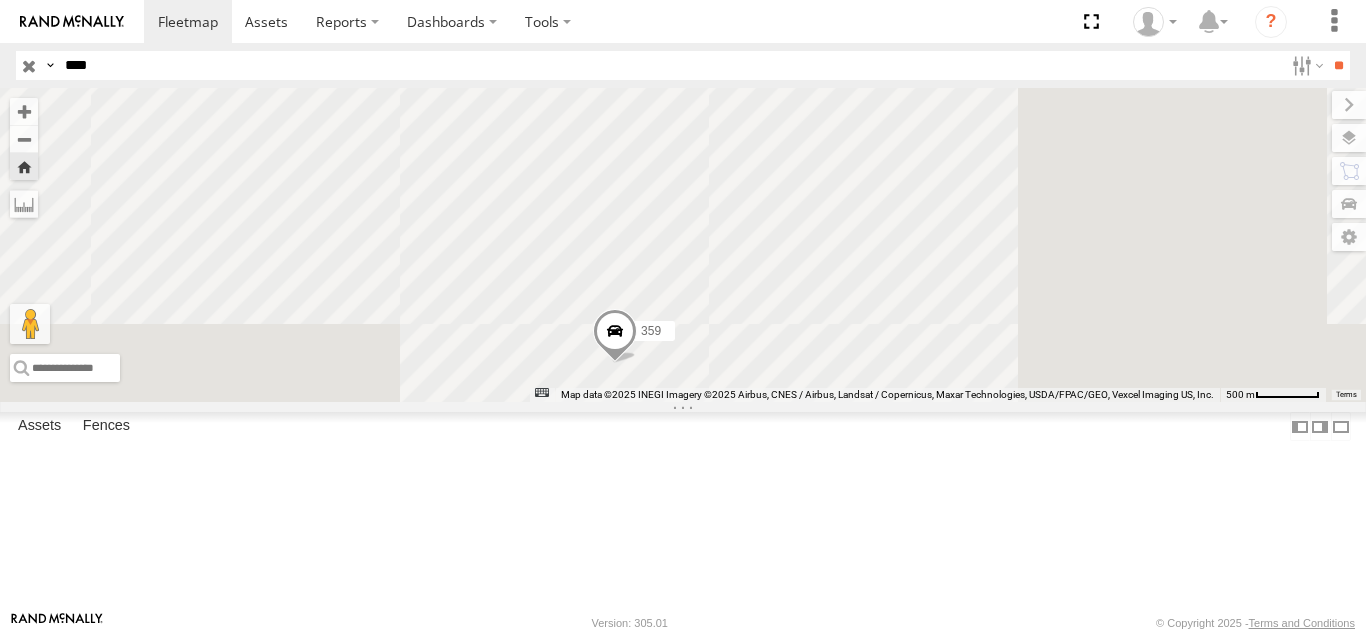click on "FOXCONN" at bounding box center (0, 0) 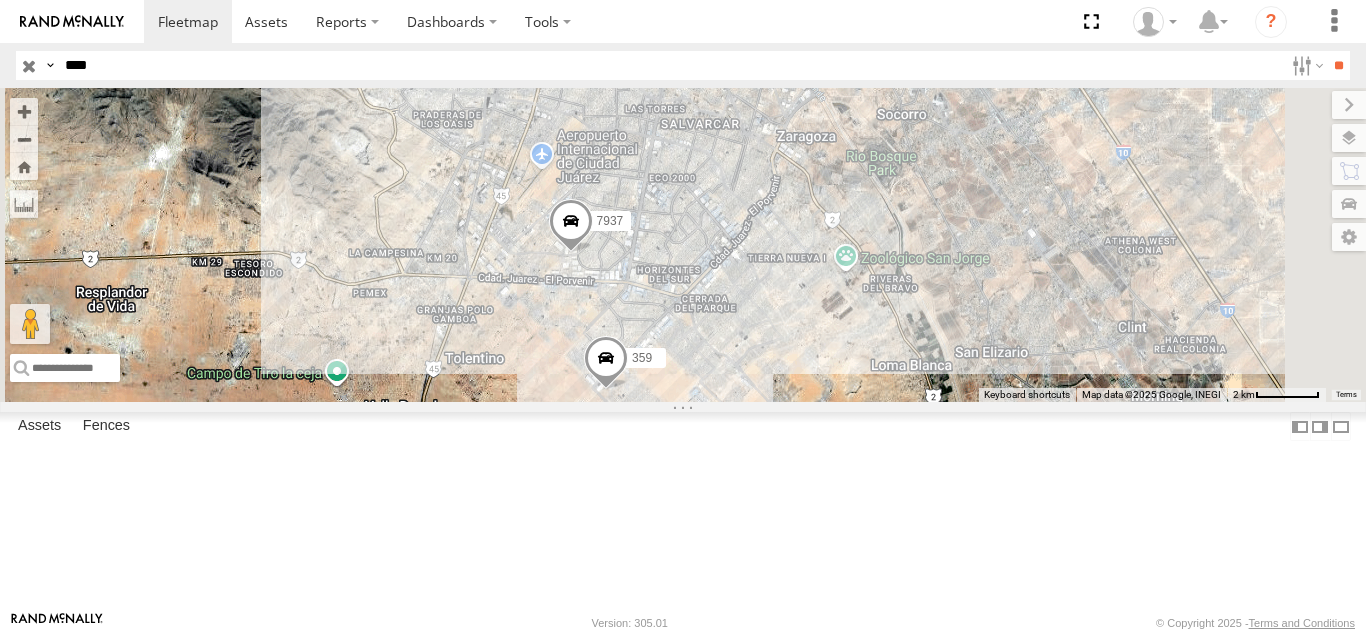 click on "****" at bounding box center (670, 65) 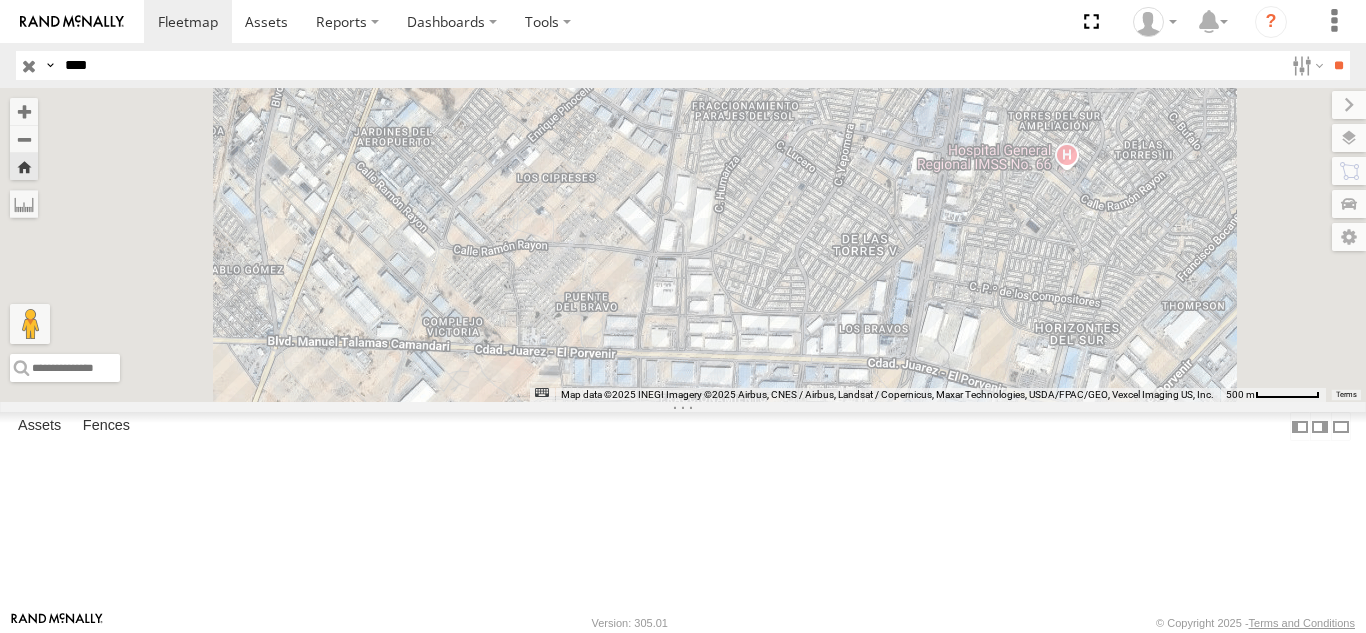 click on "****" at bounding box center (670, 65) 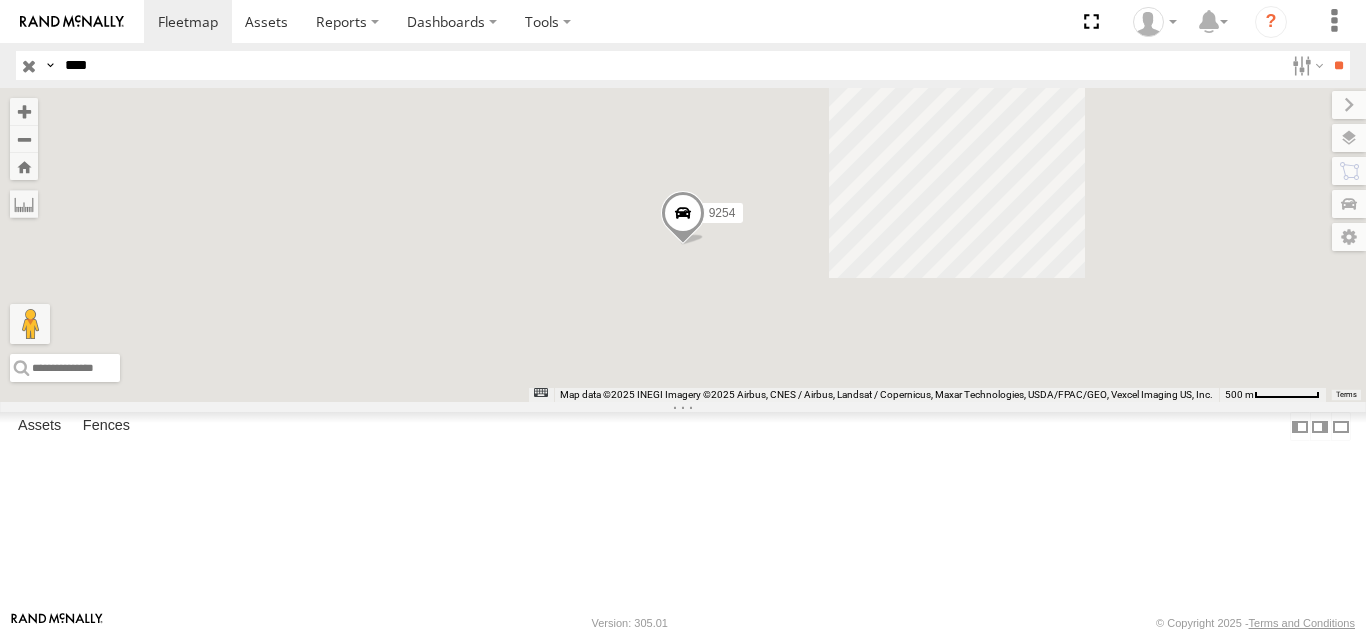 click on "FOXCONN" at bounding box center [0, 0] 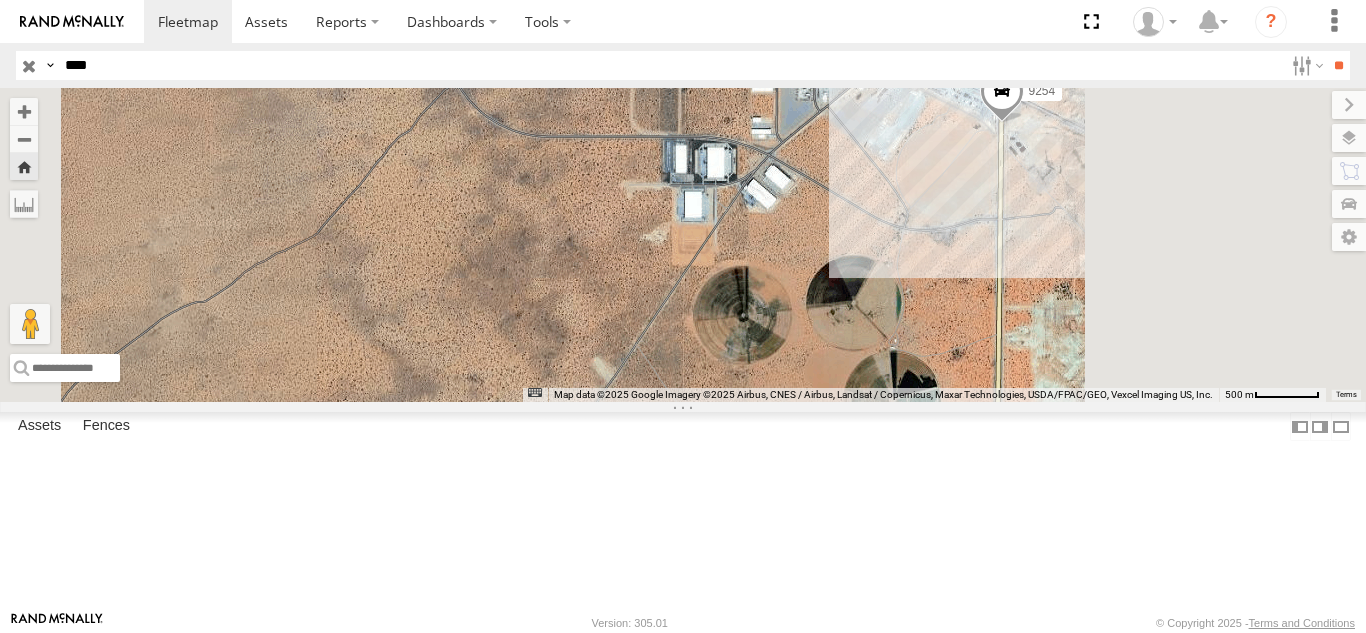 click on "****" at bounding box center [670, 65] 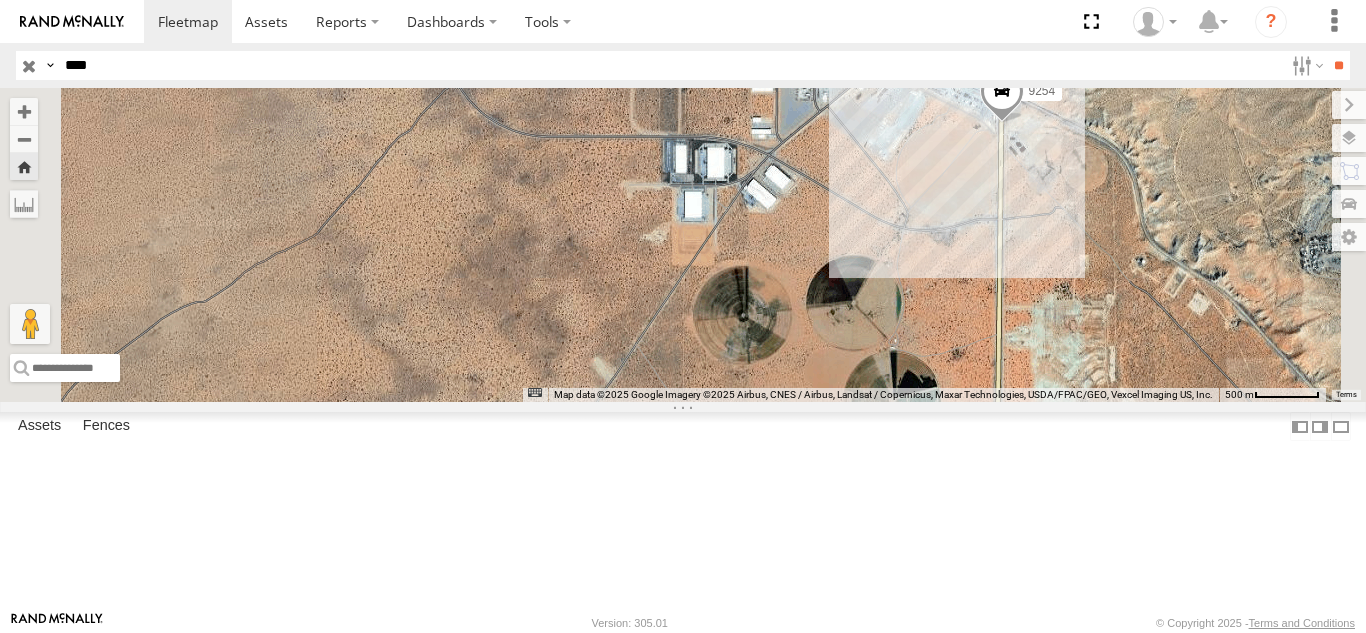 click on "****" at bounding box center (670, 65) 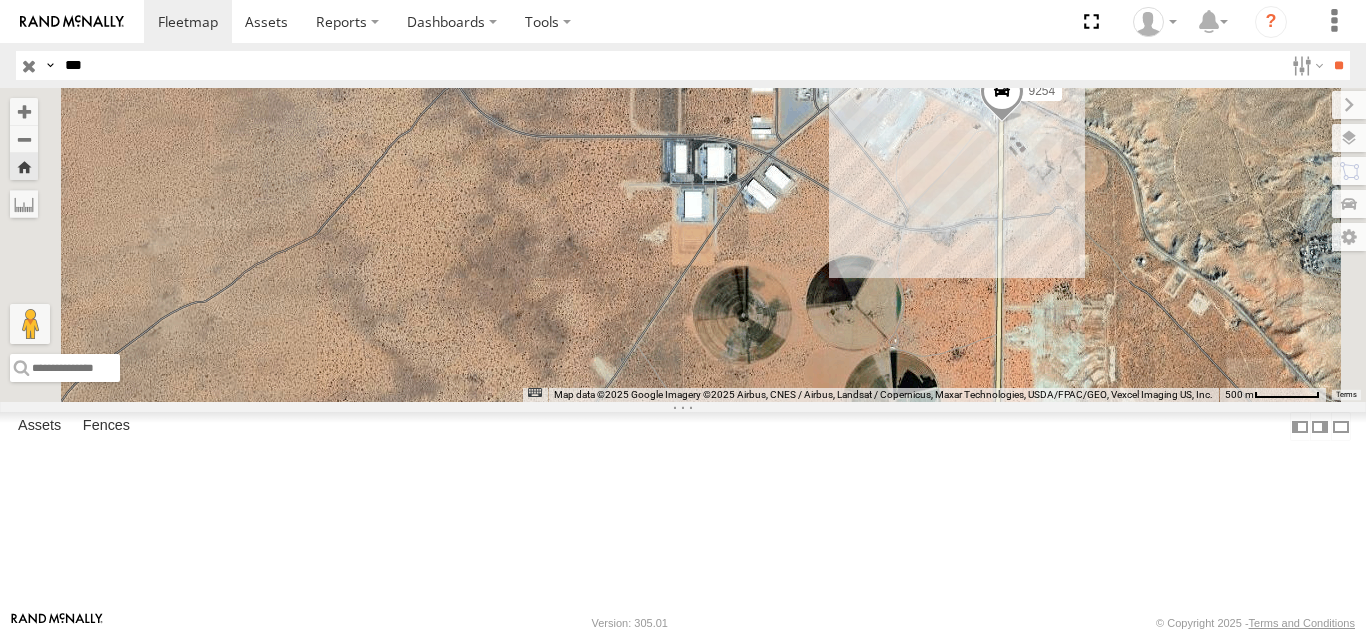 click on "**" at bounding box center [1338, 65] 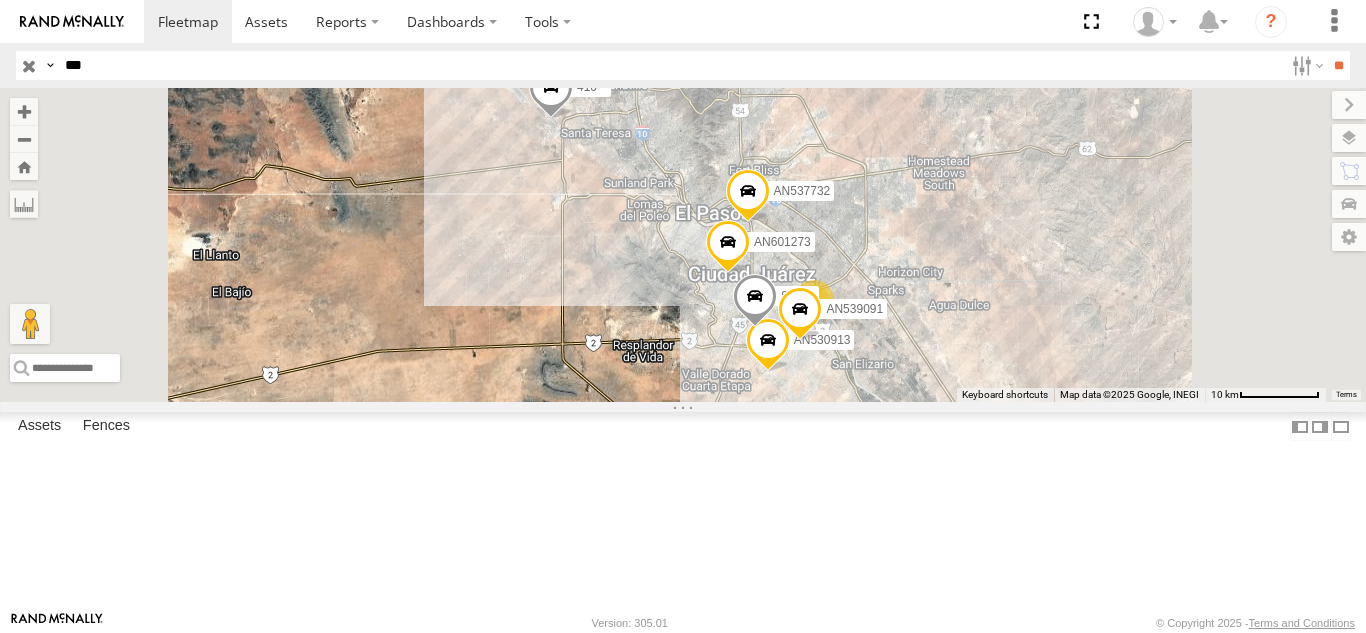 click on "091" at bounding box center [0, 0] 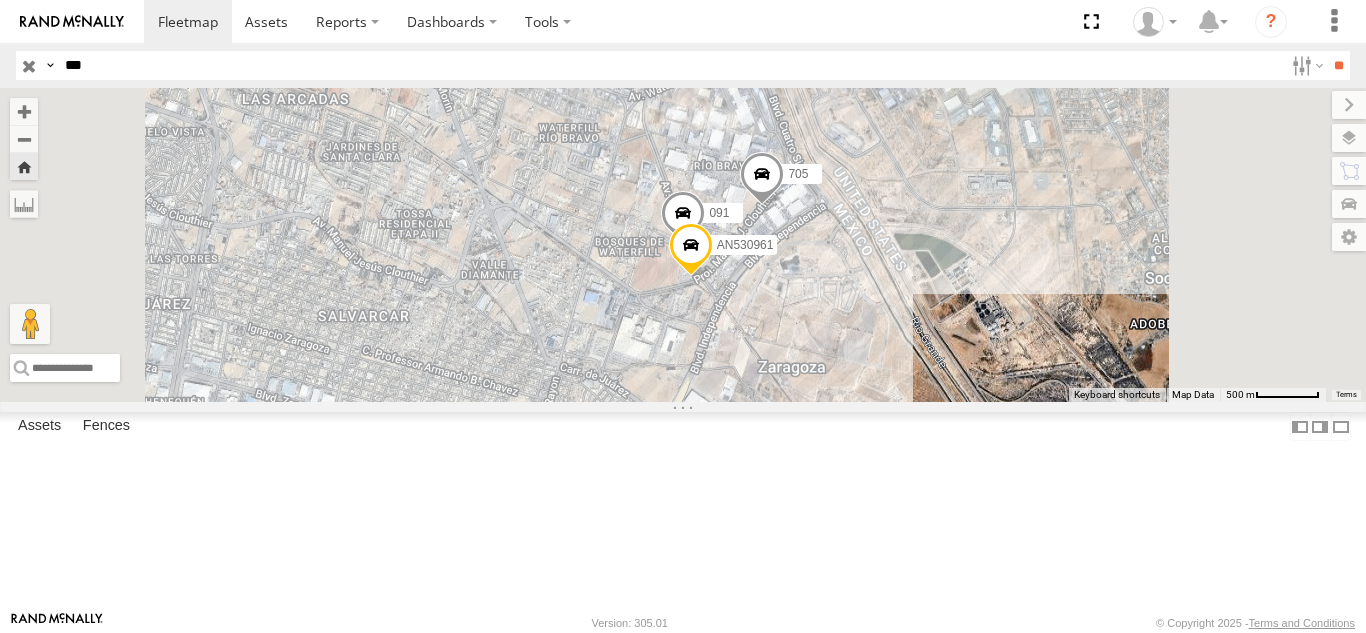 click on "***" at bounding box center [670, 65] 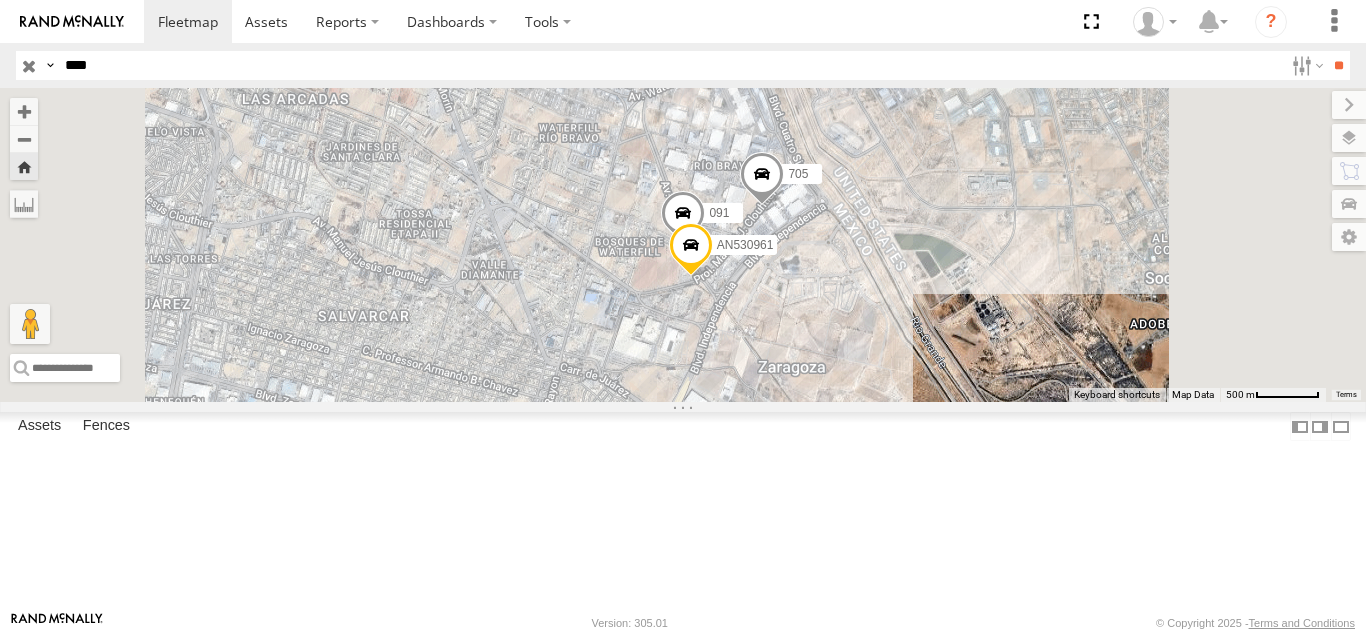 click on "**" at bounding box center [1338, 65] 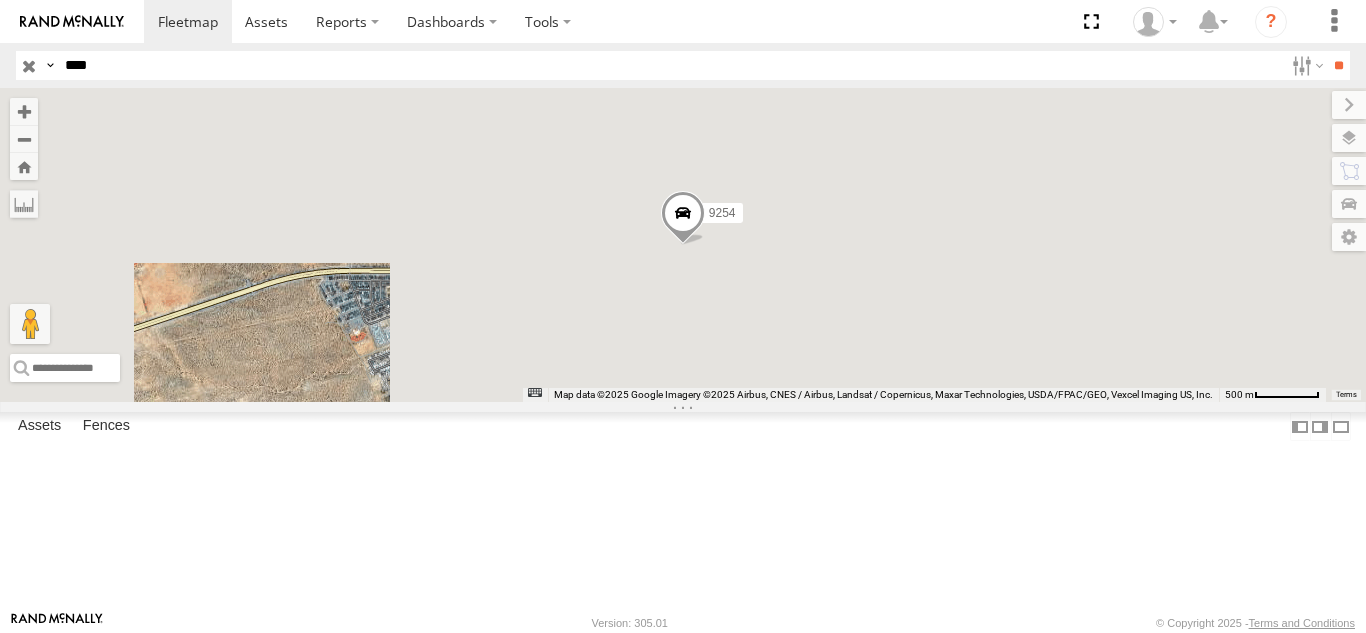click on "FOXCONN" at bounding box center [0, 0] 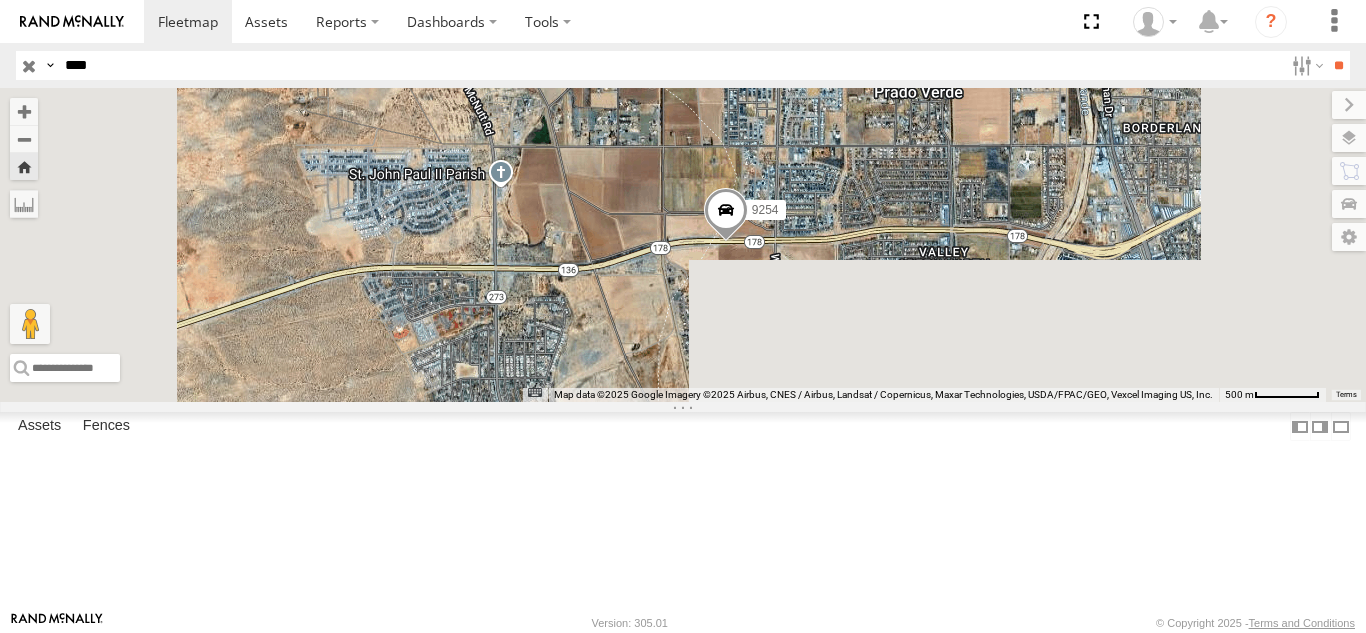 click on "****" at bounding box center [670, 65] 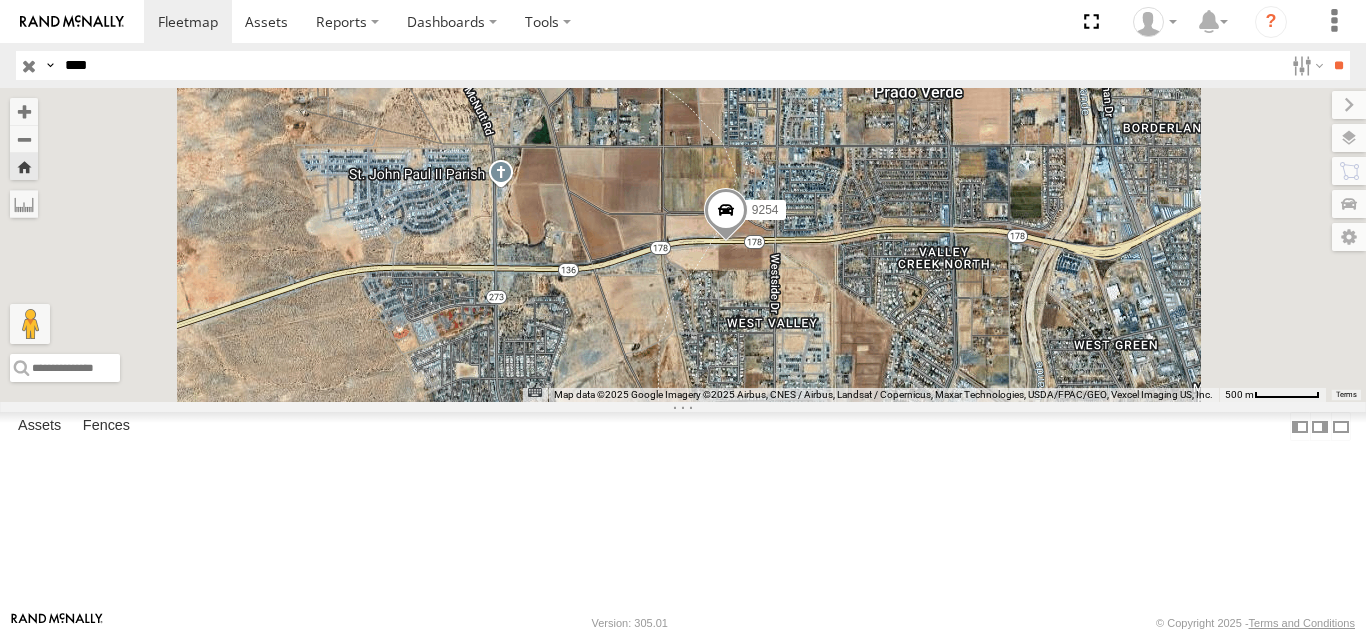 click on "**" at bounding box center (1338, 65) 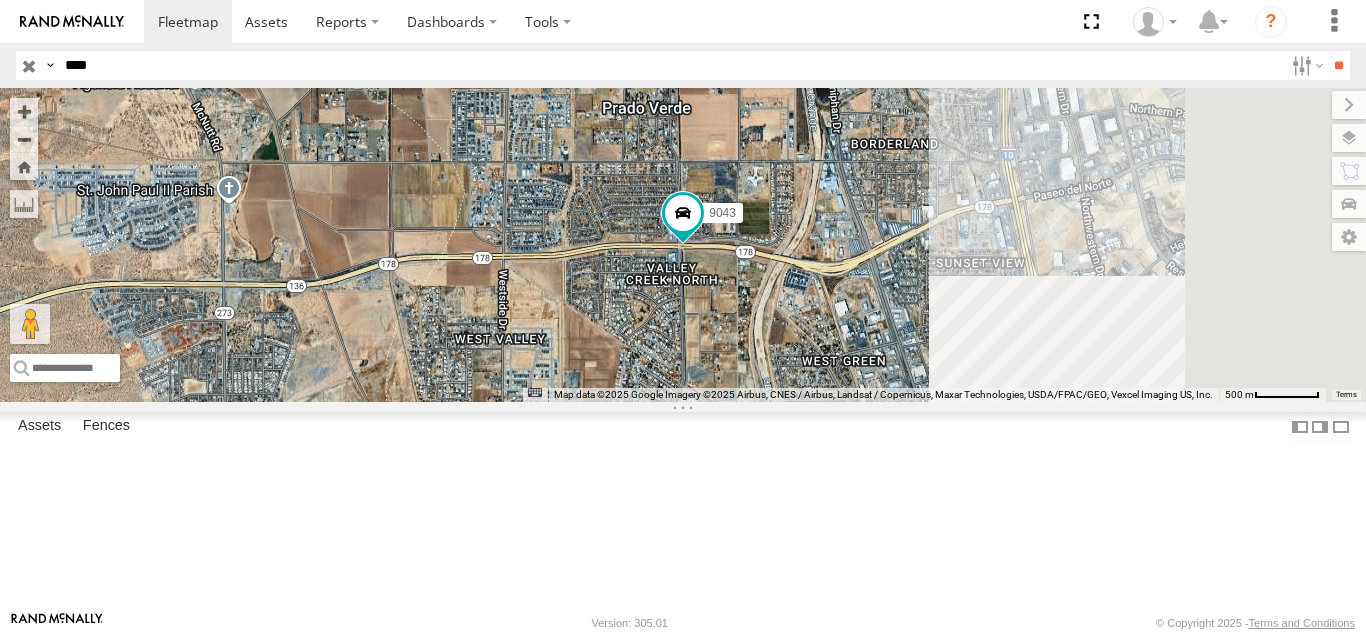 click on "FOXCONN" at bounding box center [0, 0] 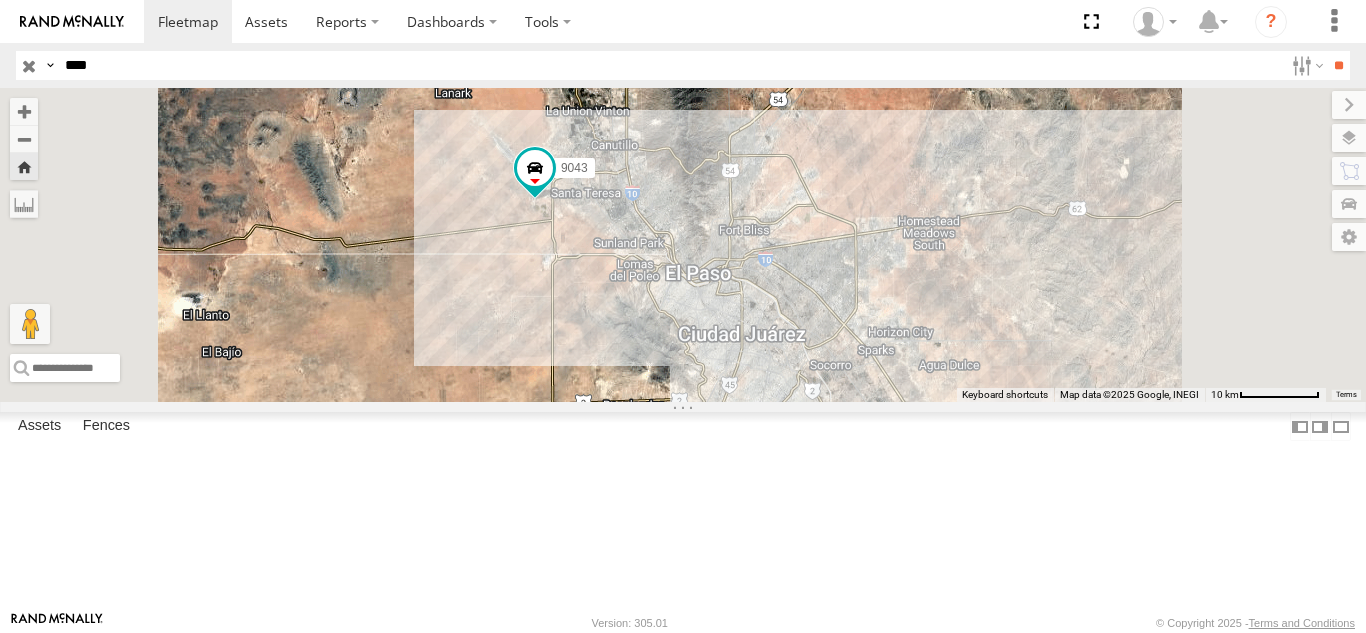 drag, startPoint x: 947, startPoint y: 414, endPoint x: 908, endPoint y: 364, distance: 63.411354 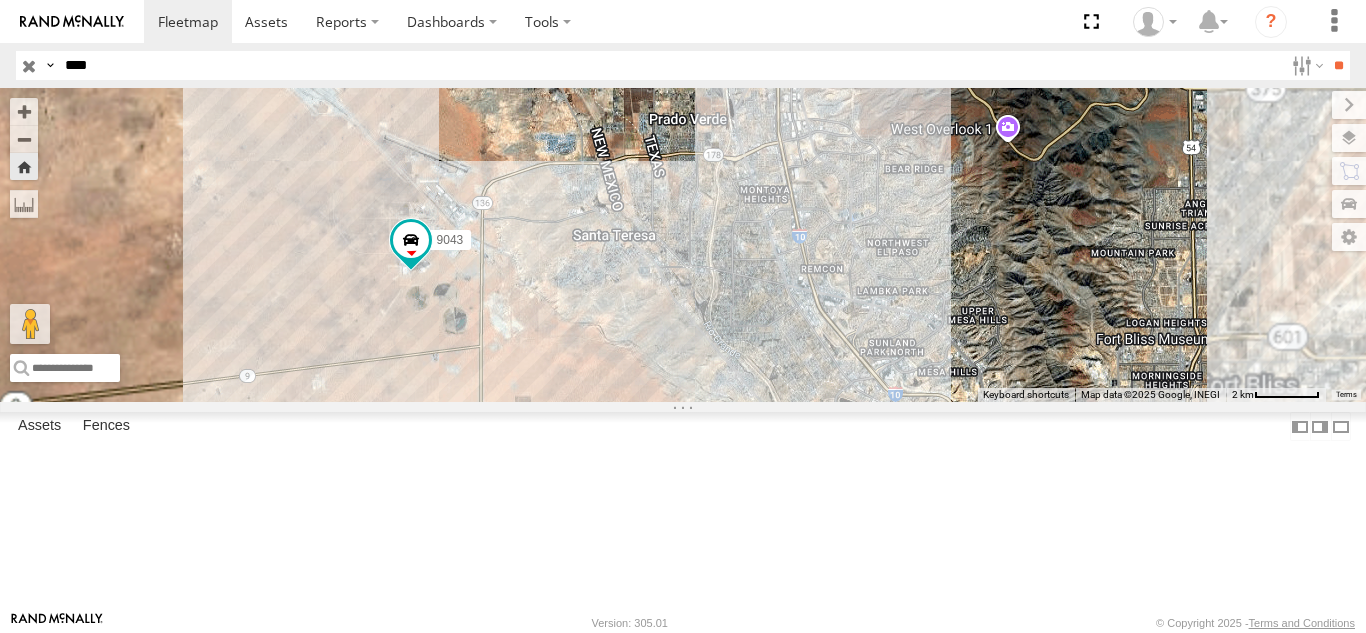 drag, startPoint x: 782, startPoint y: 432, endPoint x: 828, endPoint y: 424, distance: 46.69047 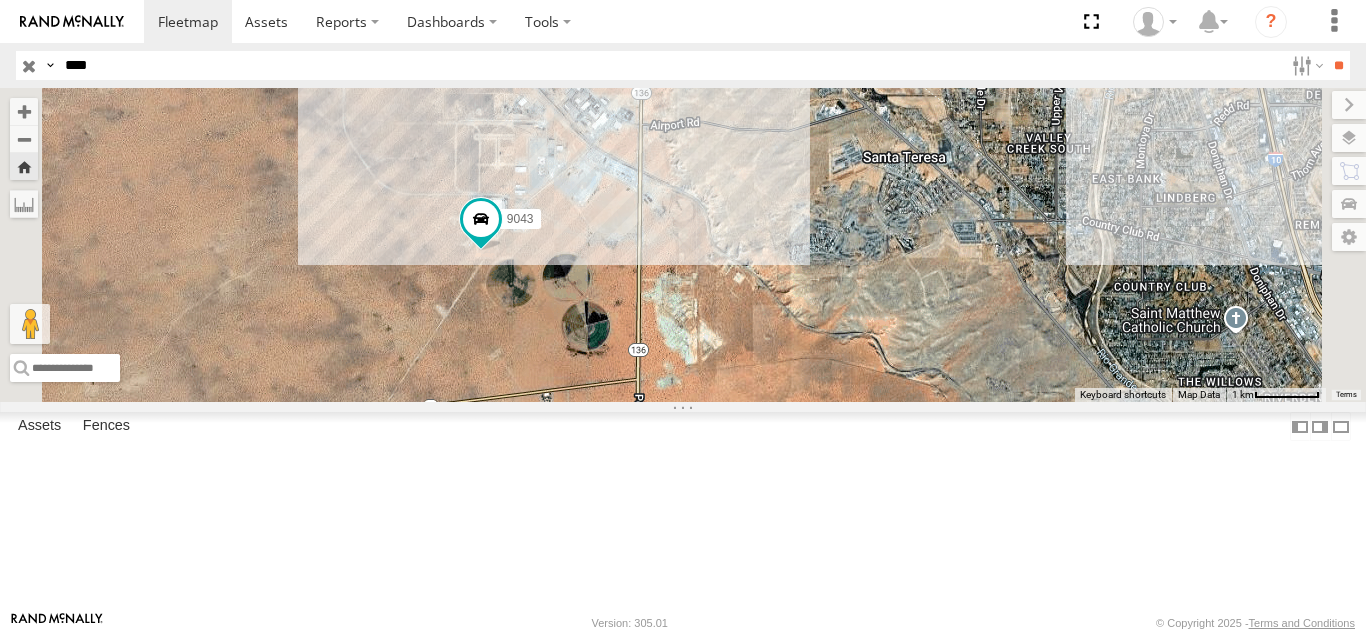 click on "****" at bounding box center (670, 65) 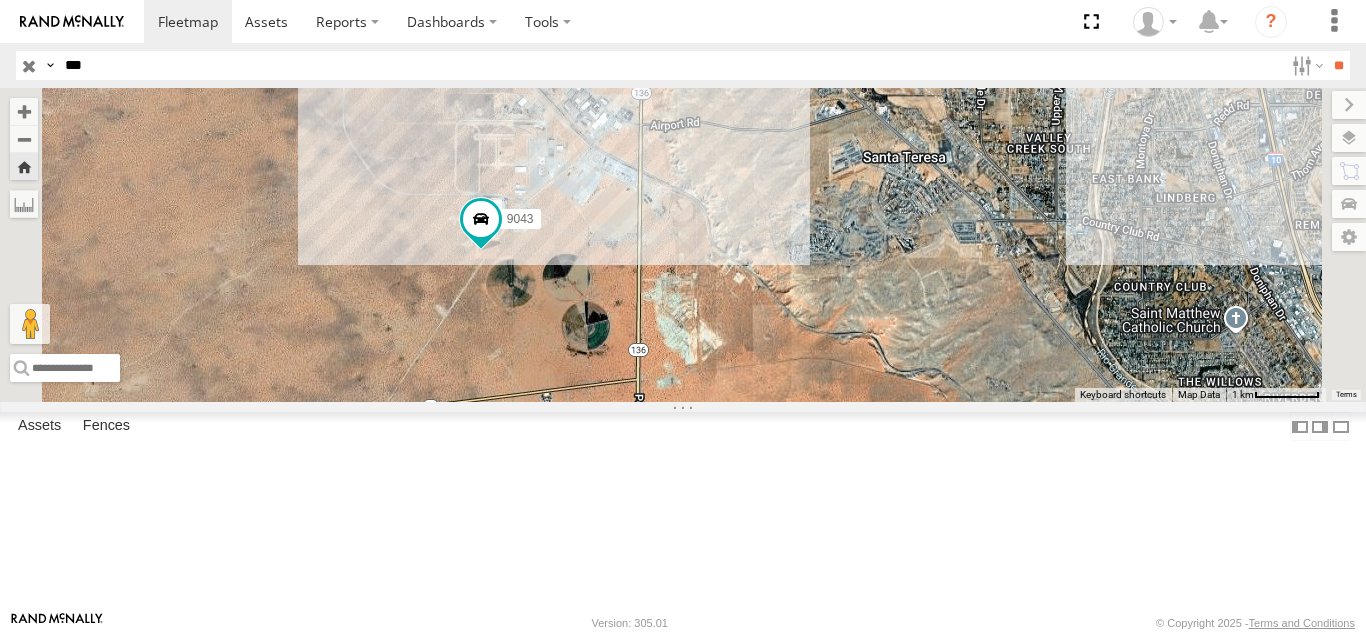 click on "**" at bounding box center (1338, 65) 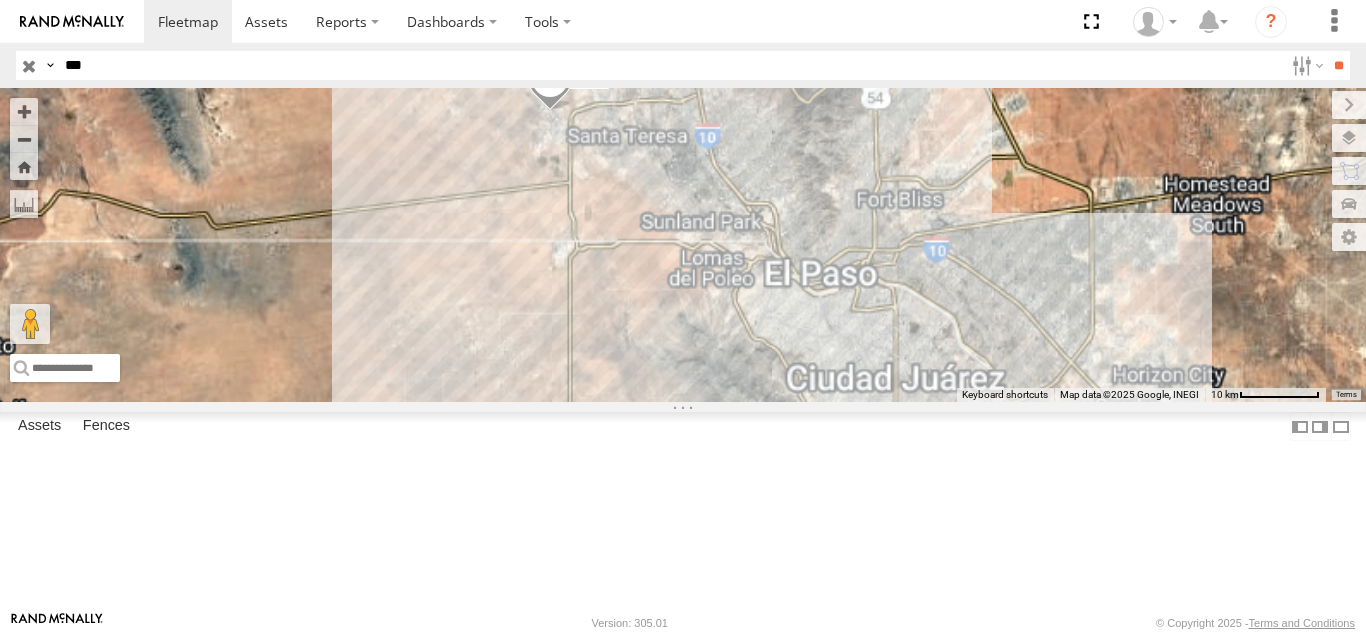 click on "FOXCONN" at bounding box center [0, 0] 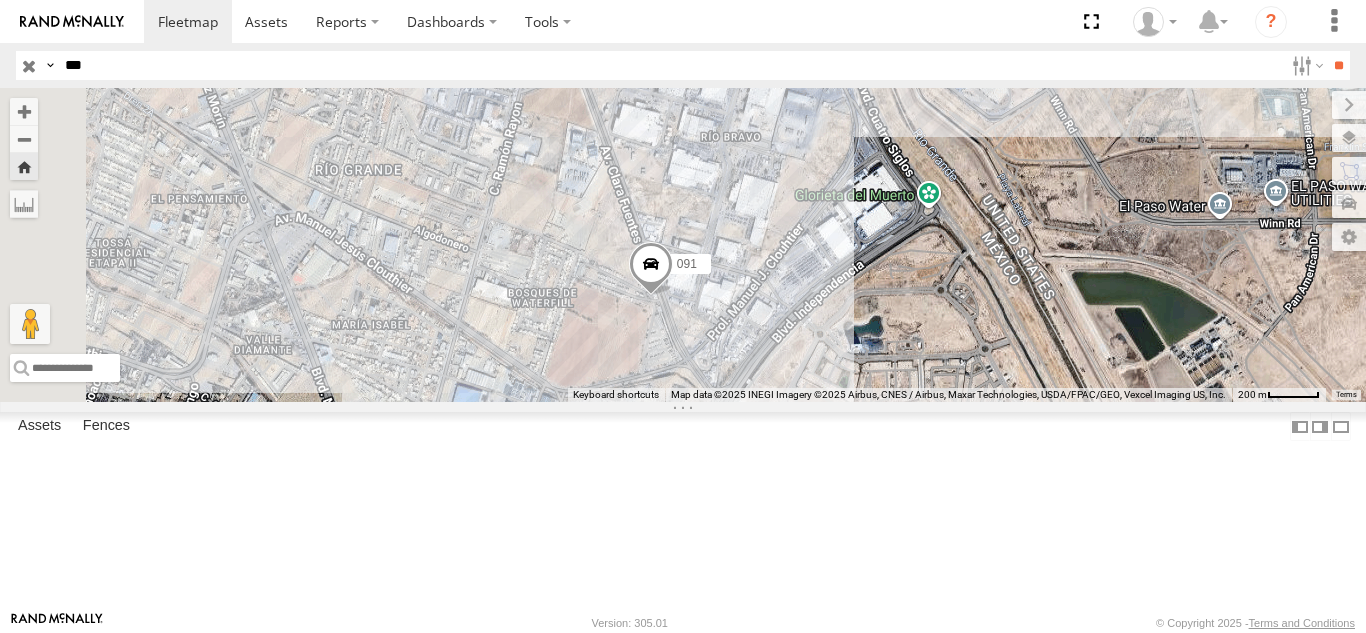 click on "***" at bounding box center (670, 65) 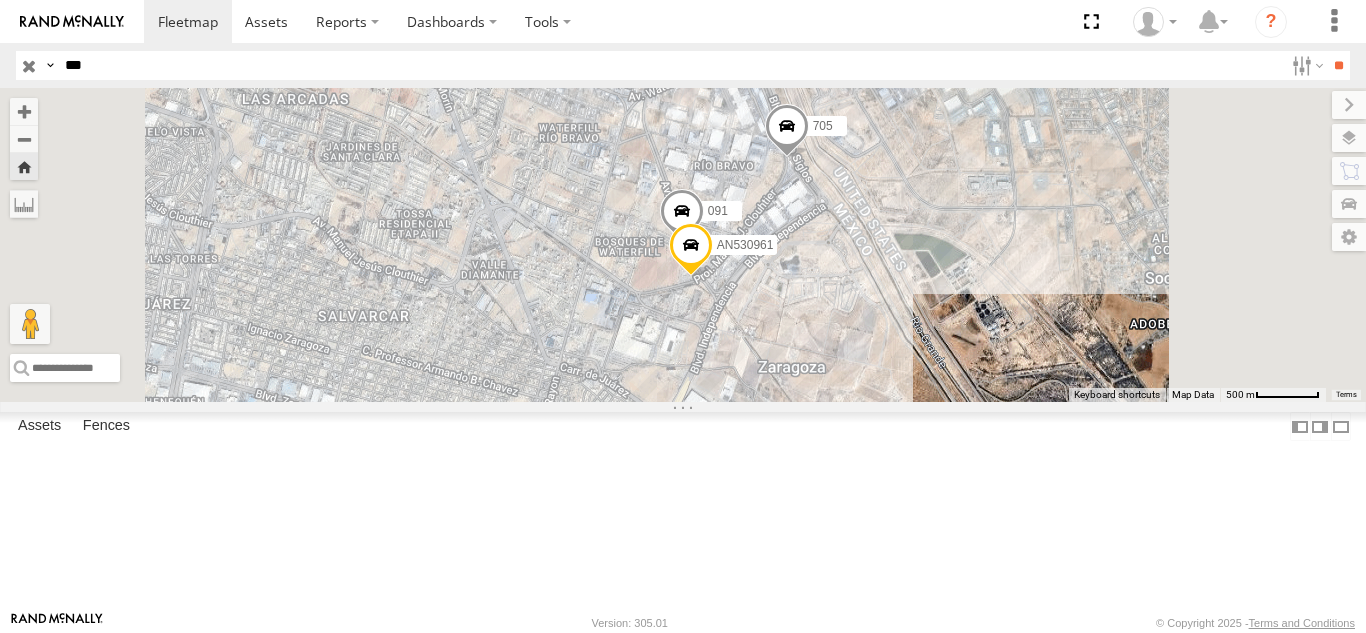 click on "***" at bounding box center [670, 65] 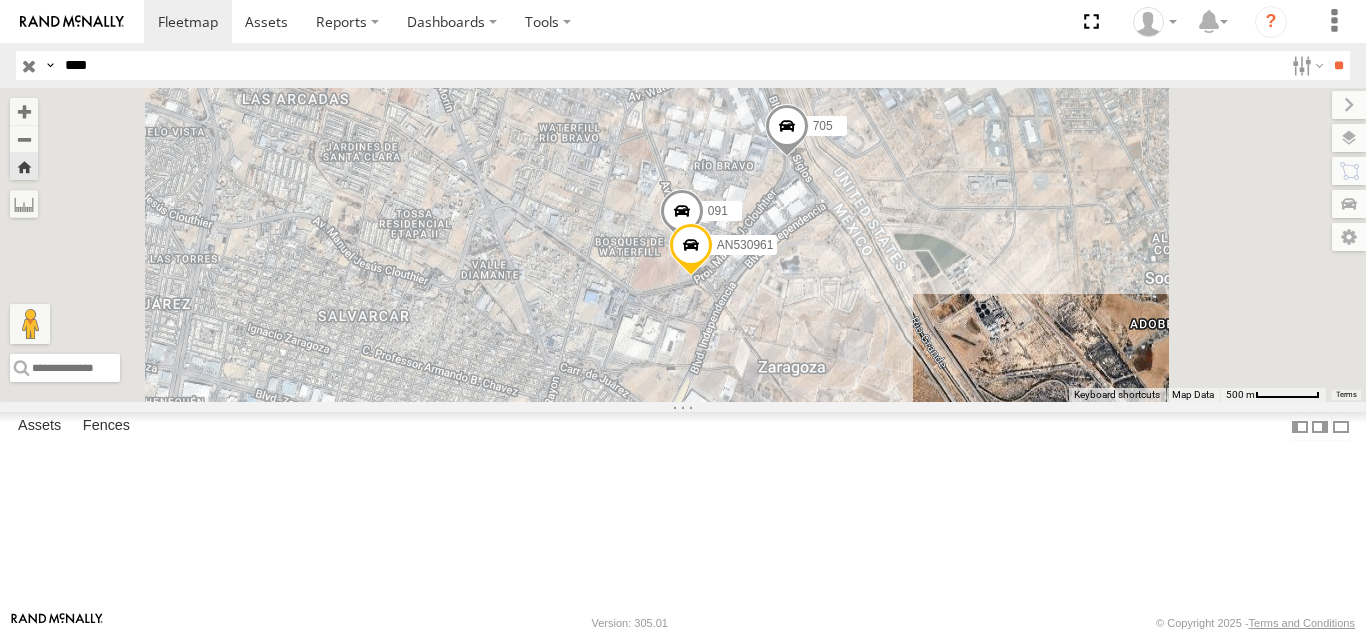 click on "**" at bounding box center [1338, 65] 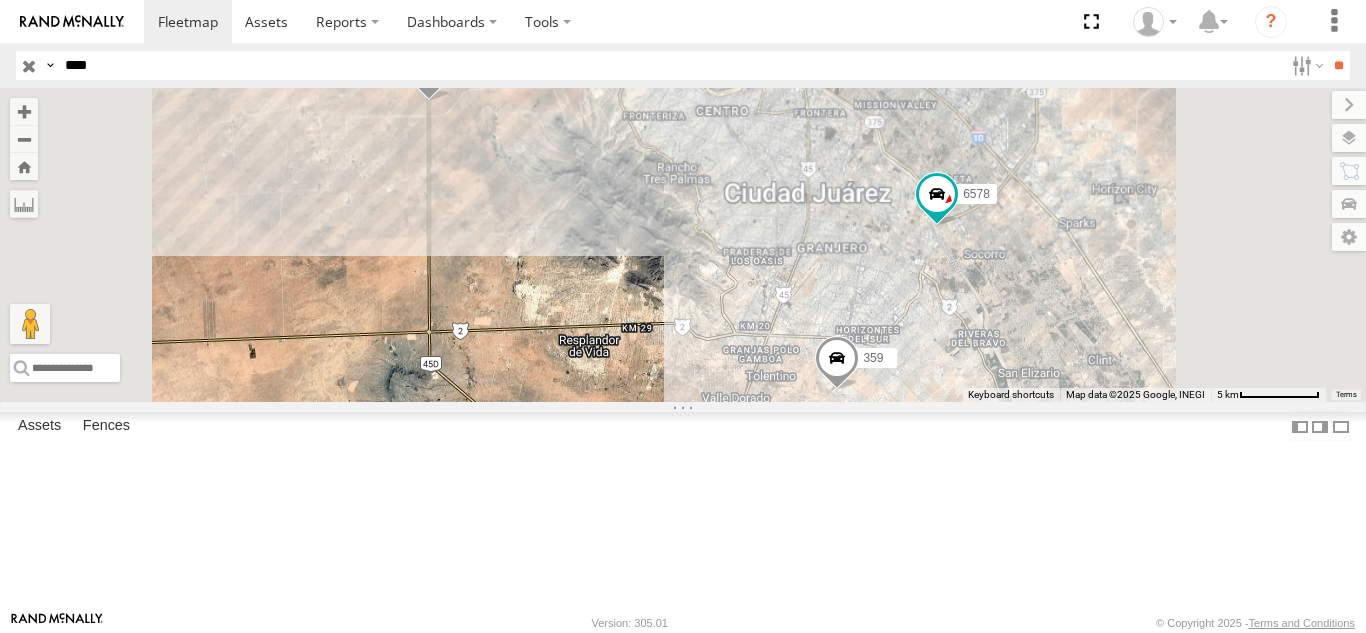 click on "FOXCONN" at bounding box center (0, 0) 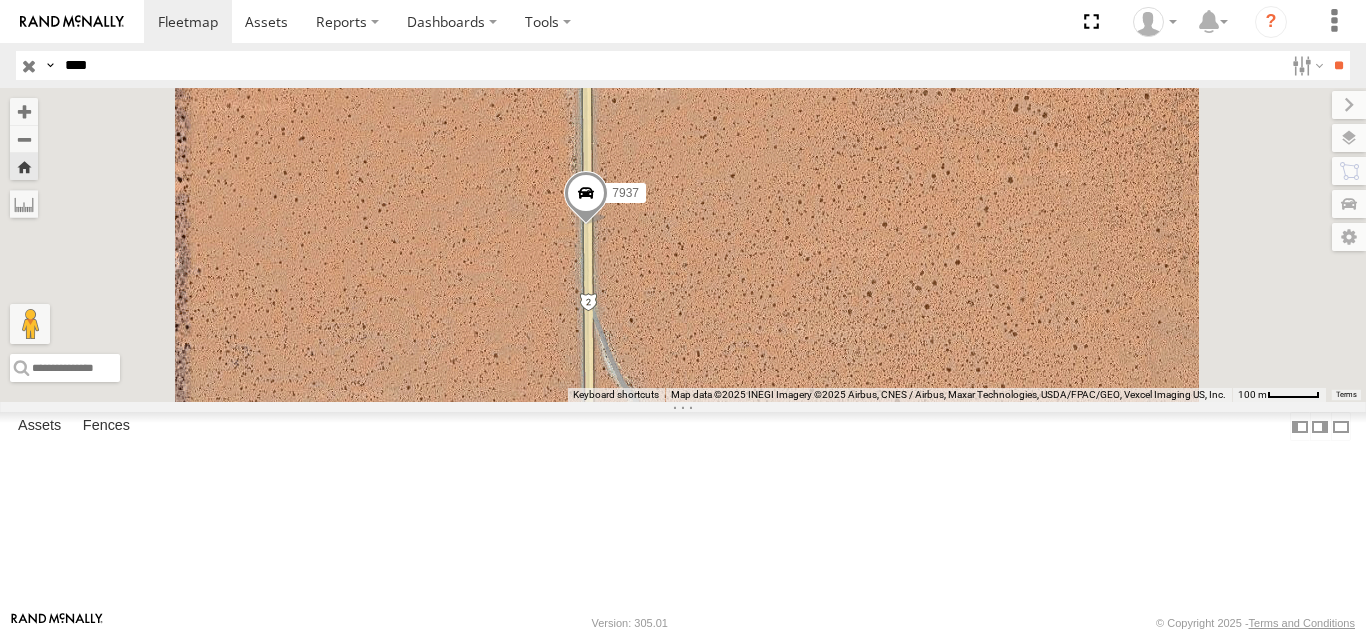 click on "****" at bounding box center (670, 65) 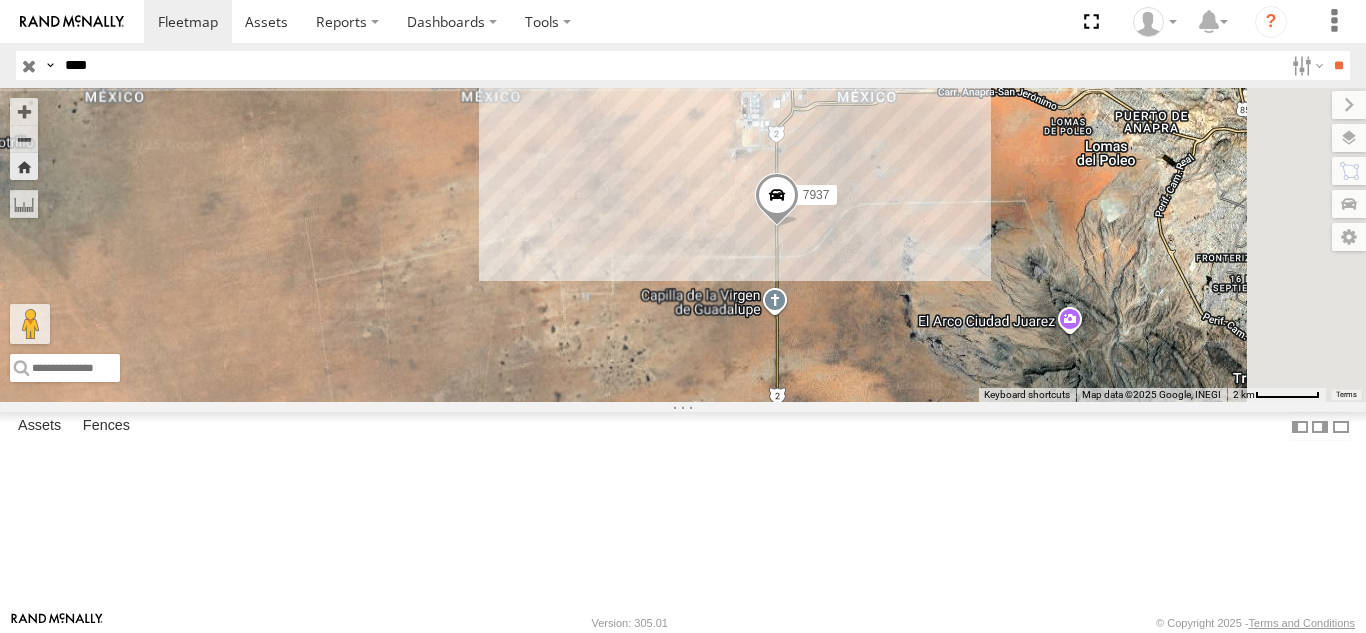 drag, startPoint x: 1114, startPoint y: 408, endPoint x: 993, endPoint y: 402, distance: 121.14867 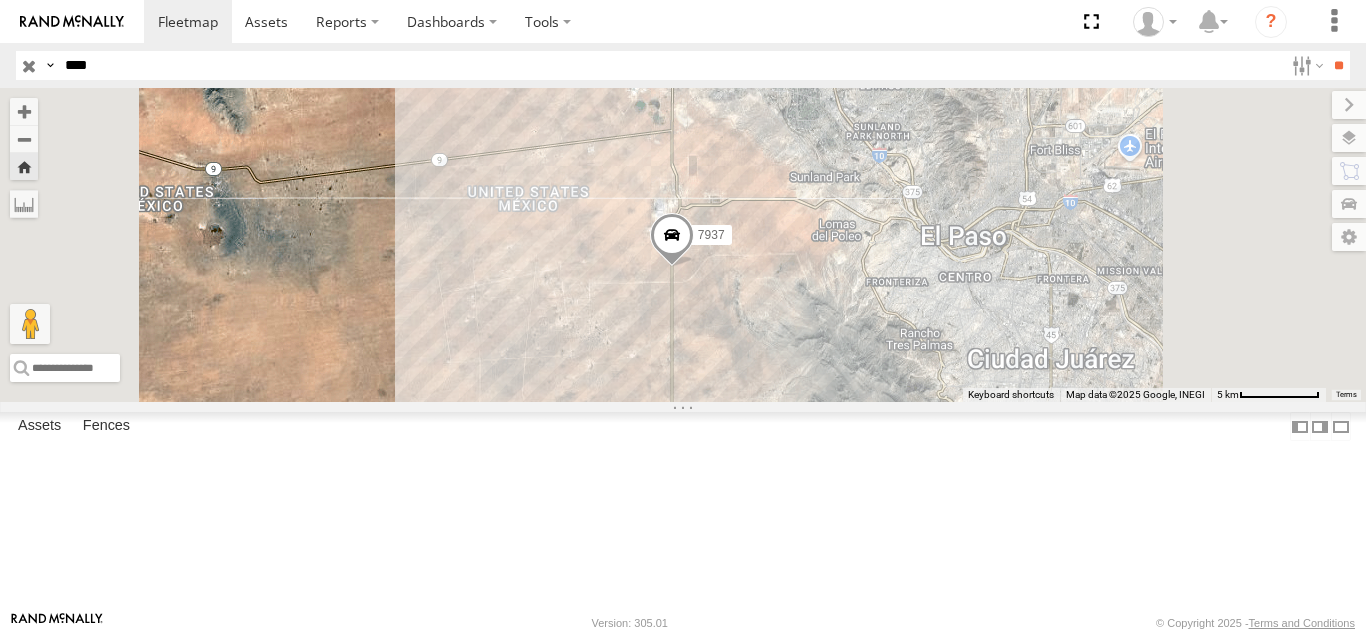 click on "7937" at bounding box center (683, 245) 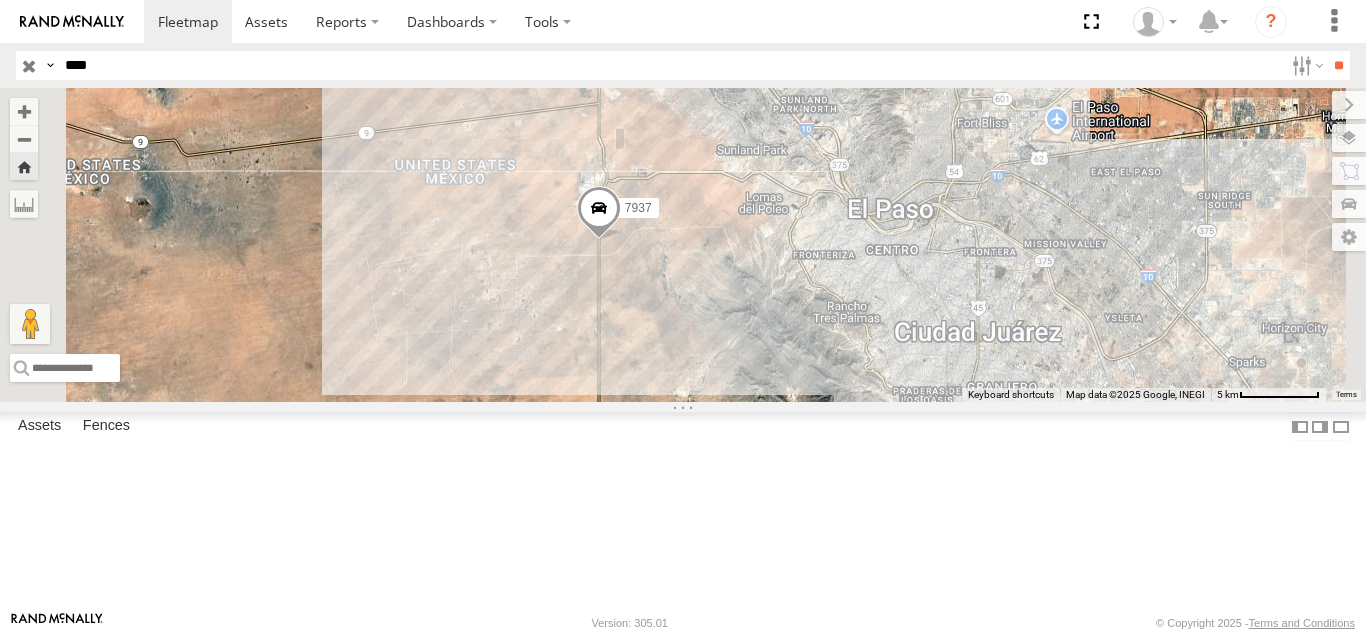 click on "****" at bounding box center [670, 65] 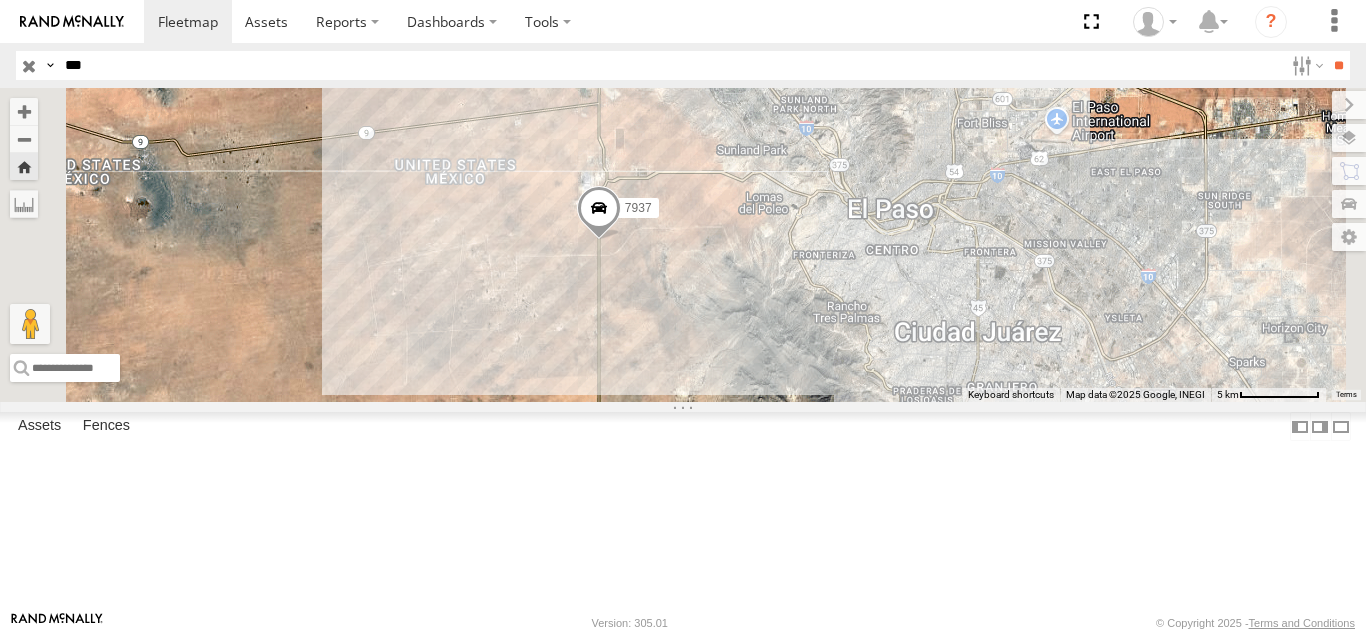click on "**" at bounding box center (1338, 65) 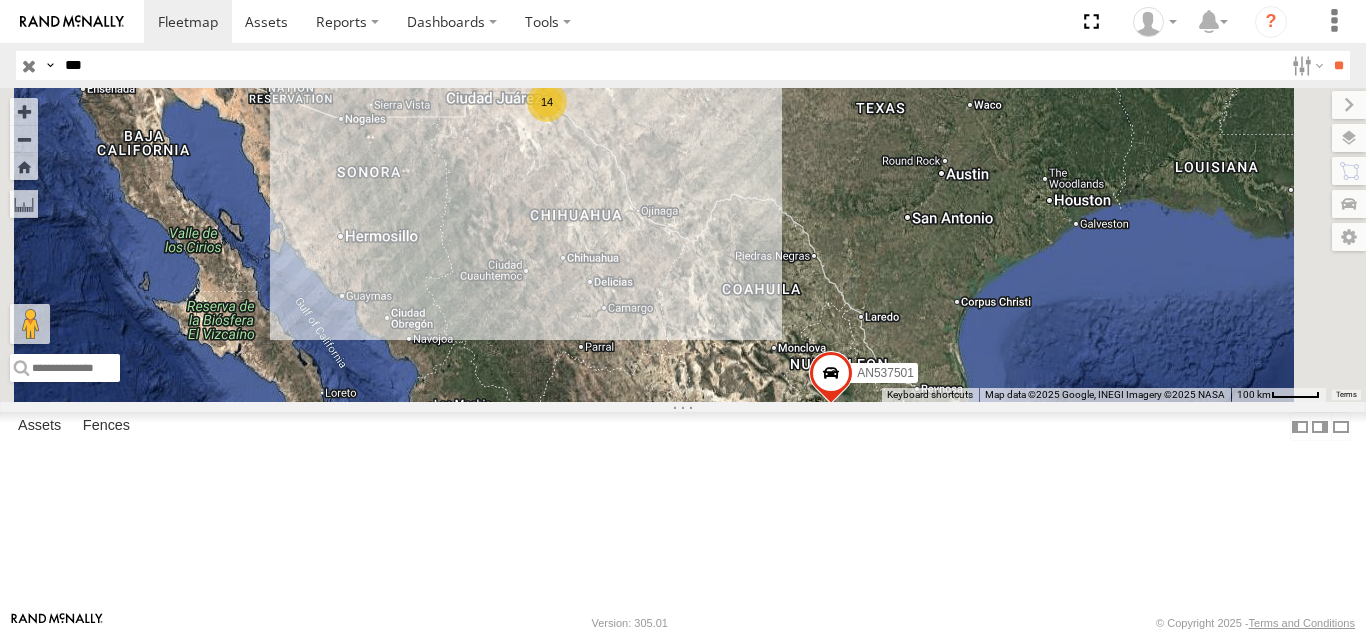 click on "Search Query
Asset ID
Asset Label
Registration
Manufacturer
Model
VIN
Job ID IP" at bounding box center (683, 65) 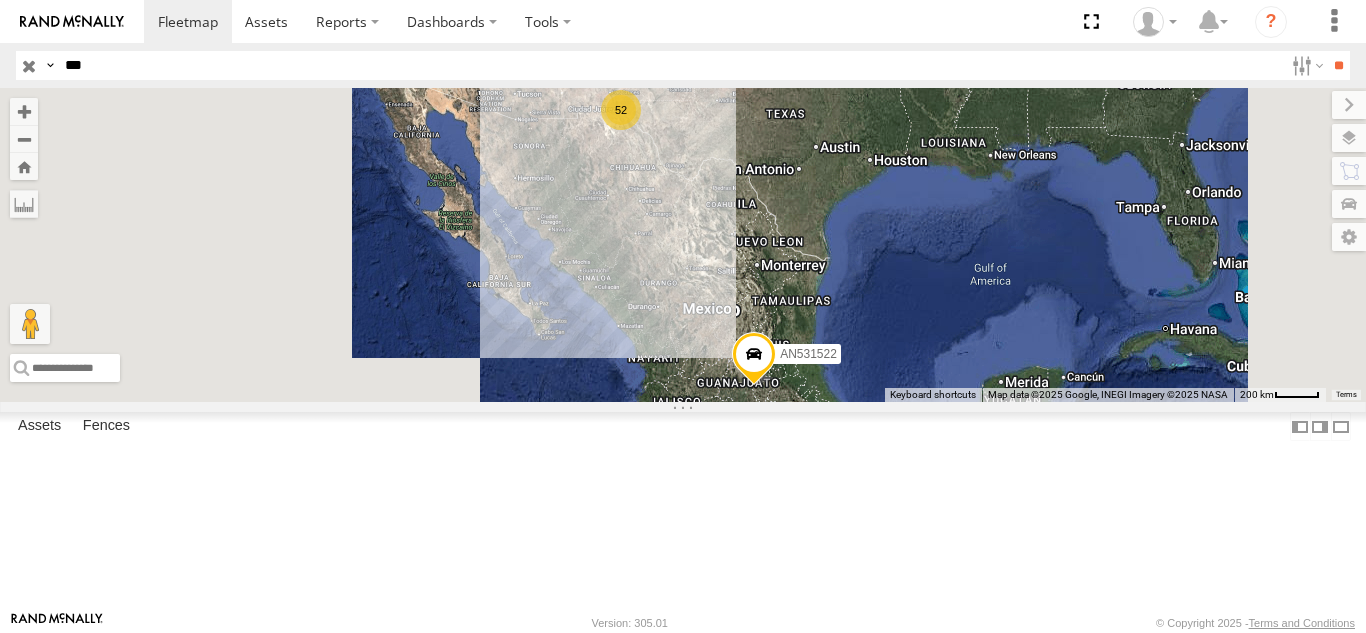 click at bounding box center (0, 0) 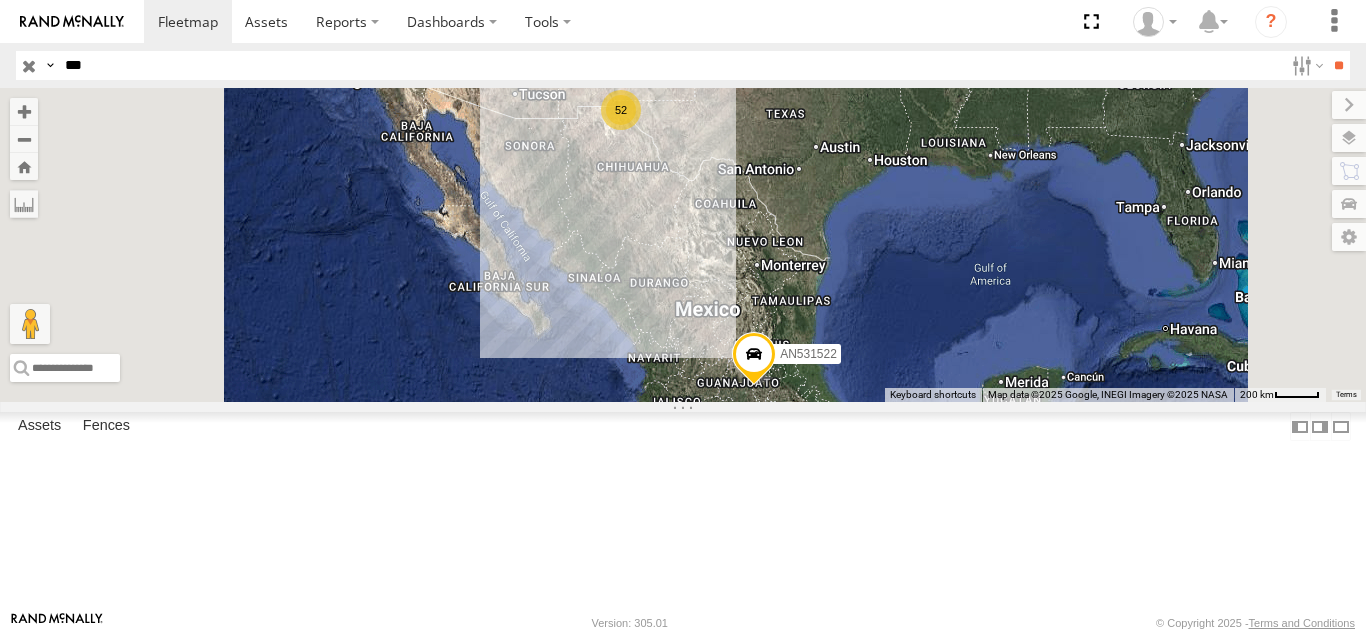 click on "***" at bounding box center (670, 65) 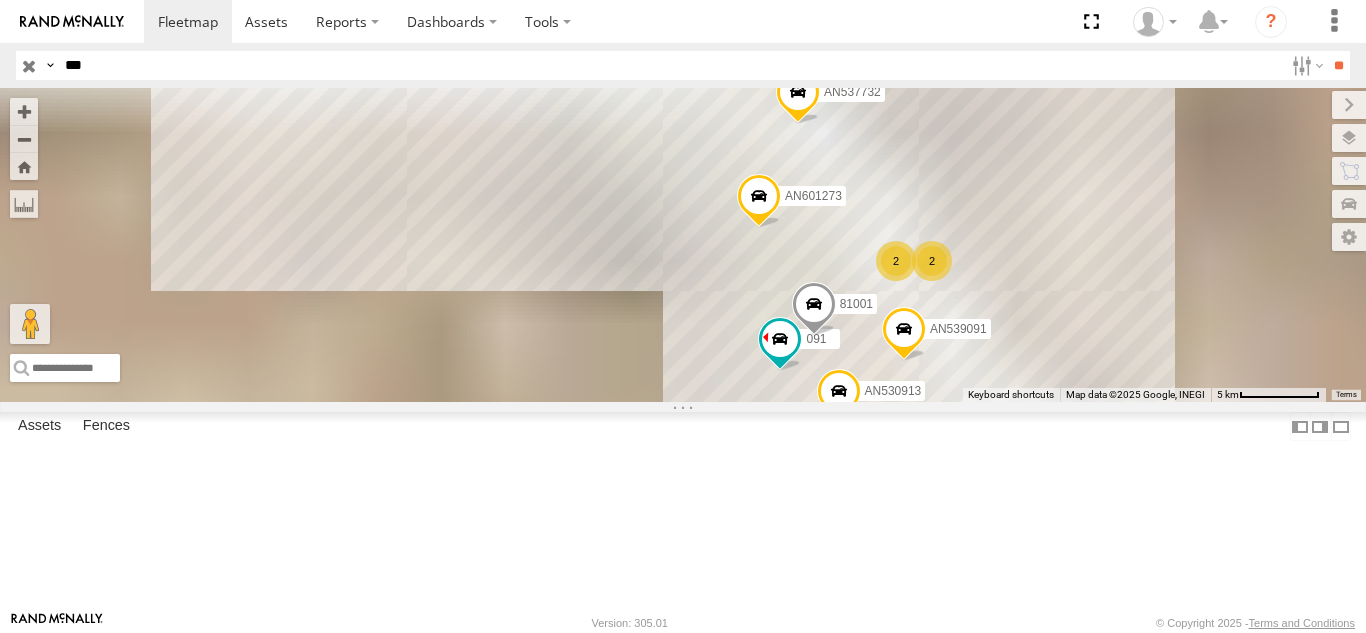 click on "FOXCONN" at bounding box center (0, 0) 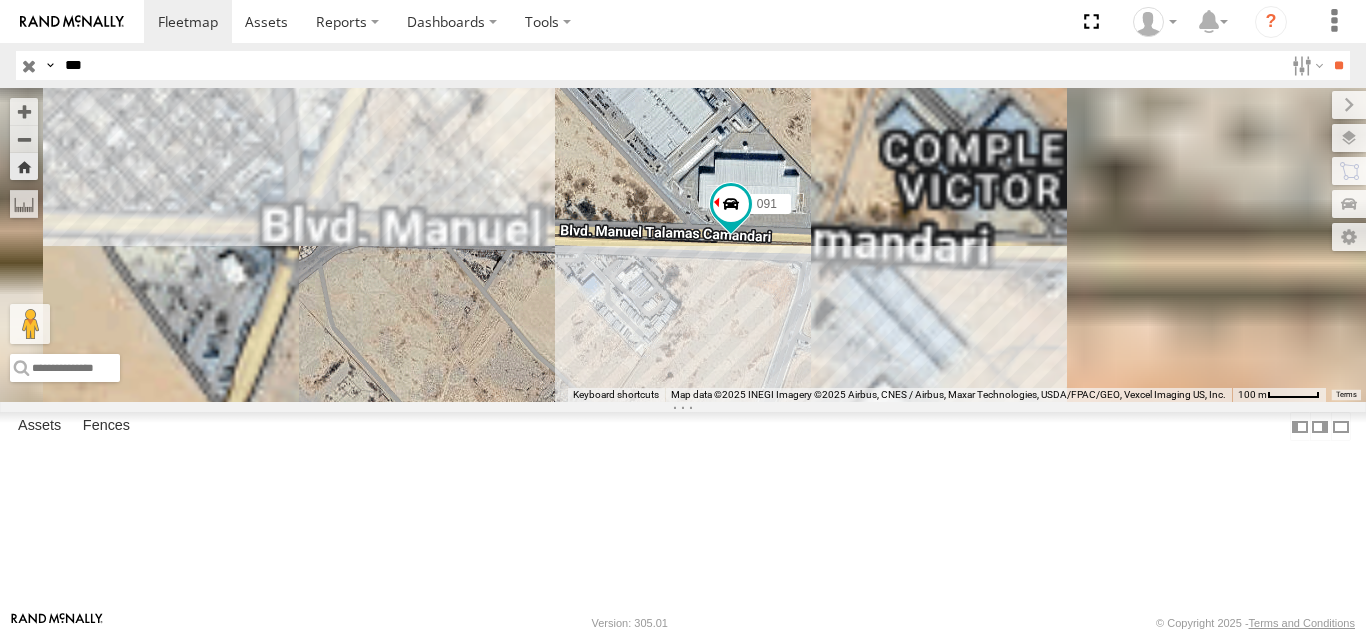 click on "***" at bounding box center (670, 65) 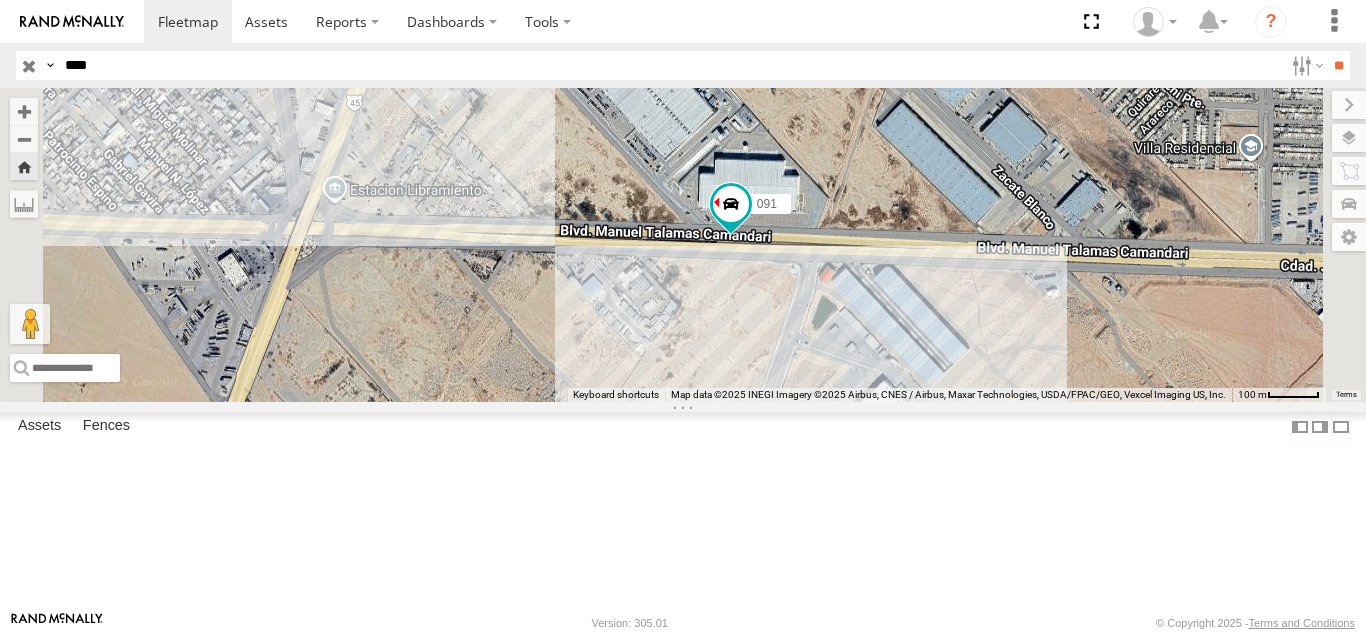 click on "**" at bounding box center [1338, 65] 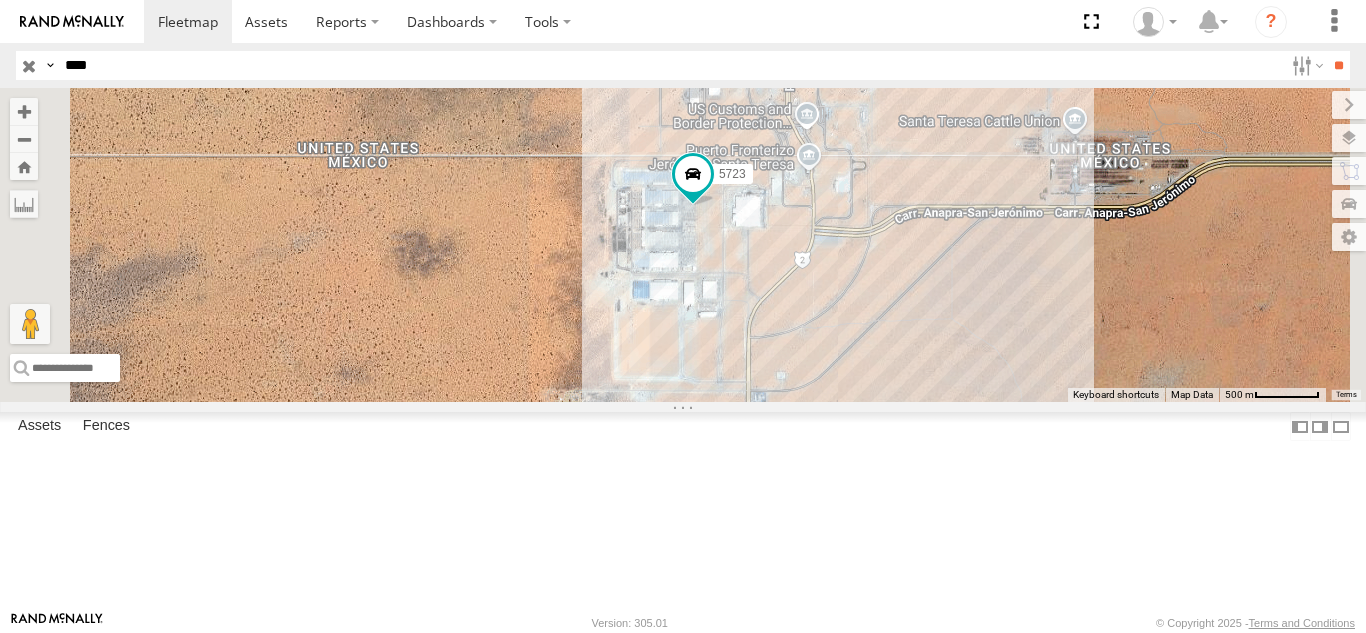 click on "****" at bounding box center [670, 65] 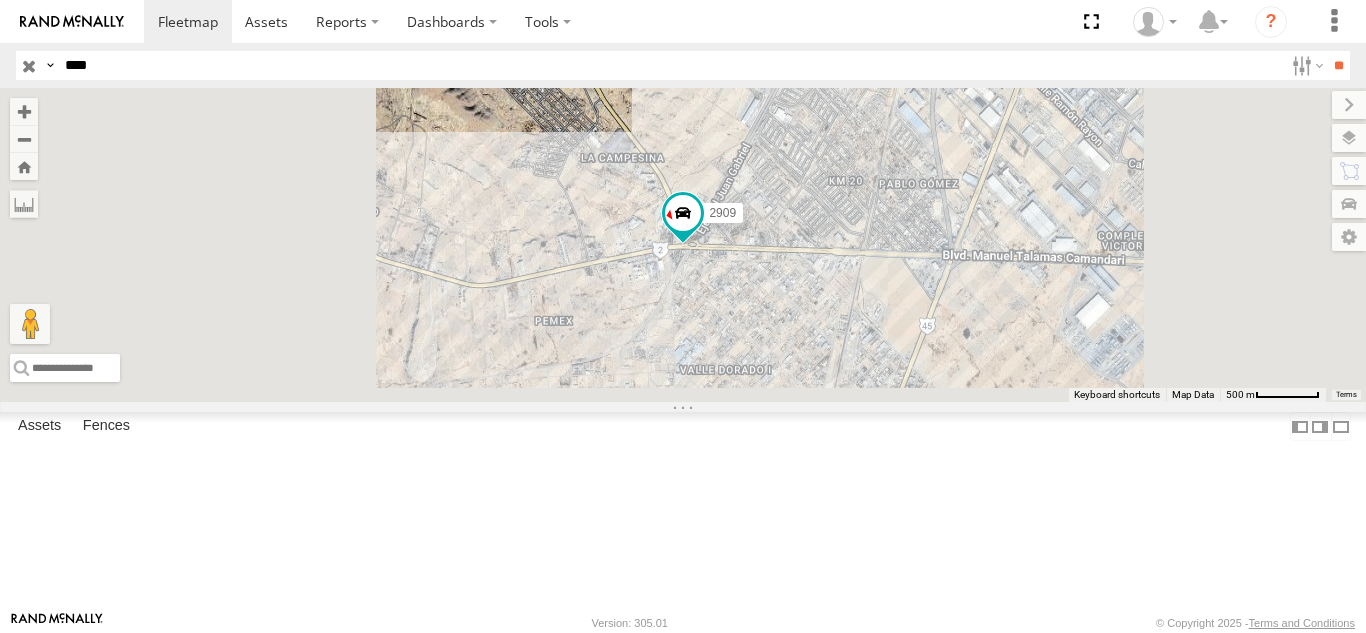 click on "FOXCONN" at bounding box center (0, 0) 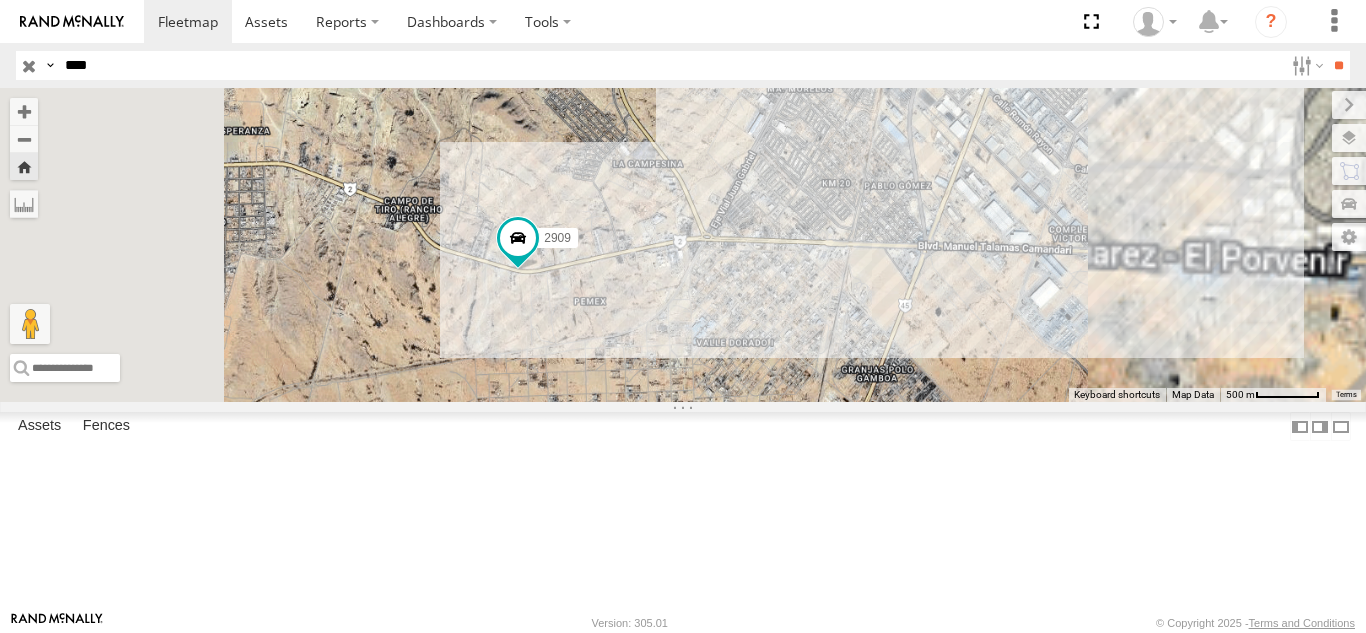 click on "****" at bounding box center [670, 65] 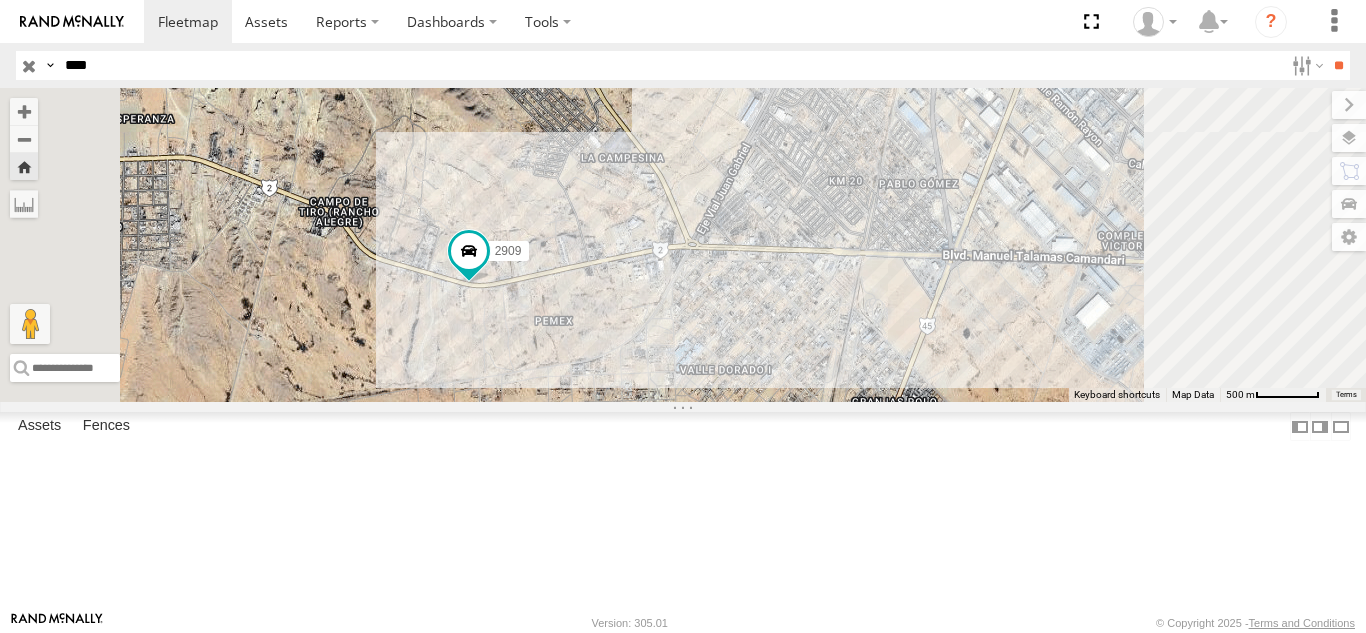 click on "**" at bounding box center [1338, 65] 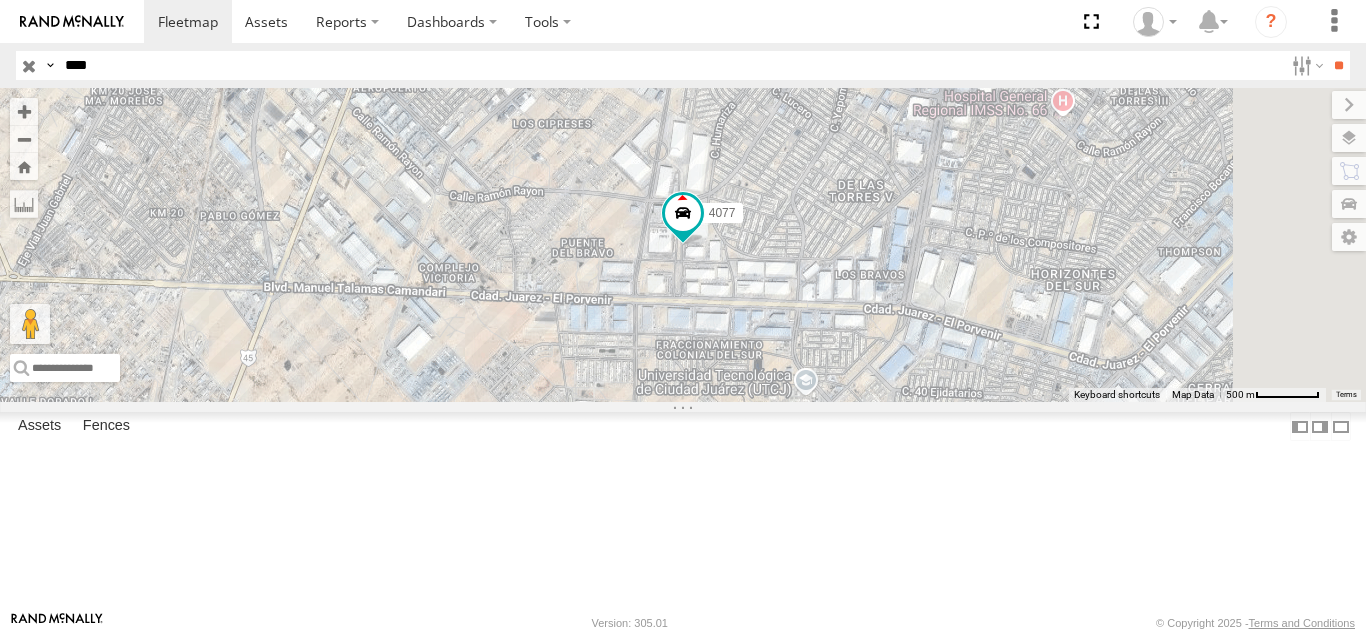 click on "FOXCONN" at bounding box center [0, 0] 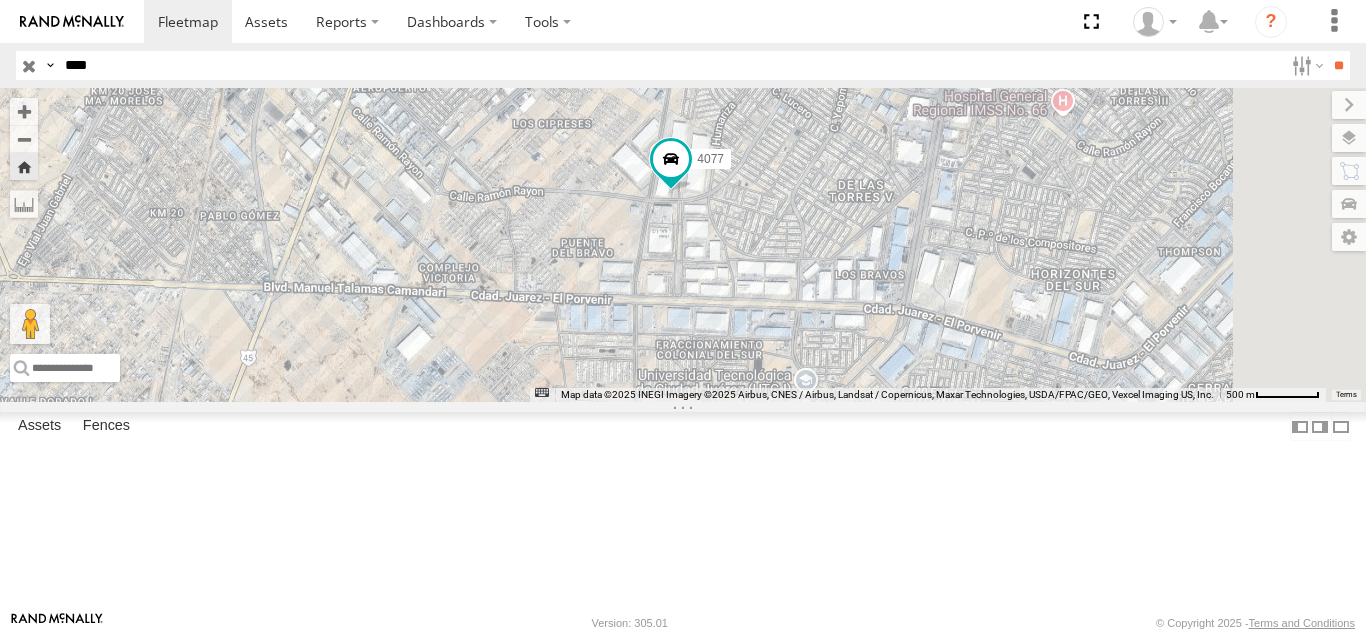 click on "****" at bounding box center [670, 65] 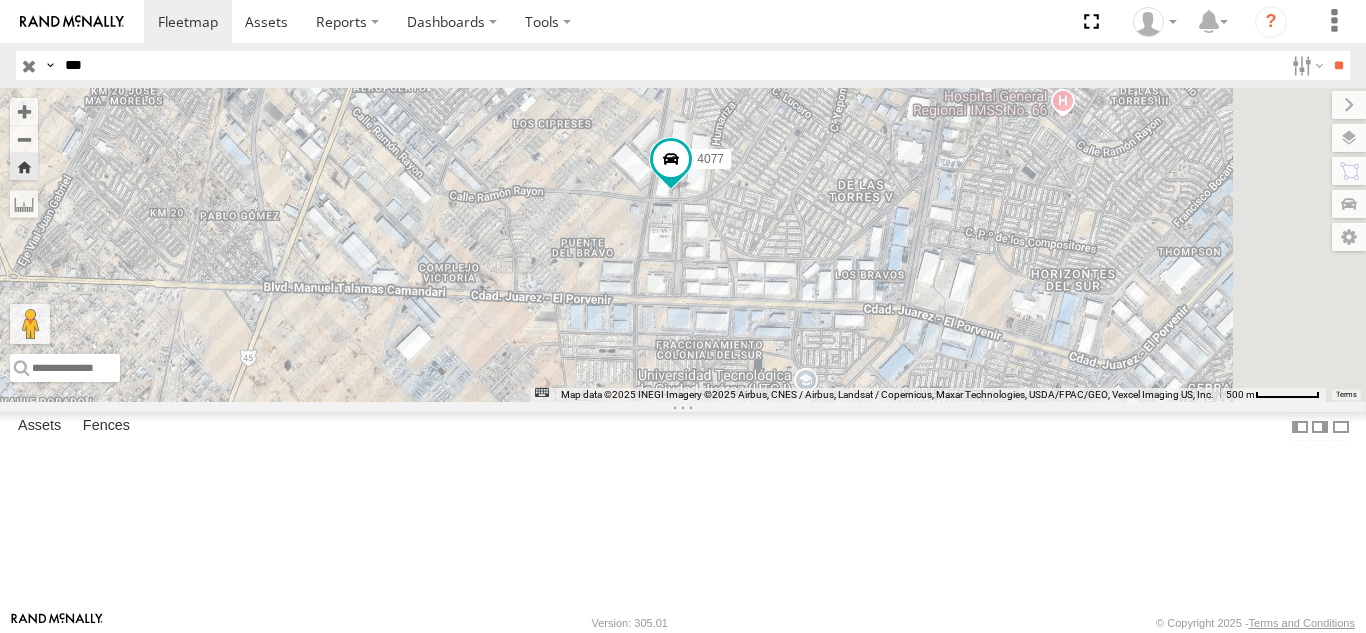 click on "**" at bounding box center [1338, 65] 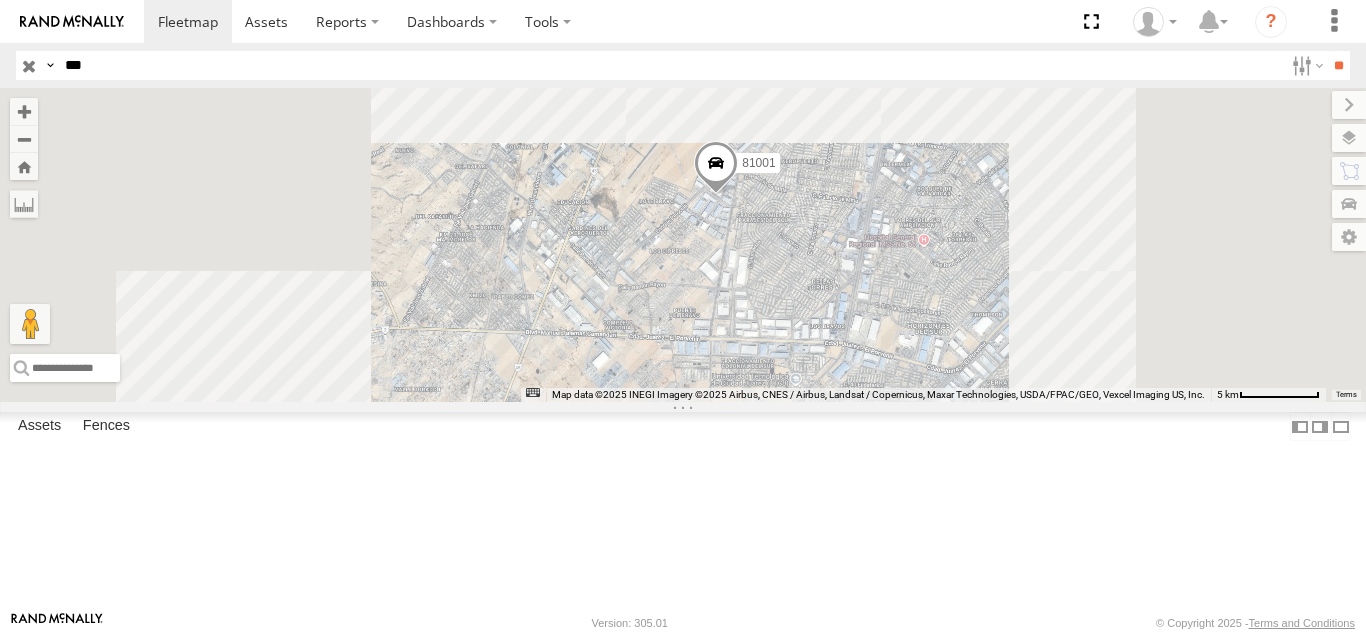 click on "091" at bounding box center (0, 0) 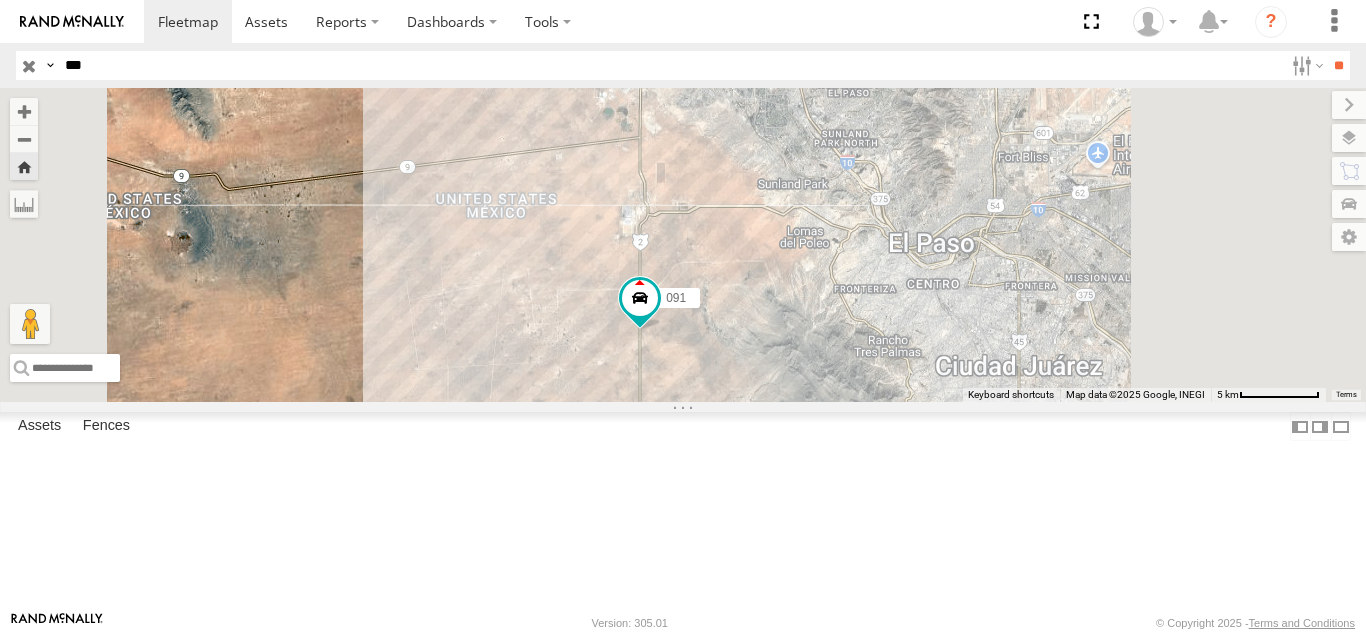 click on "***" at bounding box center (670, 65) 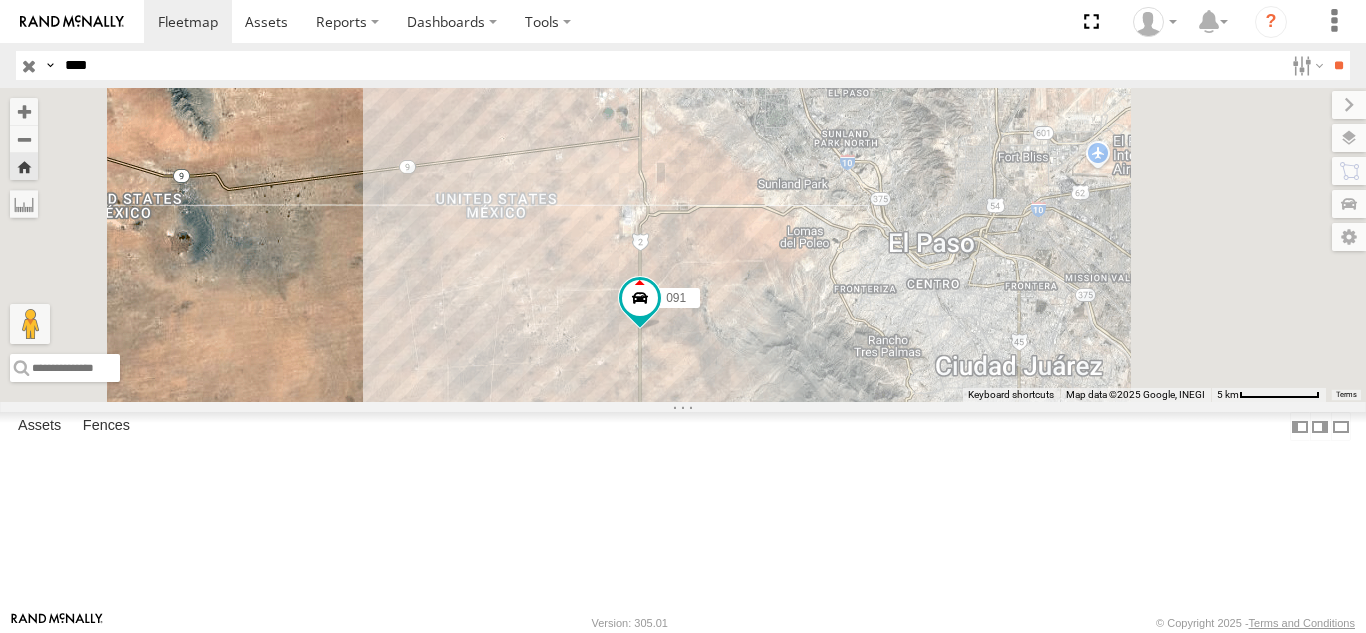 click on "**" at bounding box center (1338, 65) 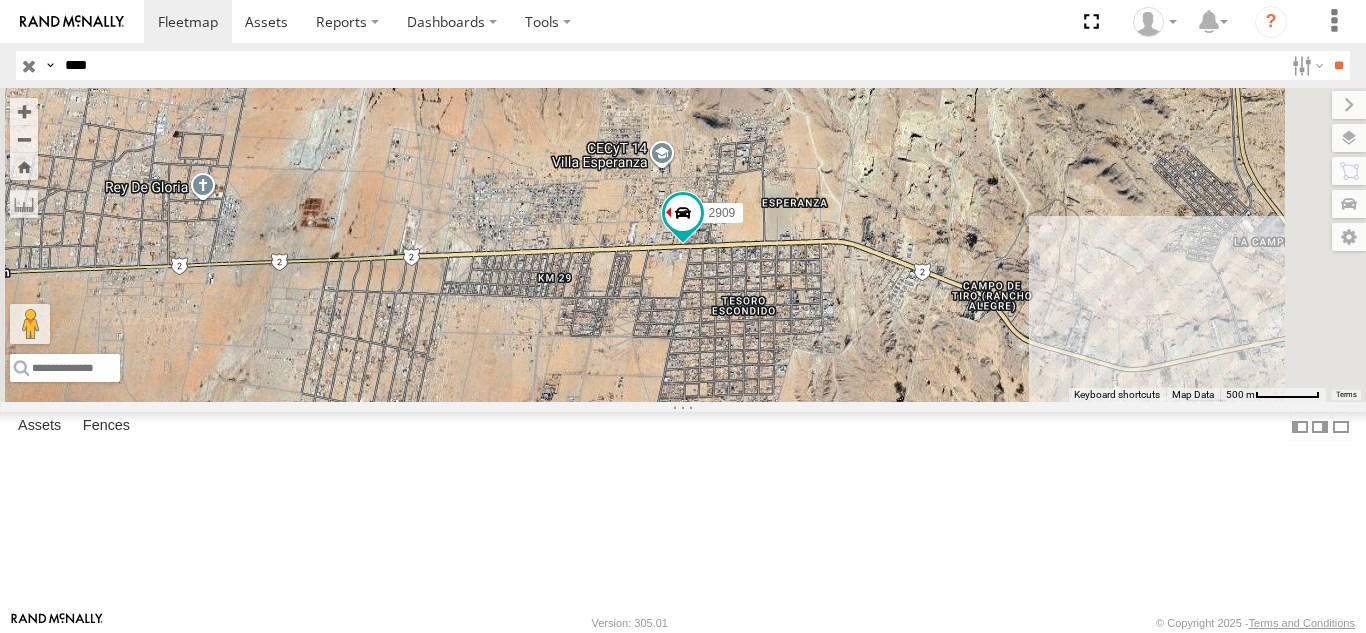 click on "FOXCONN" at bounding box center [0, 0] 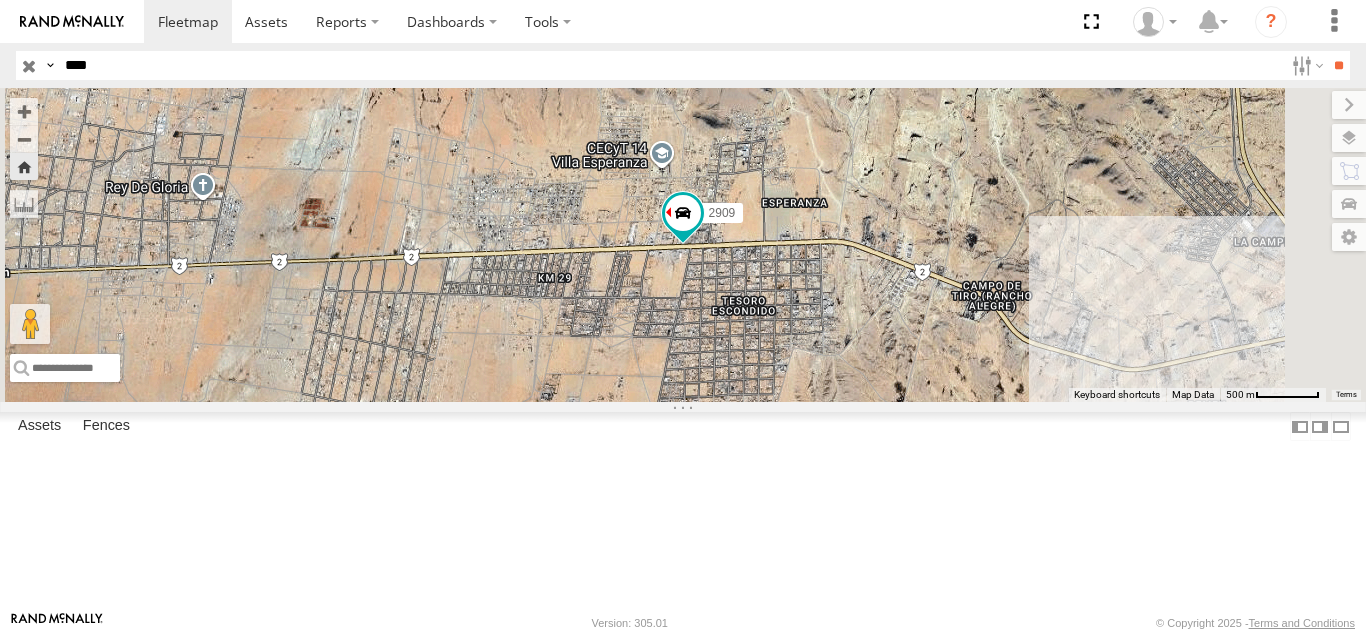 click on "****" at bounding box center [670, 65] 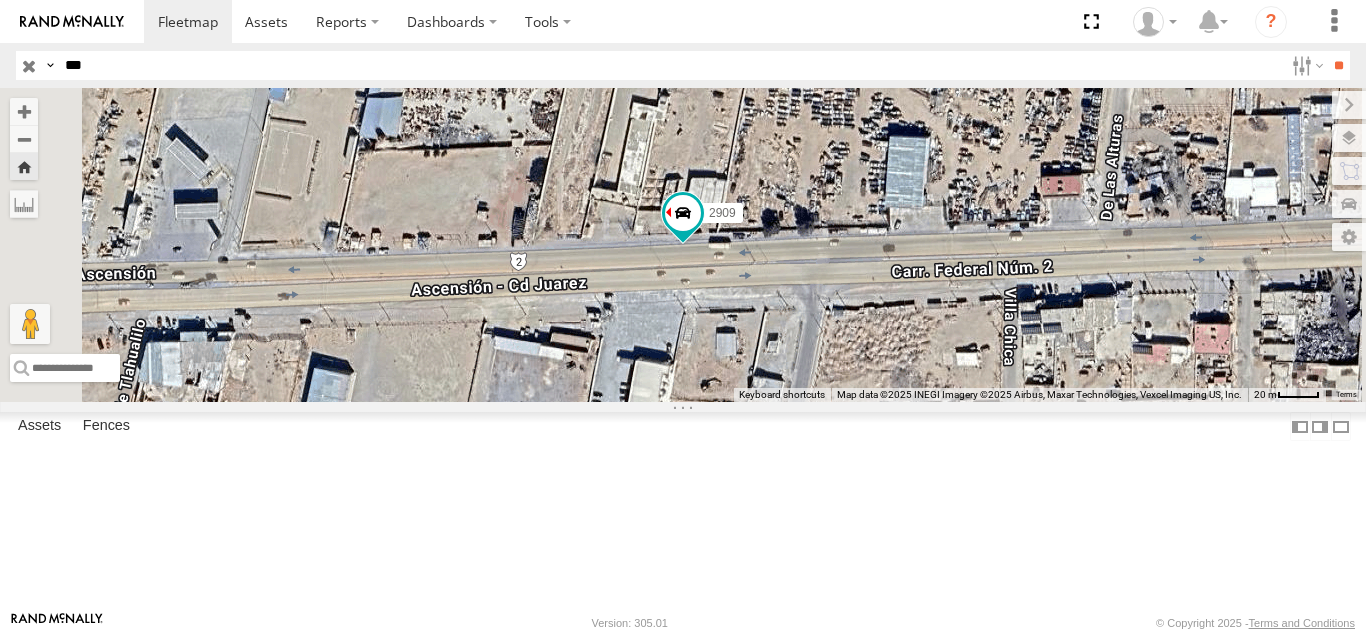 click on "**" at bounding box center (1338, 65) 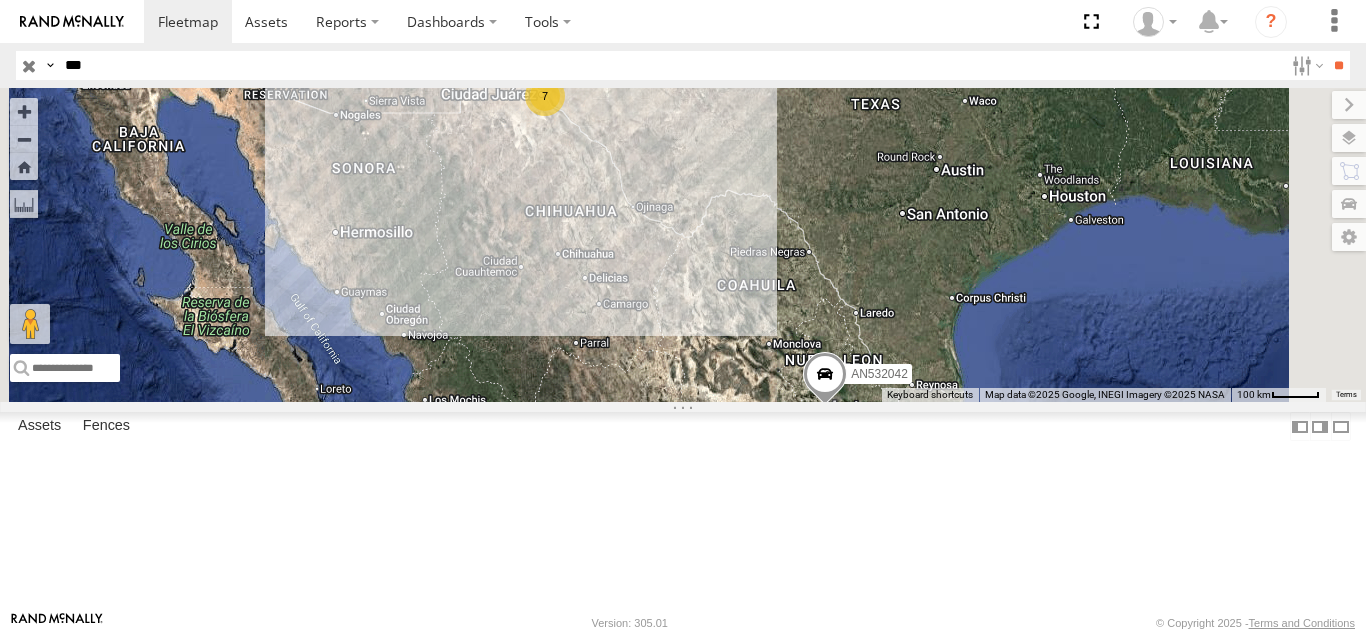 click on "311" at bounding box center [0, 0] 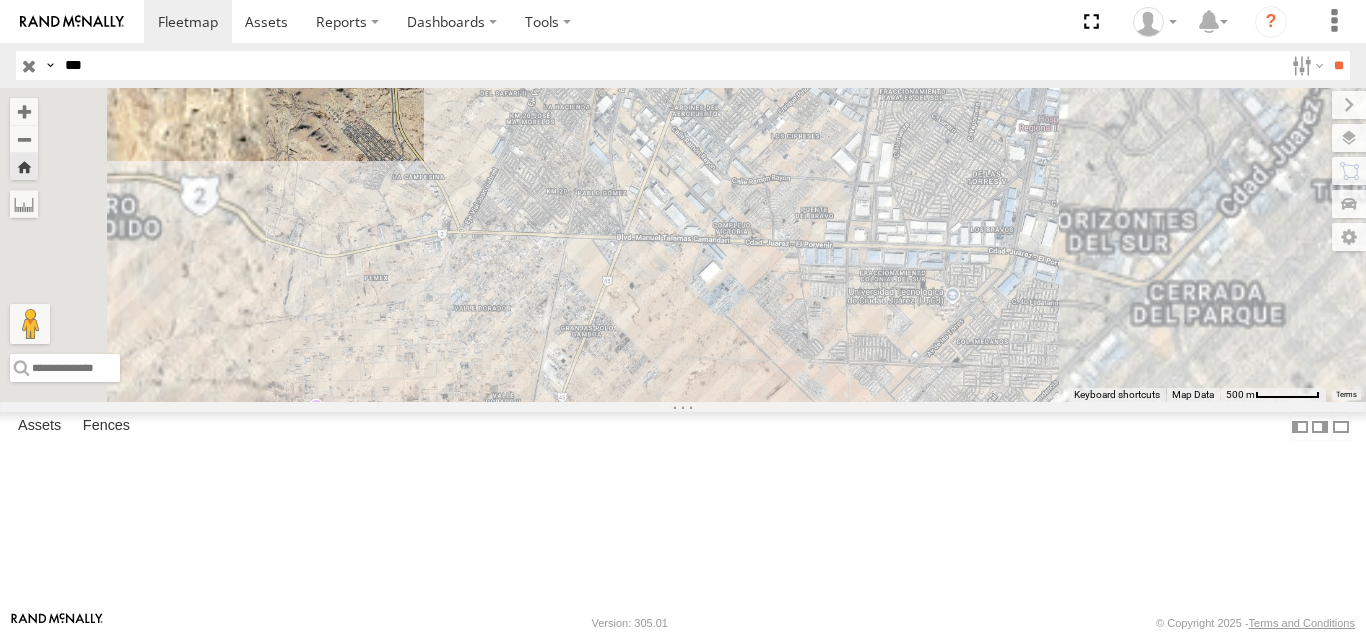 drag, startPoint x: 651, startPoint y: 39, endPoint x: 667, endPoint y: 65, distance: 30.528675 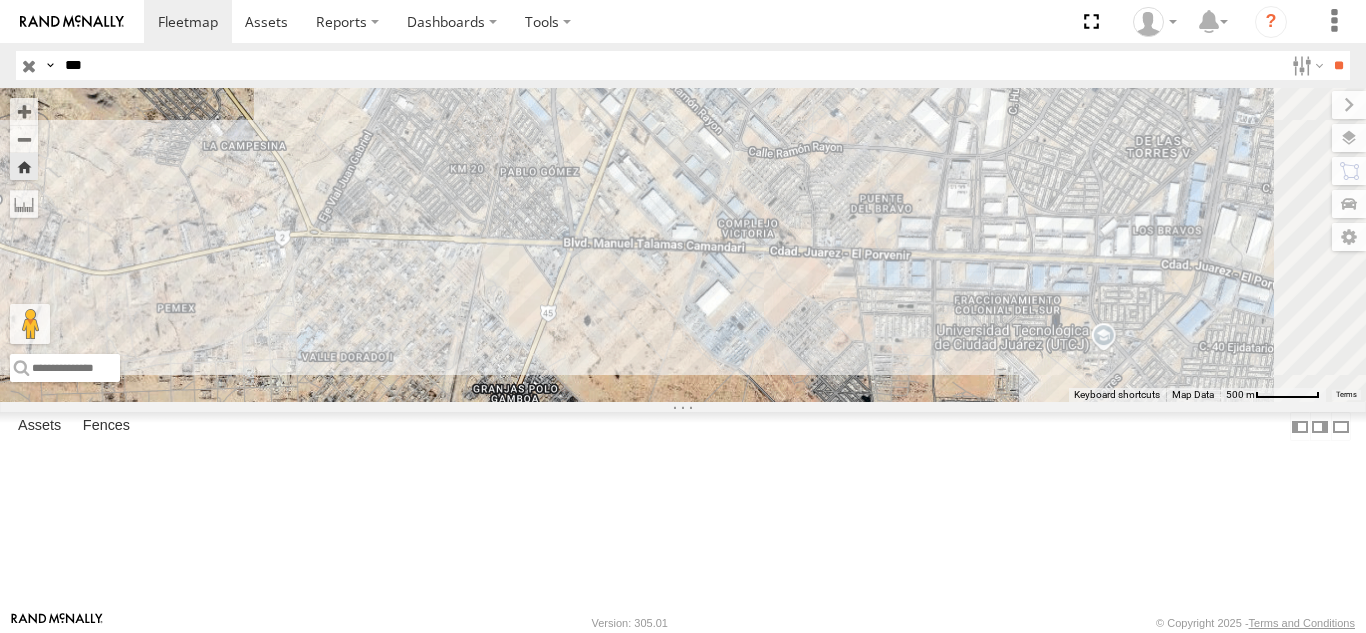 click on "***" at bounding box center [670, 65] 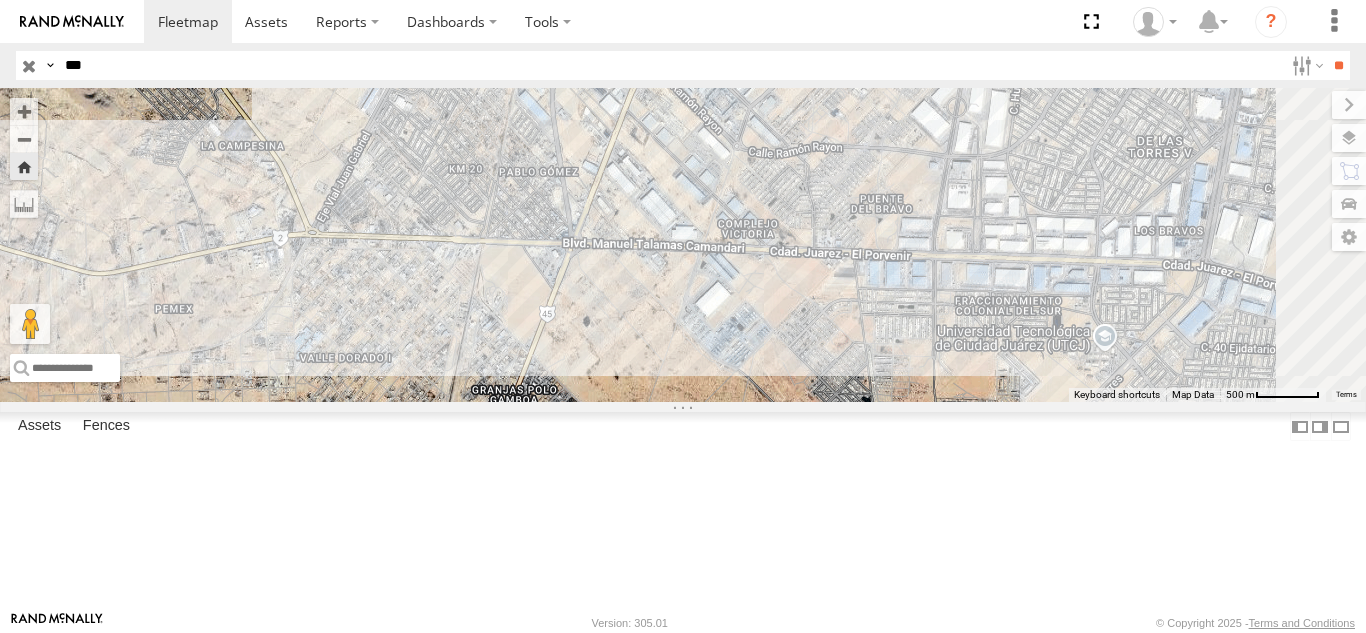 click on "***" at bounding box center [670, 65] 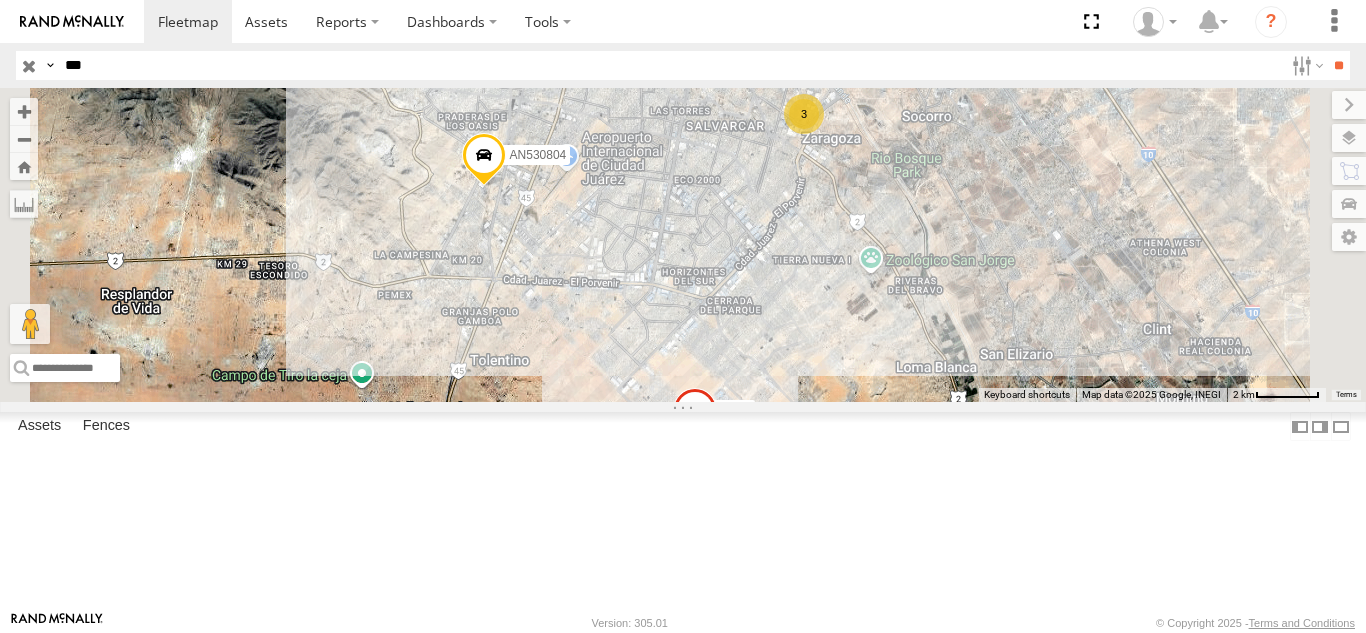 click on "758" at bounding box center [0, 0] 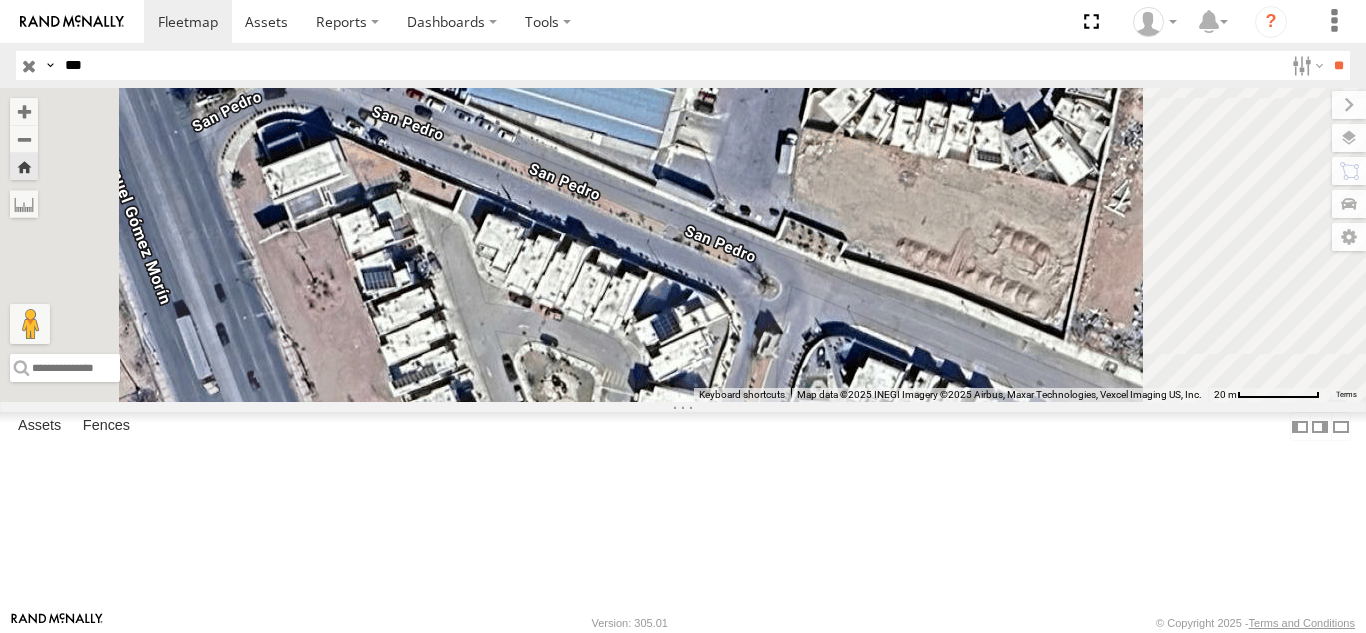 drag, startPoint x: 1205, startPoint y: 351, endPoint x: 949, endPoint y: 298, distance: 261.42877 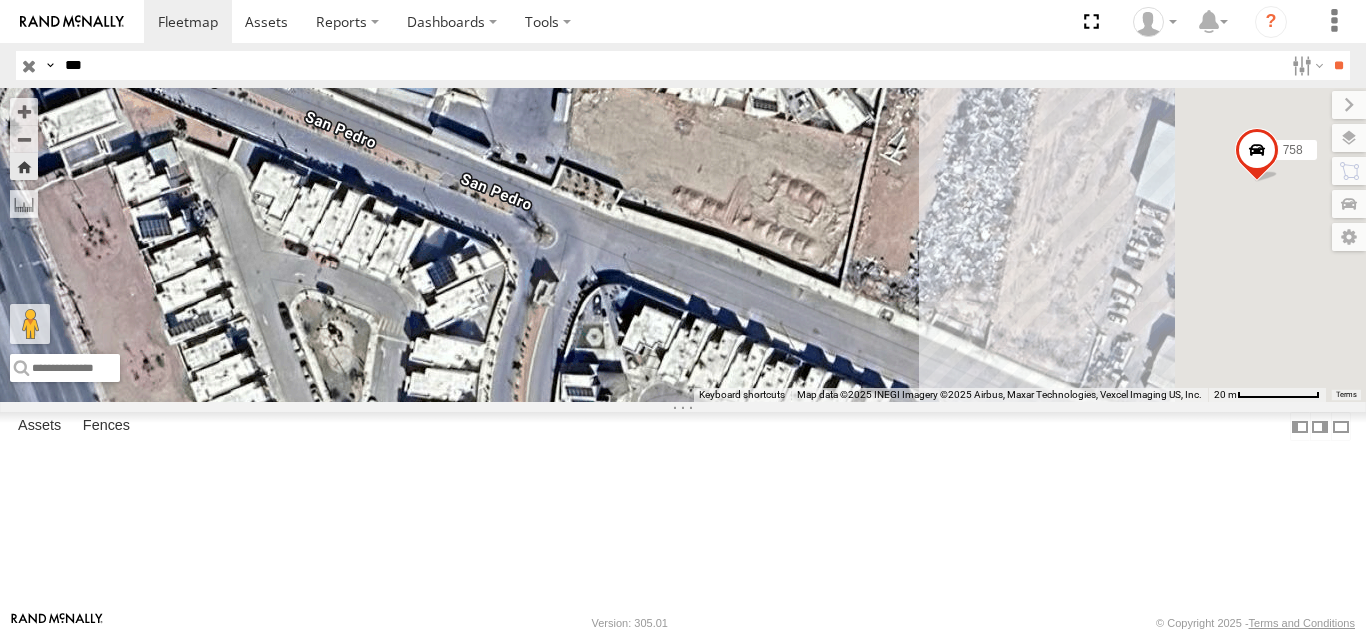 drag, startPoint x: 1022, startPoint y: 279, endPoint x: 906, endPoint y: 297, distance: 117.388245 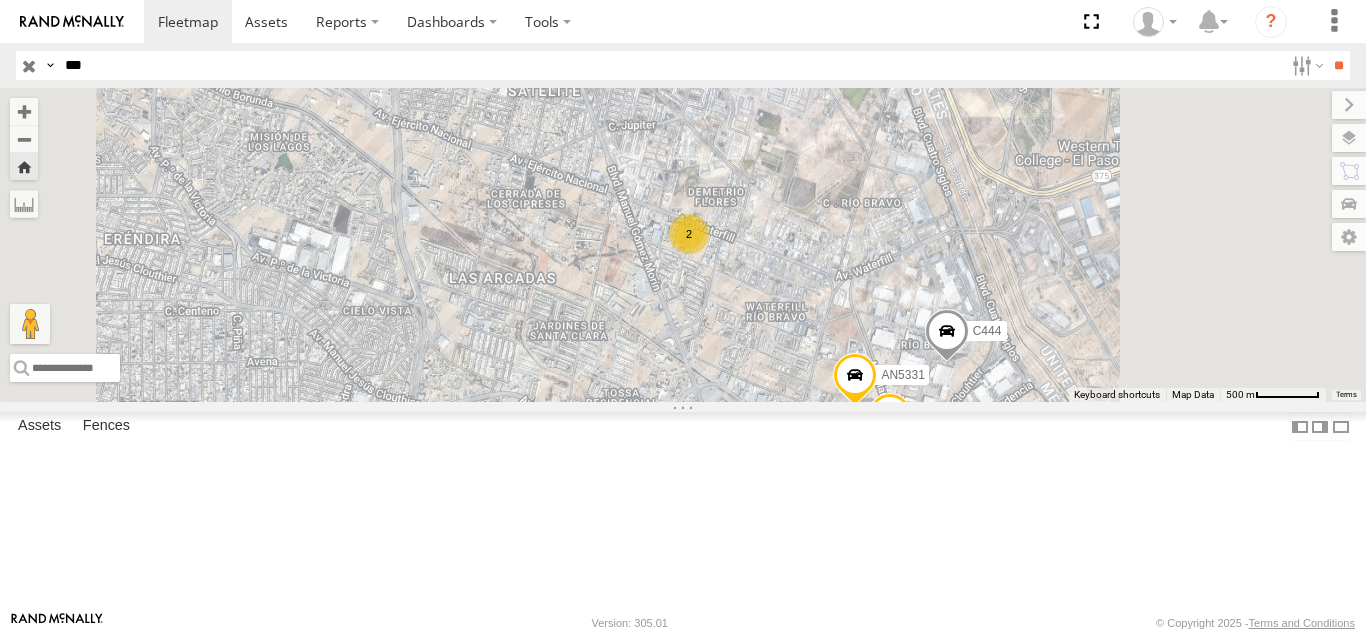 click on "***" at bounding box center (670, 65) 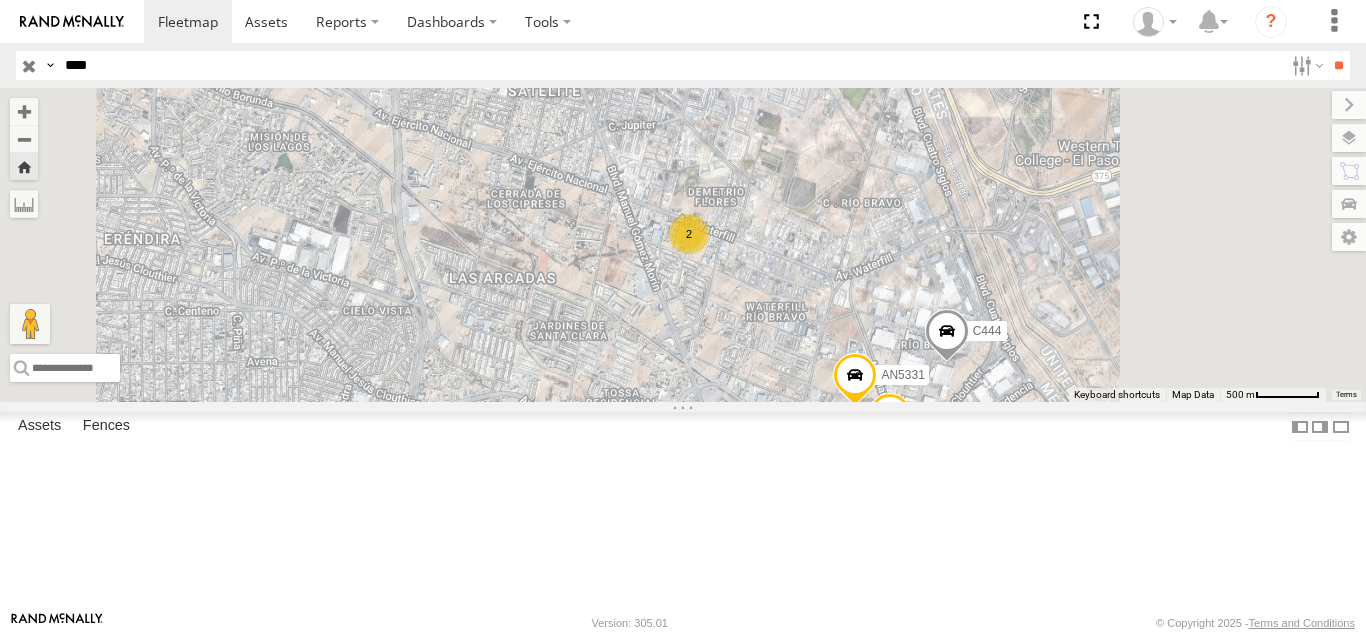 click on "**" at bounding box center [1338, 65] 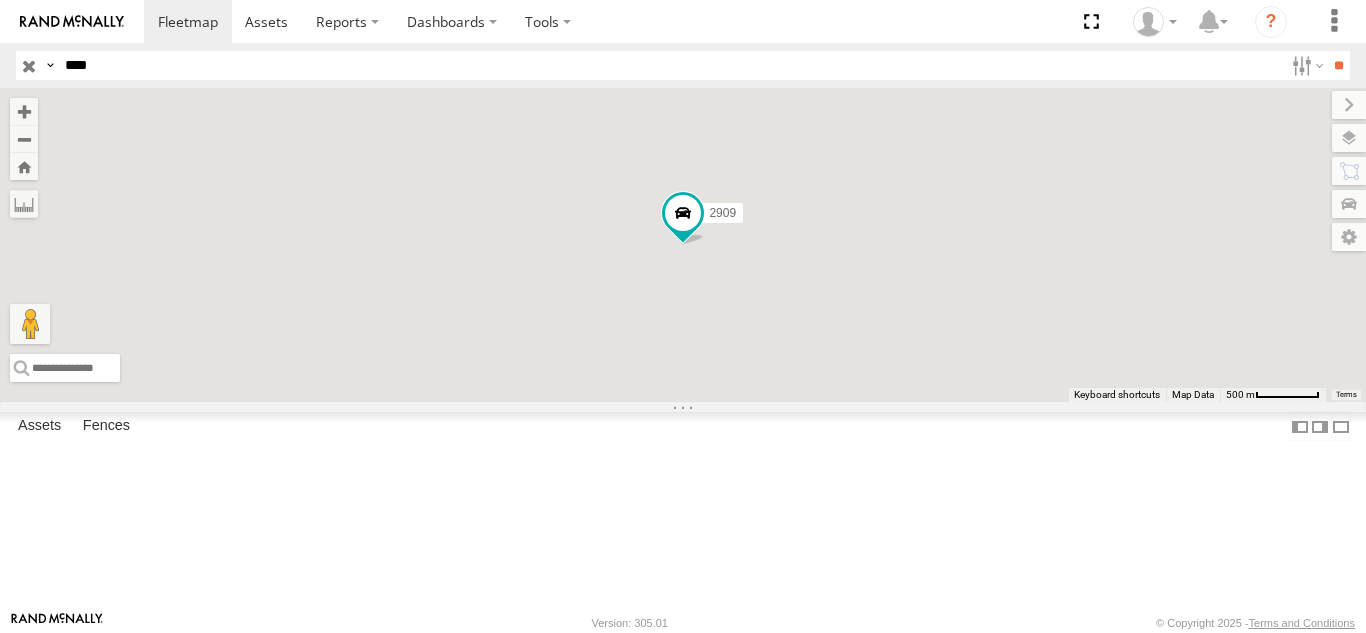 click on "FOXCONN" at bounding box center (0, 0) 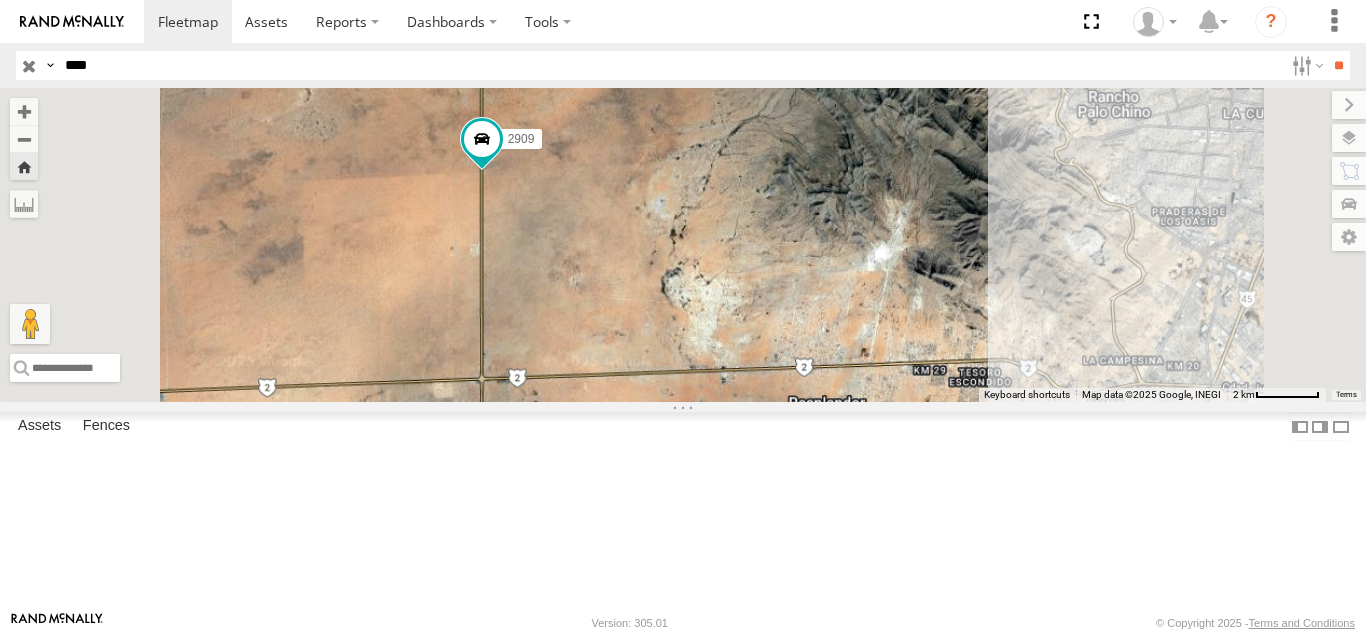 click on "****" at bounding box center (670, 65) 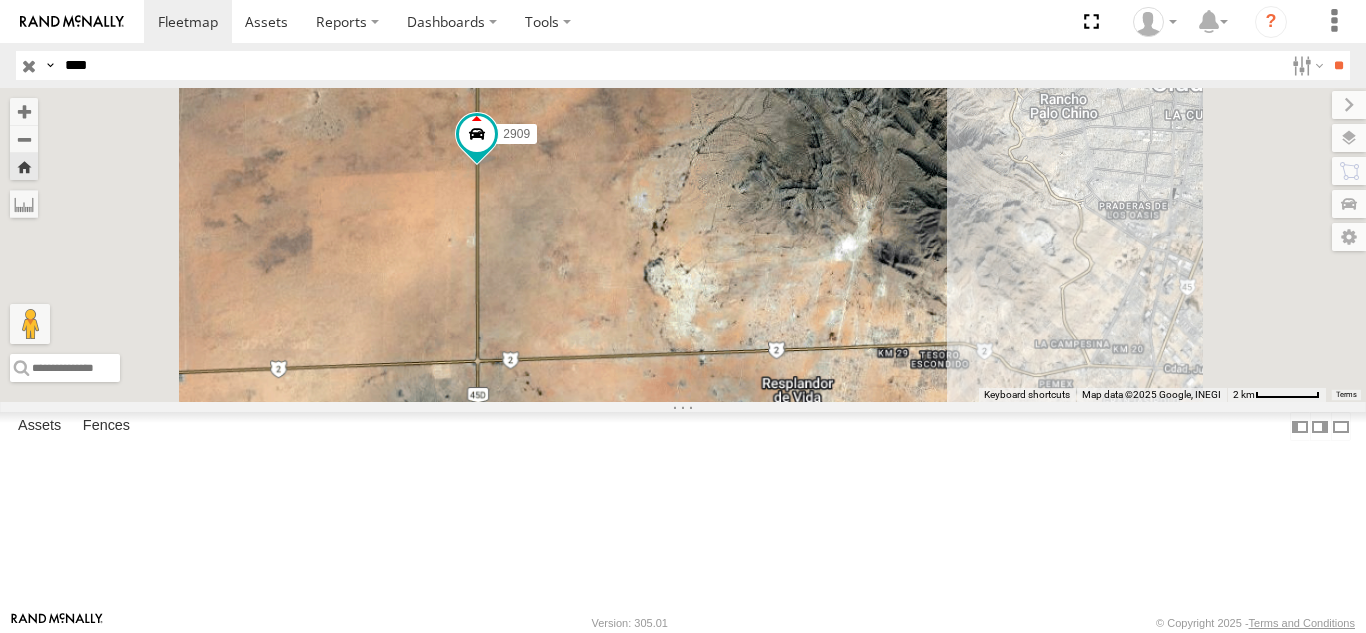 click on "****" at bounding box center (670, 65) 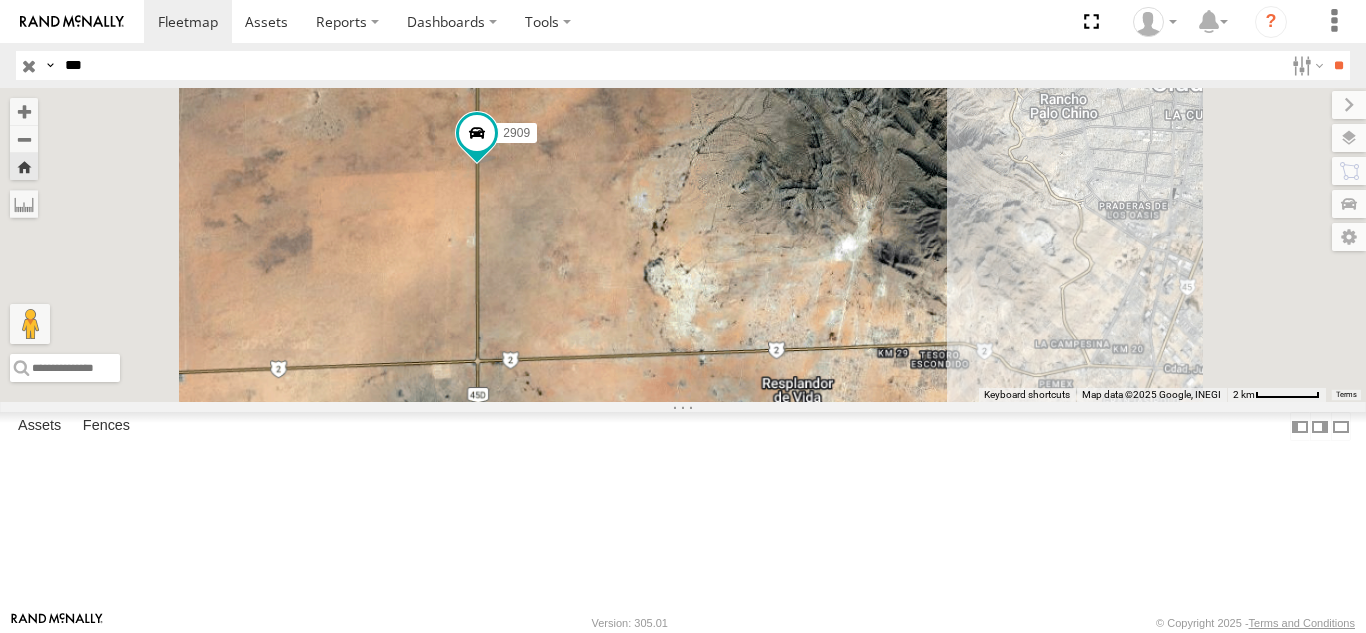 click on "**" at bounding box center [1338, 65] 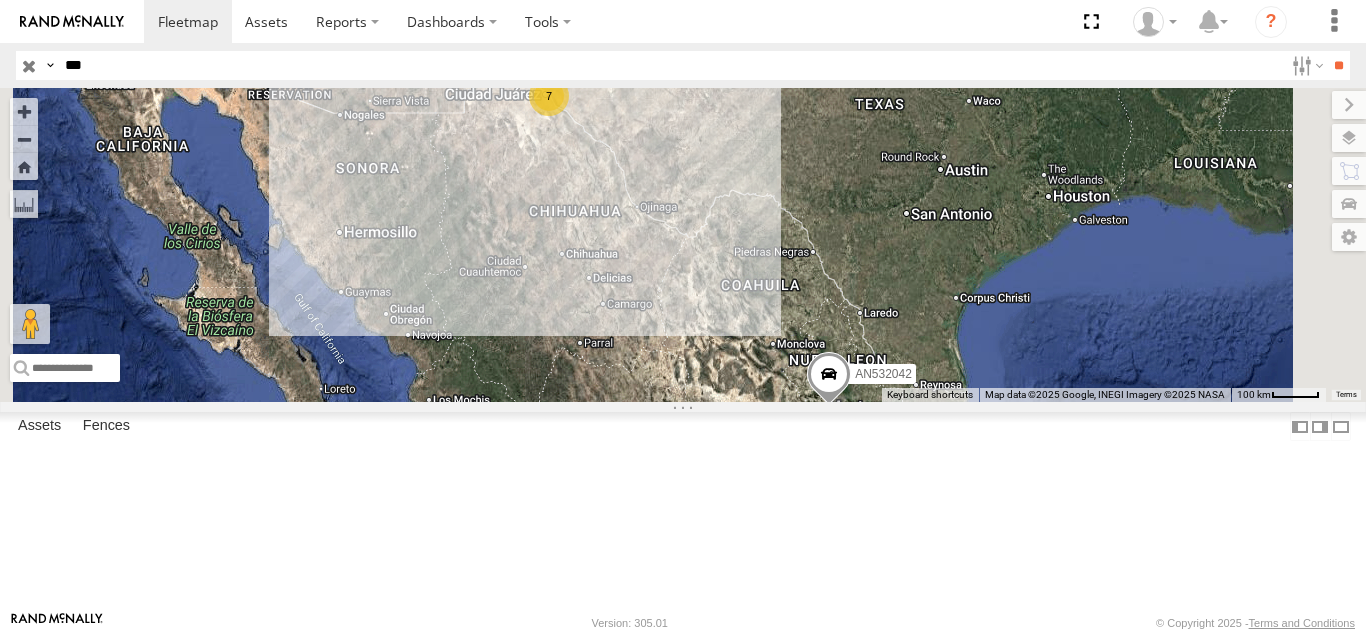 click on "FOXCONN" at bounding box center [0, 0] 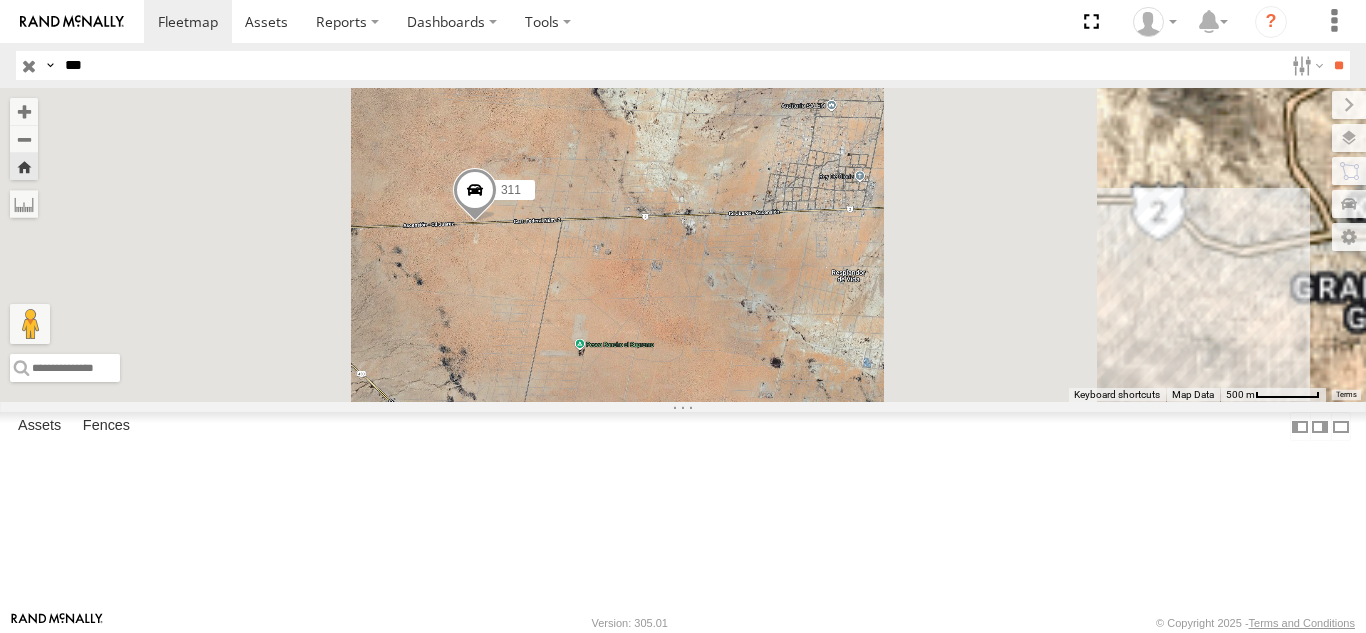 click on "***" at bounding box center (670, 65) 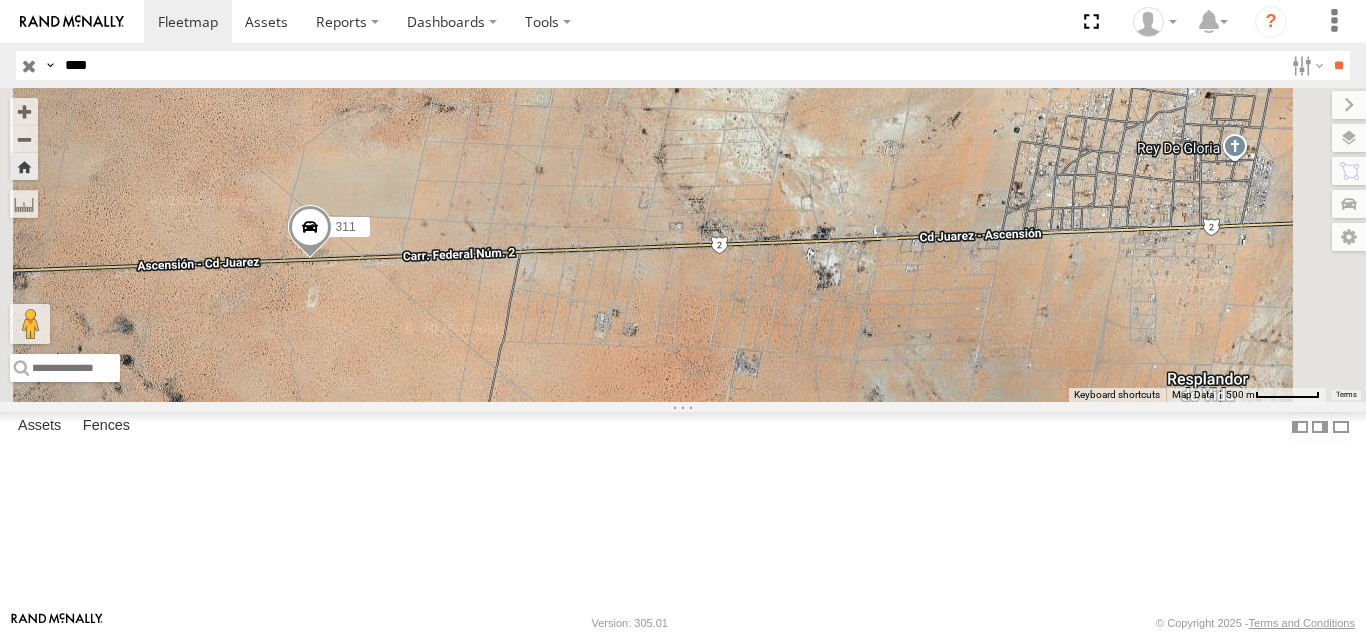 click on "**" at bounding box center [1338, 65] 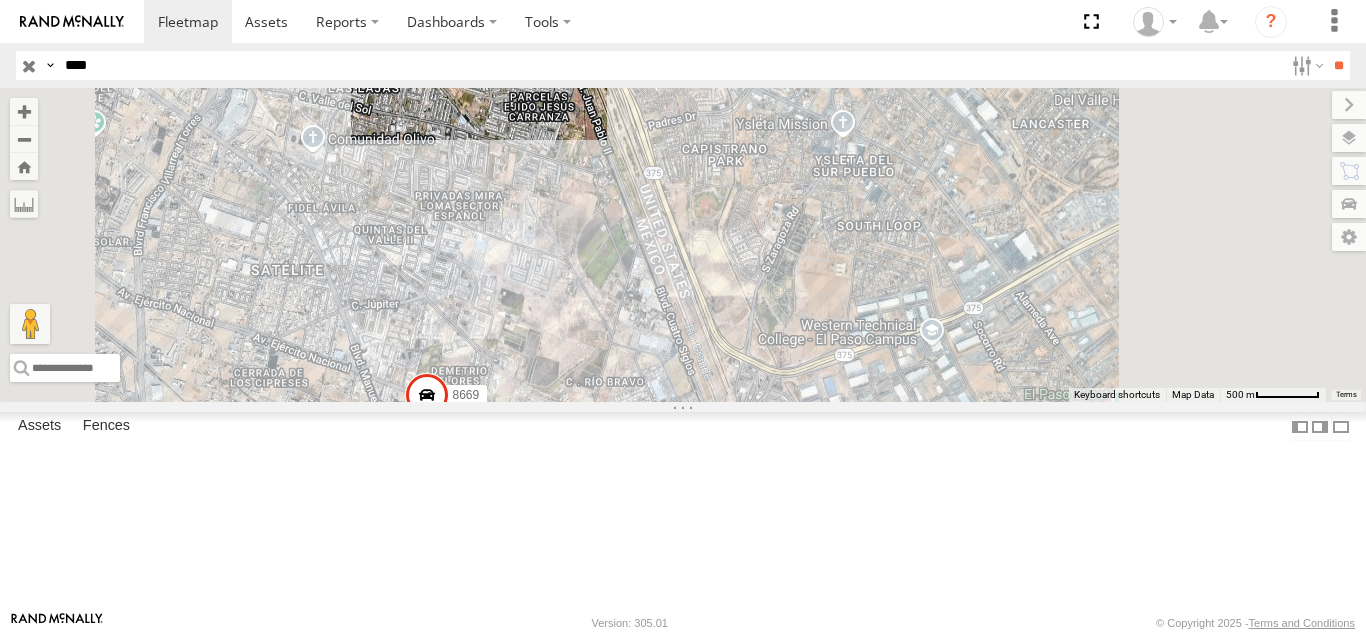 click on "8669" at bounding box center [0, 0] 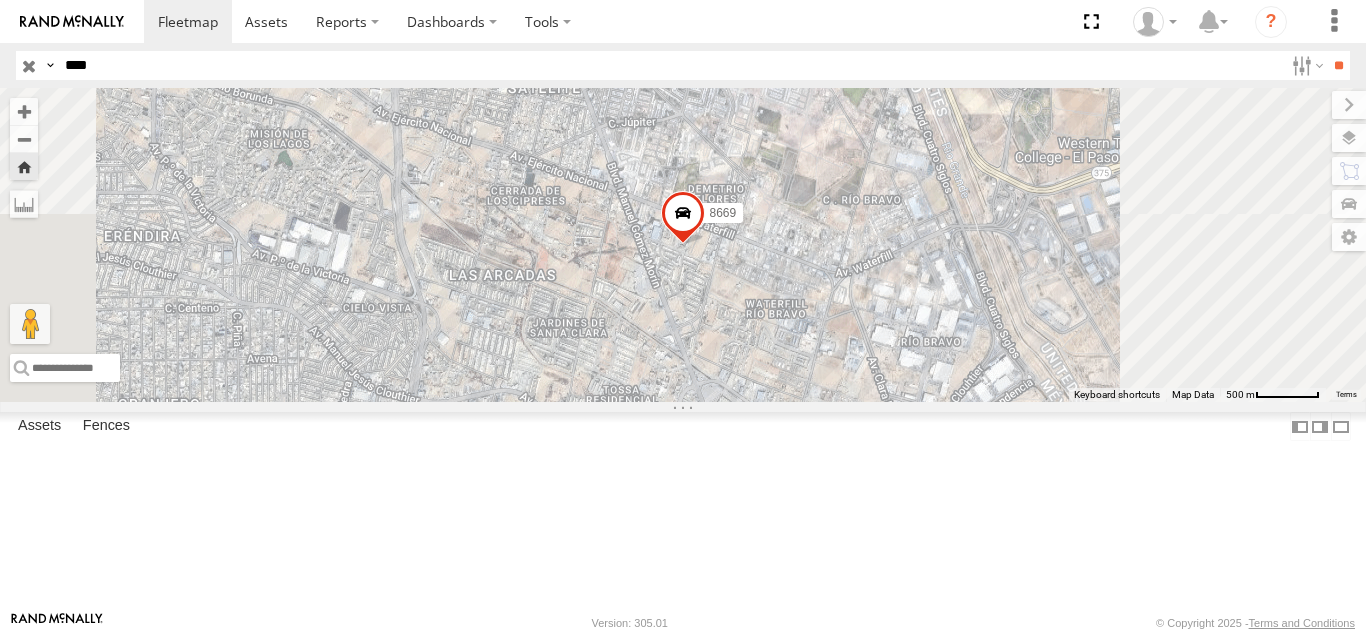 click on "****" at bounding box center (670, 65) 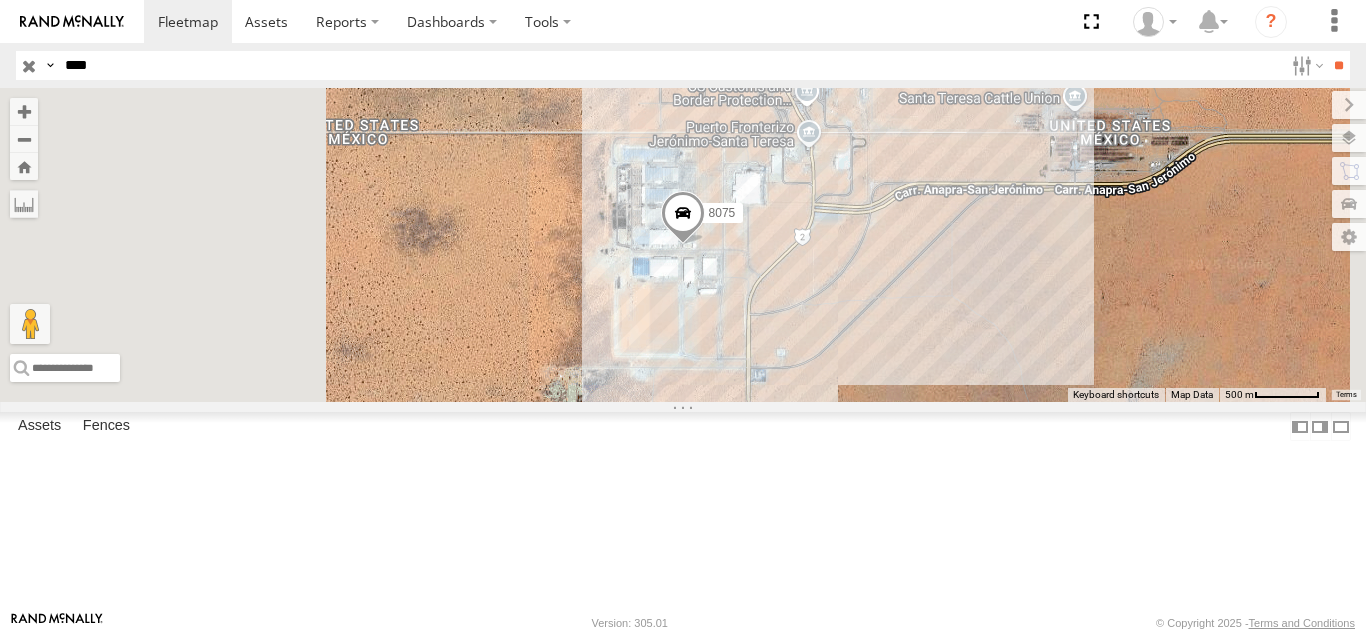 click on "8075" at bounding box center [0, 0] 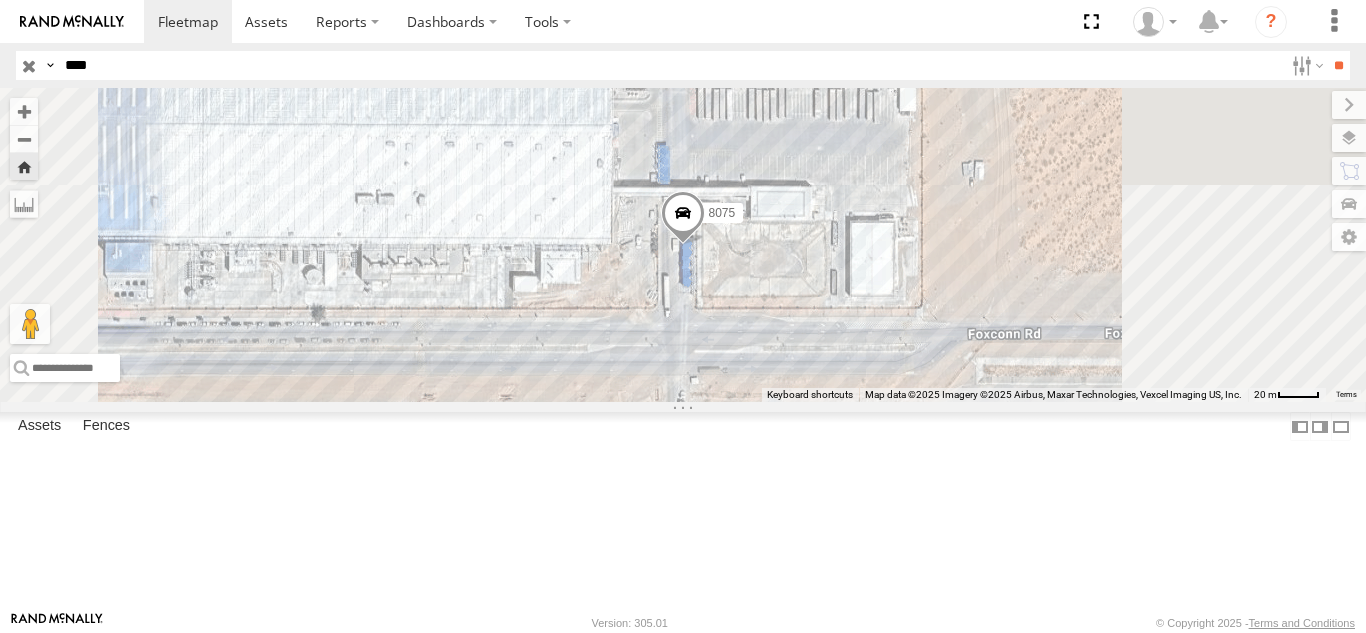 click on "****" at bounding box center [670, 65] 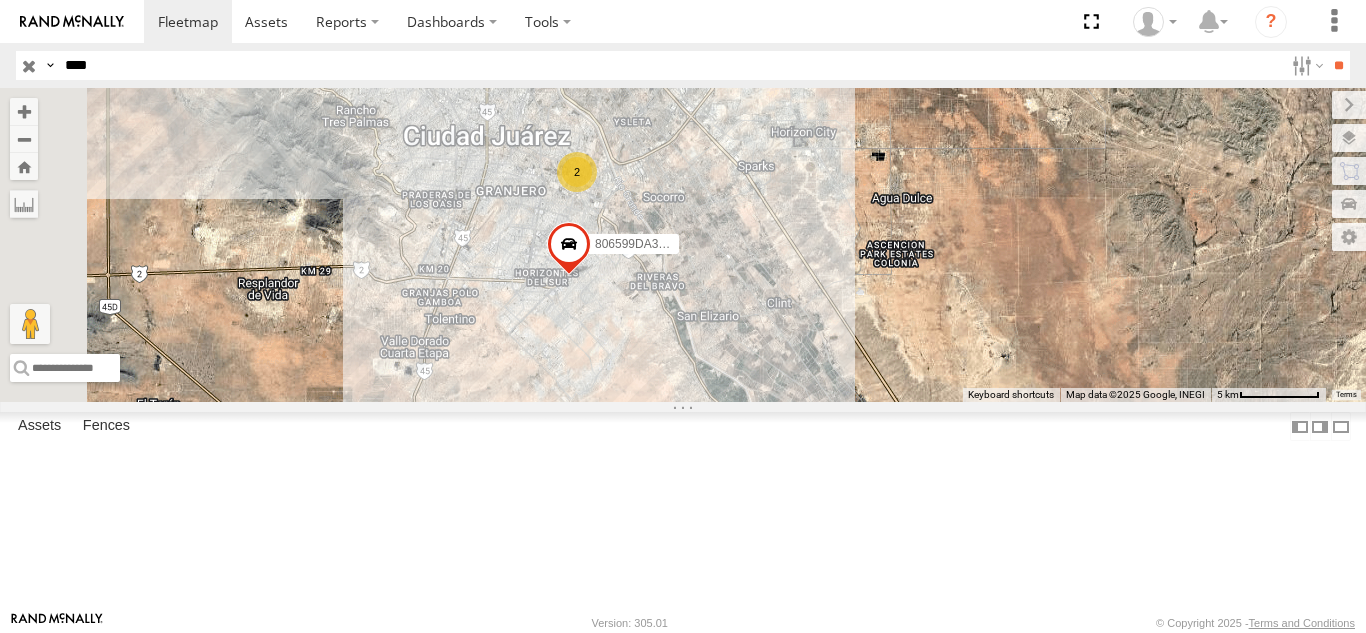 click on "****" at bounding box center (670, 65) 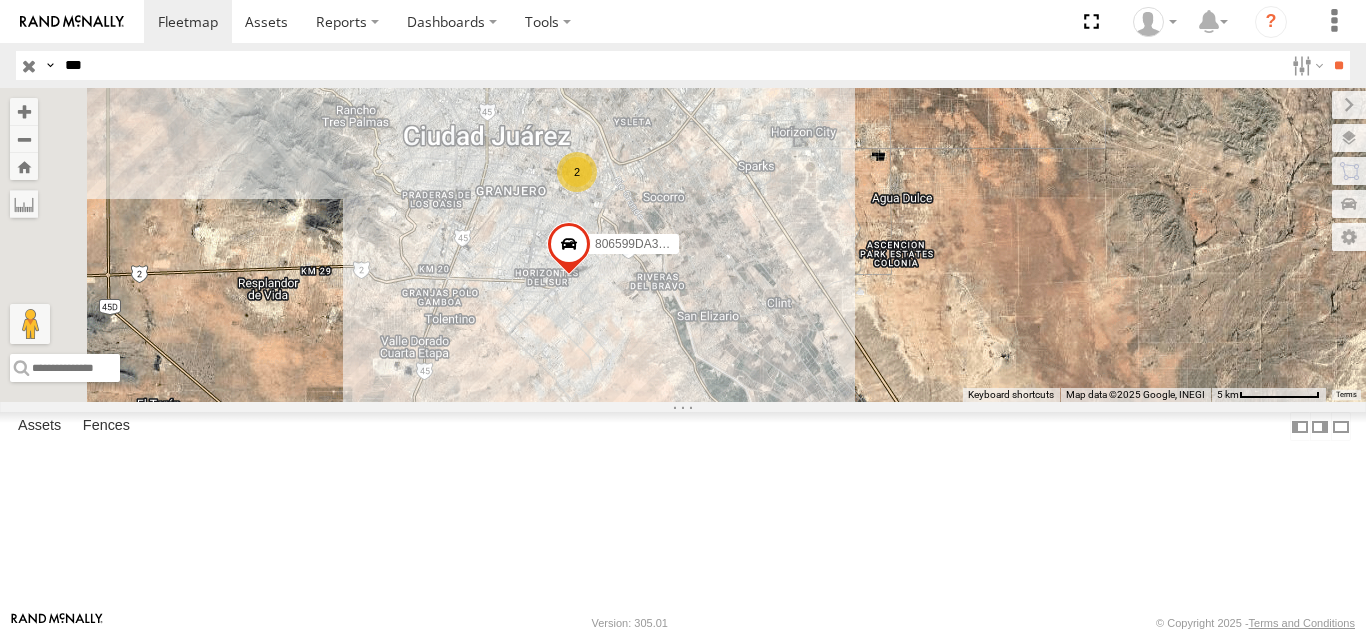 click on "**" at bounding box center [1338, 65] 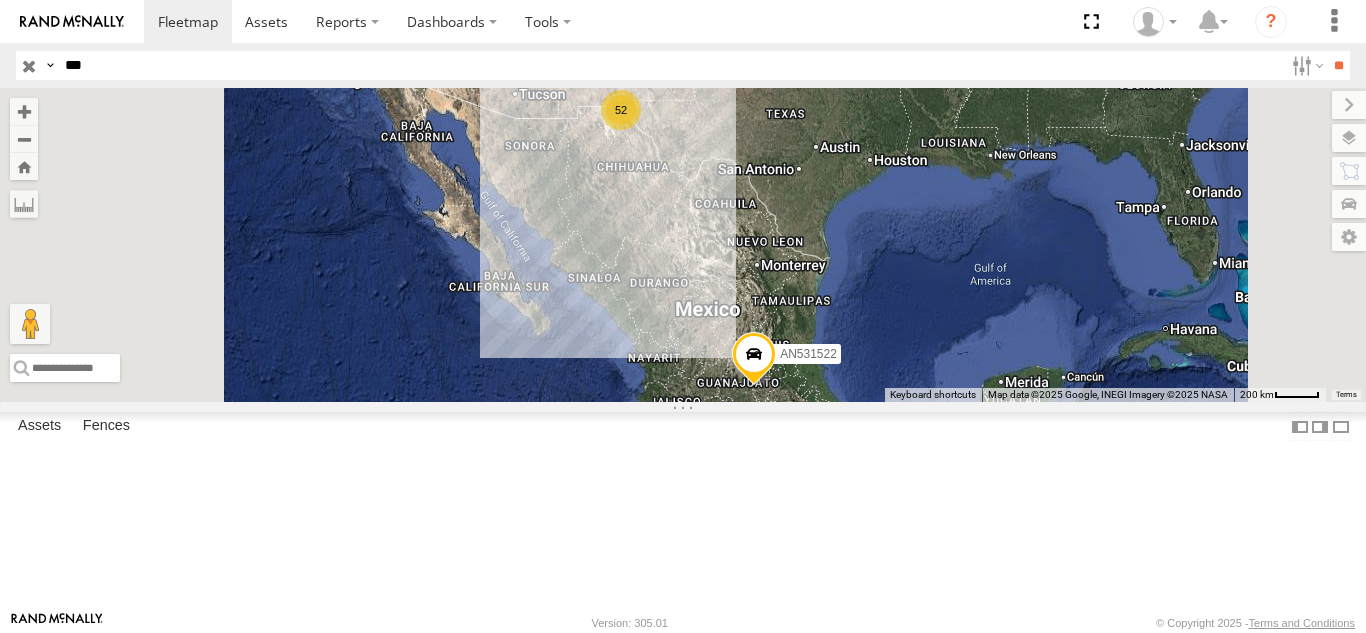 scroll, scrollTop: 300, scrollLeft: 0, axis: vertical 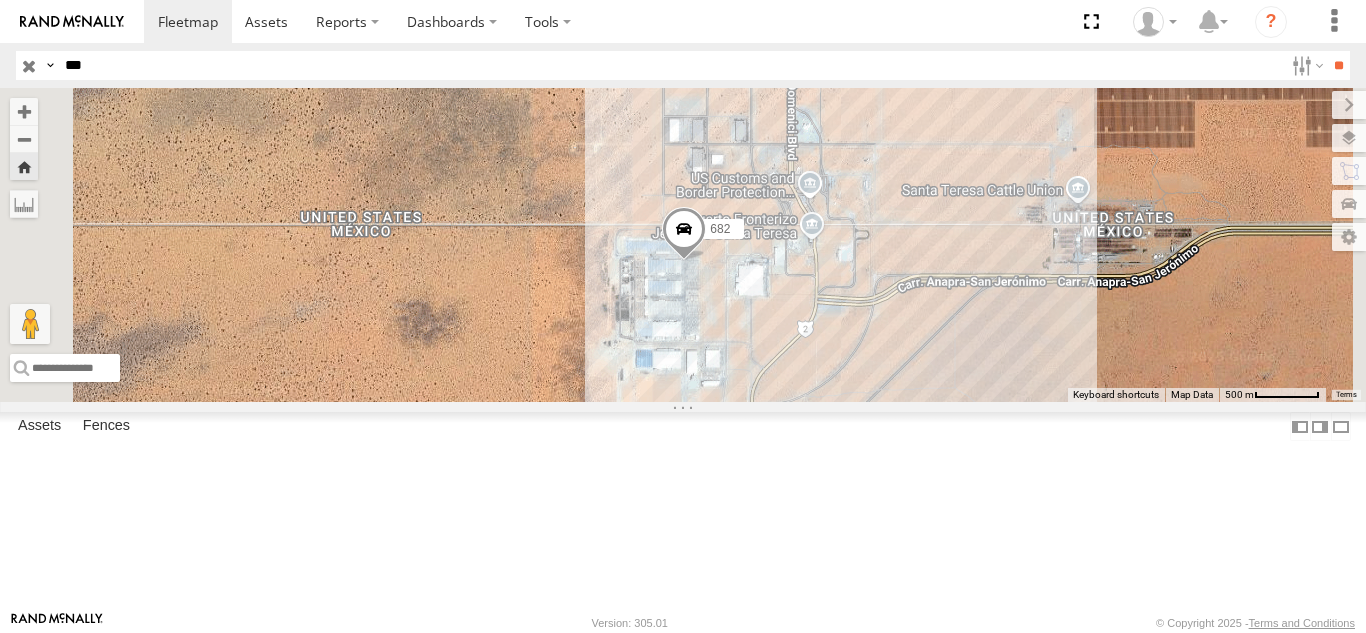click on "***" at bounding box center [670, 65] 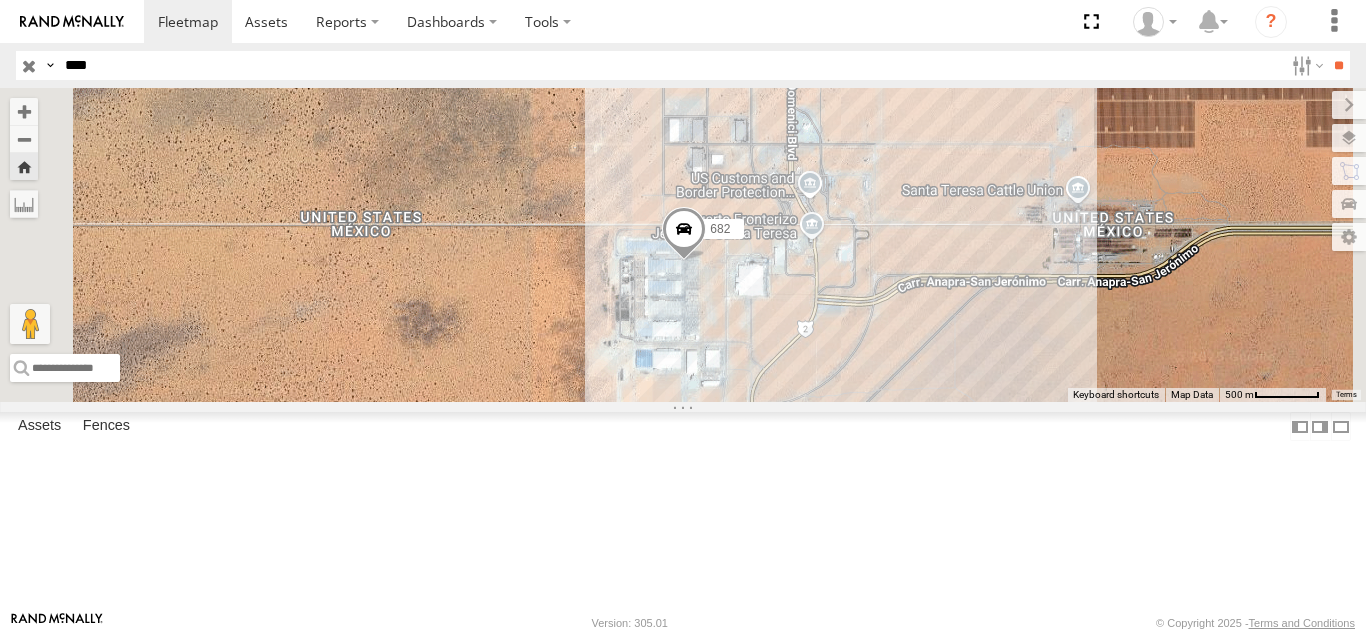 click on "**" at bounding box center [1338, 65] 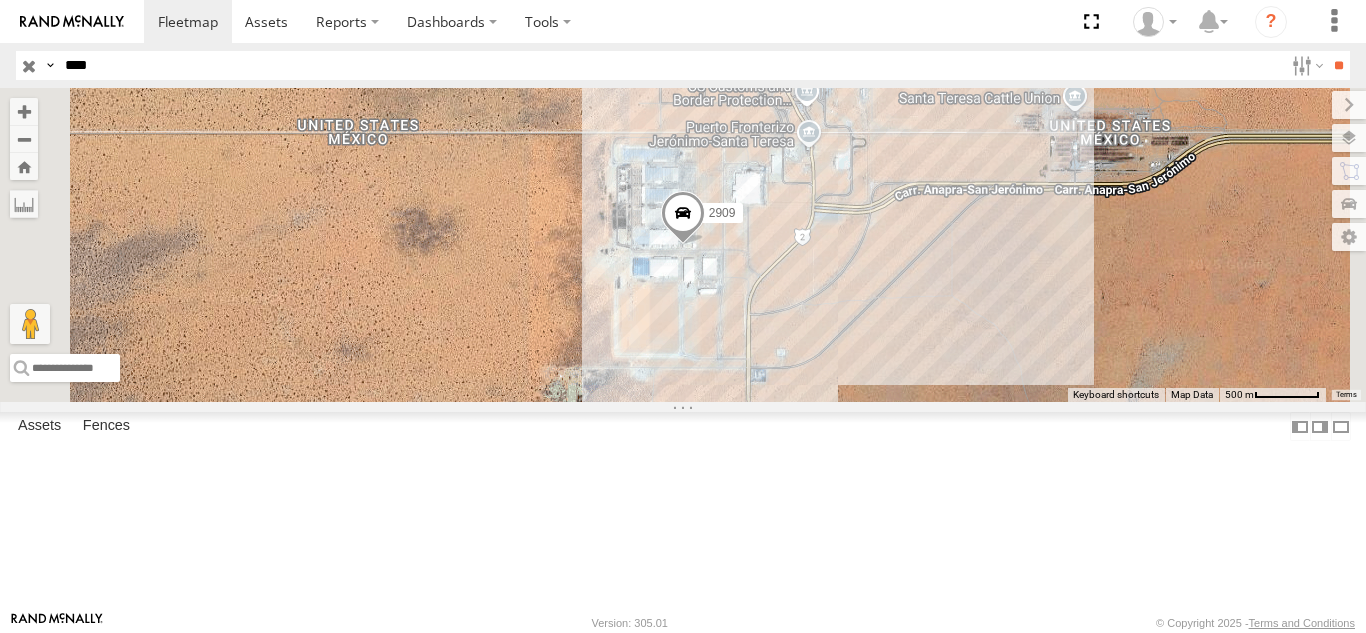 click on "2909
FOXCONN" at bounding box center [0, 0] 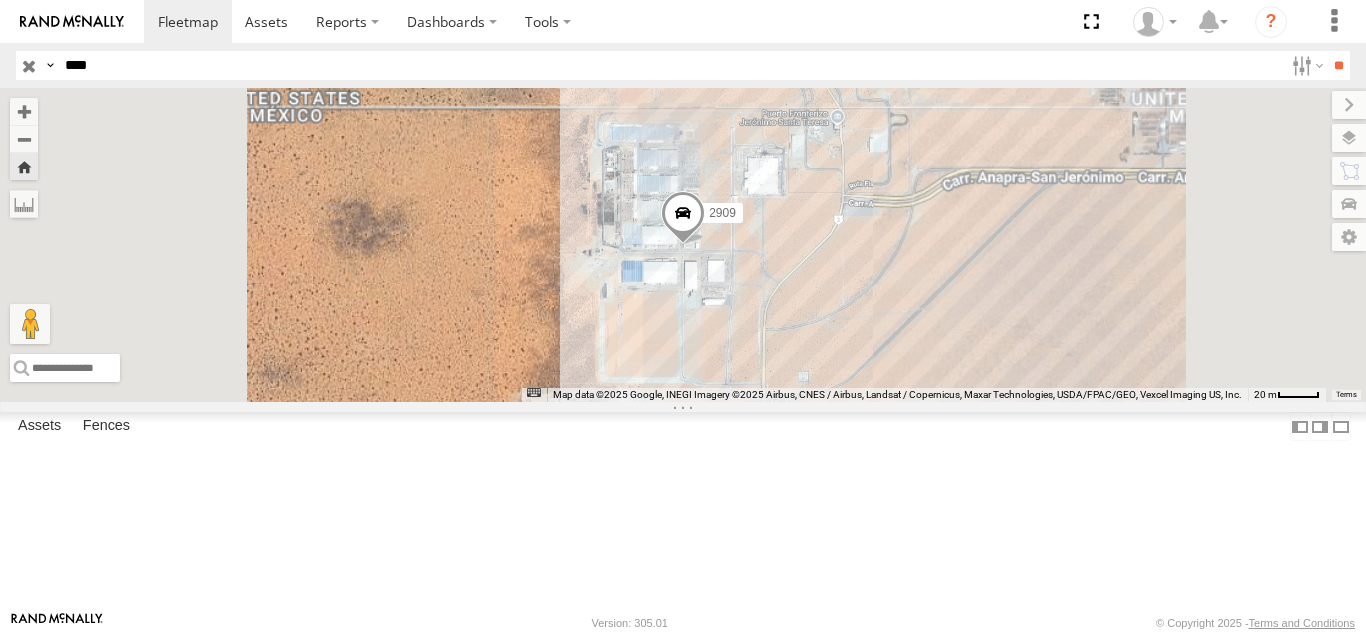 click on "****" at bounding box center (670, 65) 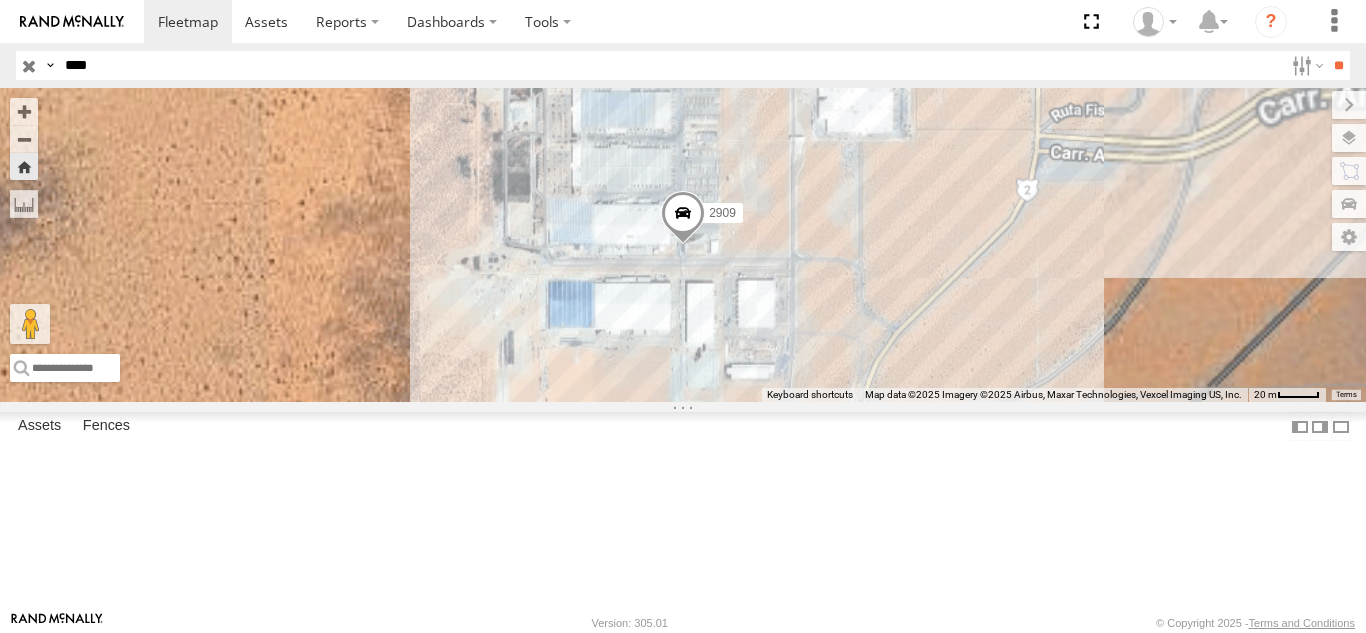 click on "****" at bounding box center (670, 65) 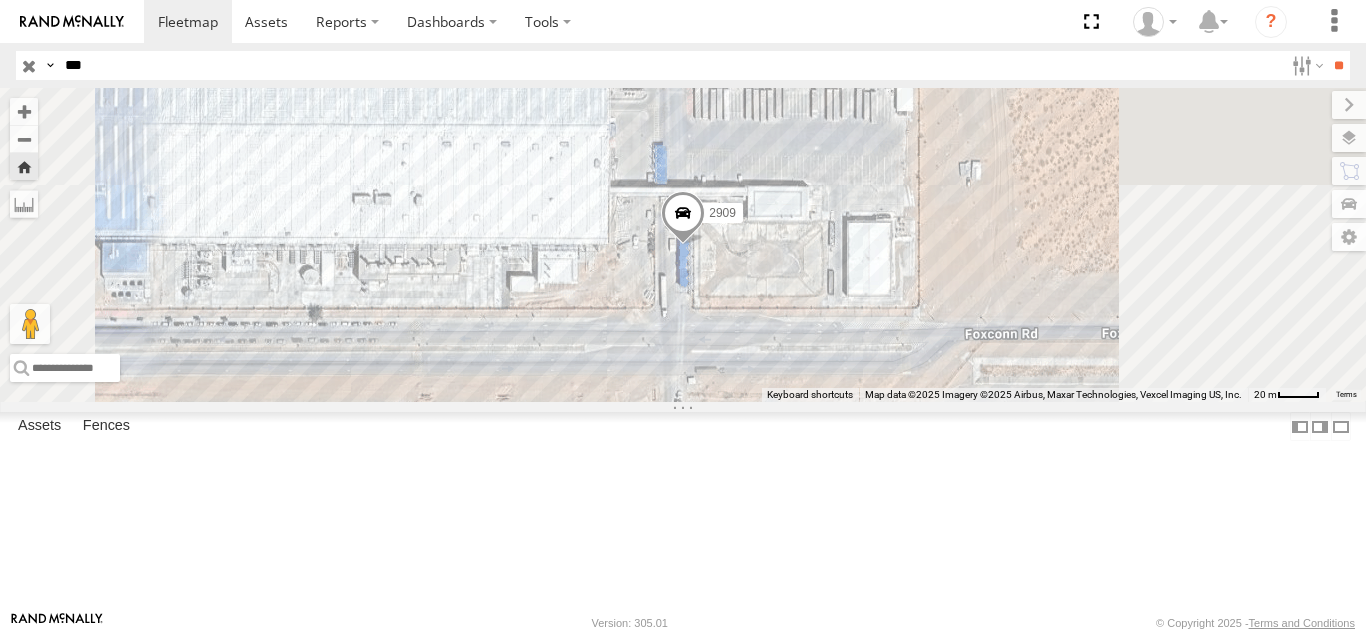 click on "**" at bounding box center (1338, 65) 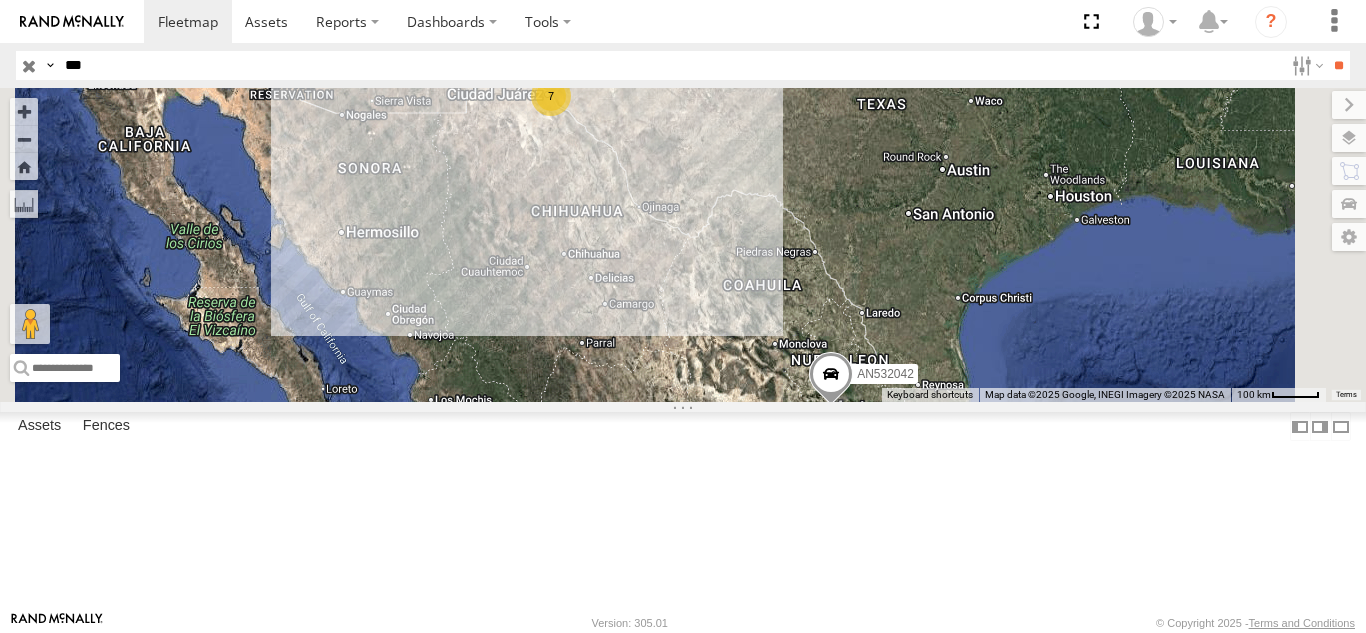 click on "311" at bounding box center [0, 0] 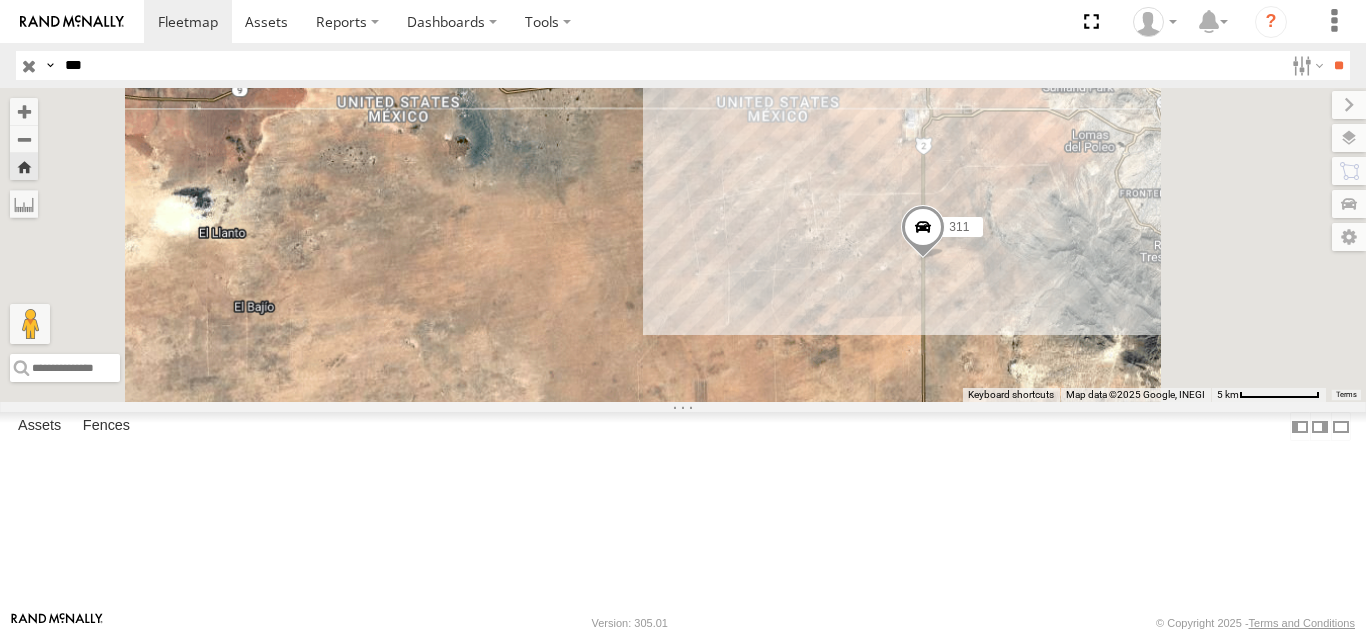 drag, startPoint x: 1029, startPoint y: 357, endPoint x: 951, endPoint y: 401, distance: 89.55445 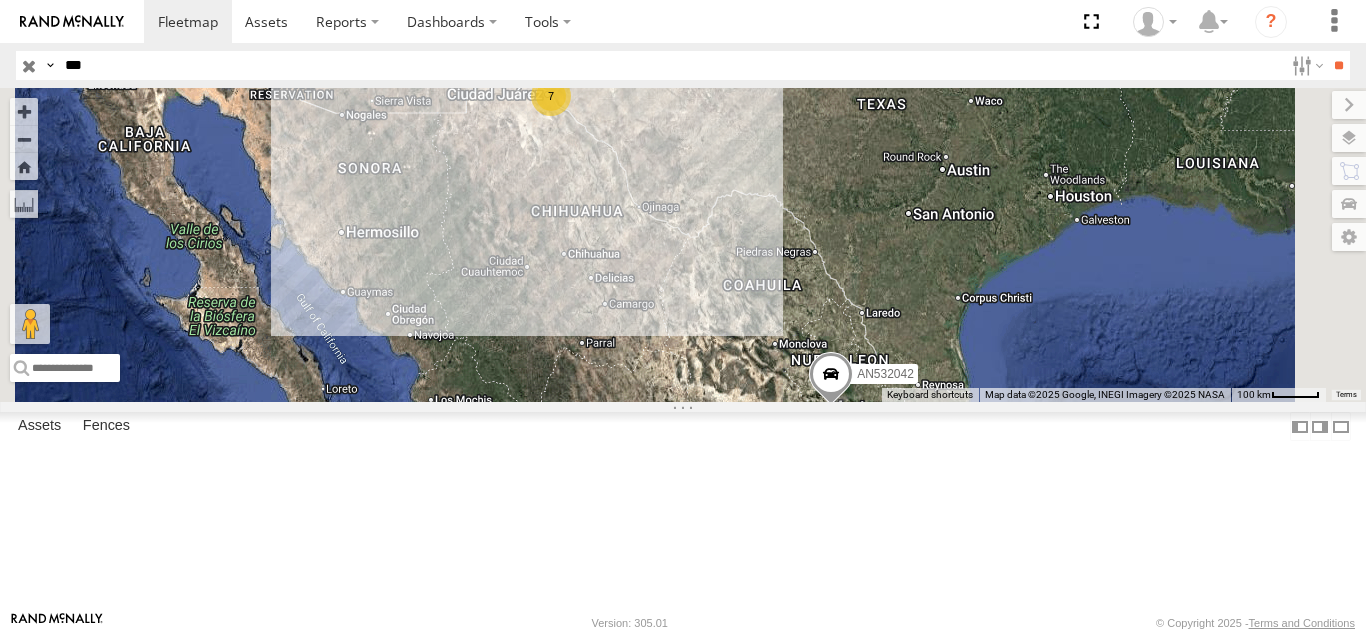 click on "***" at bounding box center (670, 65) 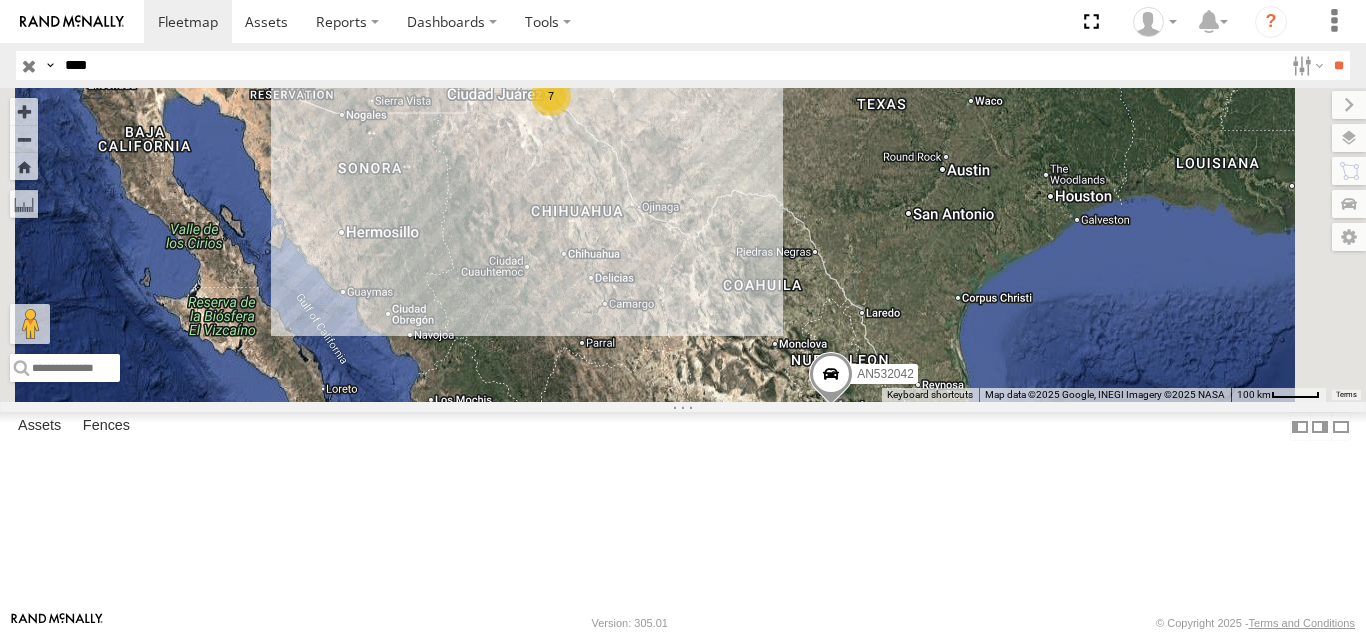 click on "**" at bounding box center [1338, 65] 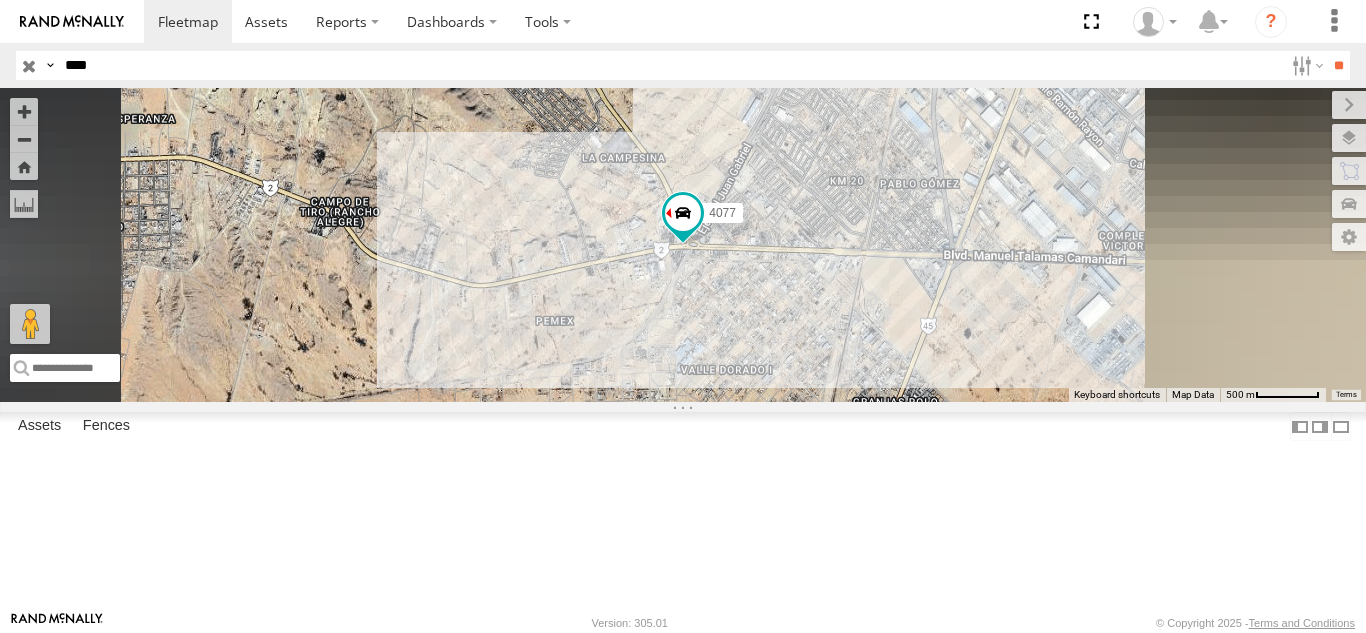 click on "4077
FOXCONN" at bounding box center (0, 0) 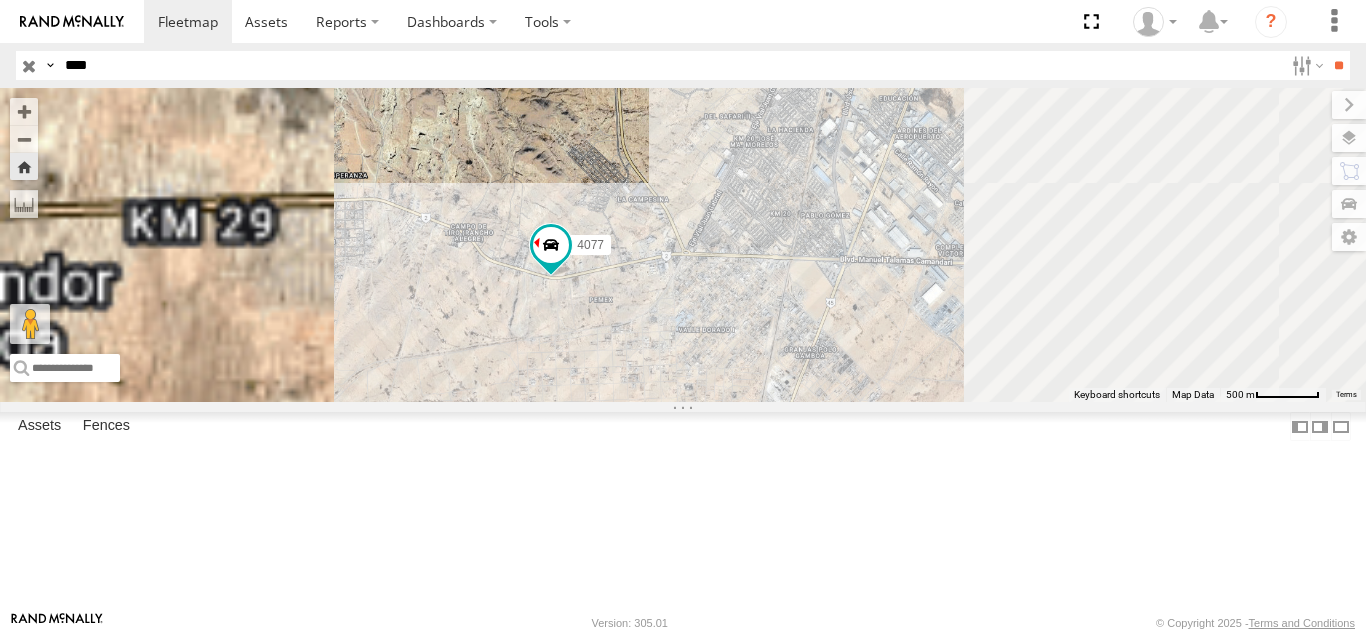click on "****" at bounding box center [670, 65] 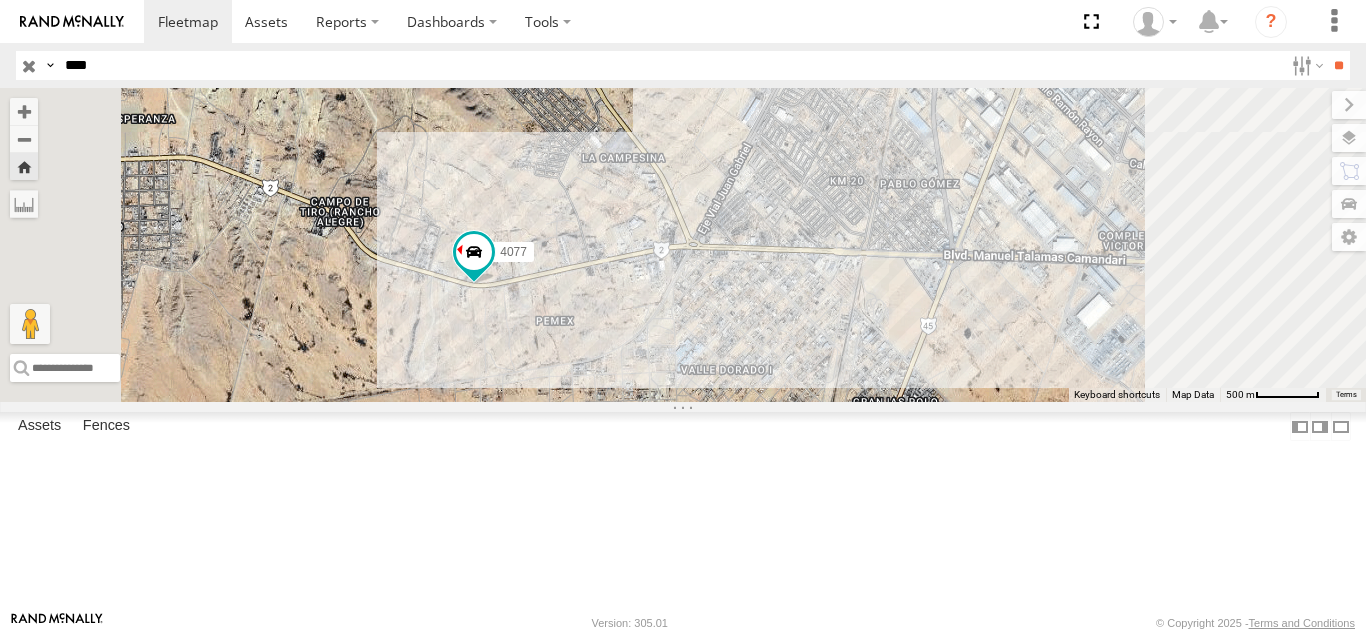 click on "**" at bounding box center [1338, 65] 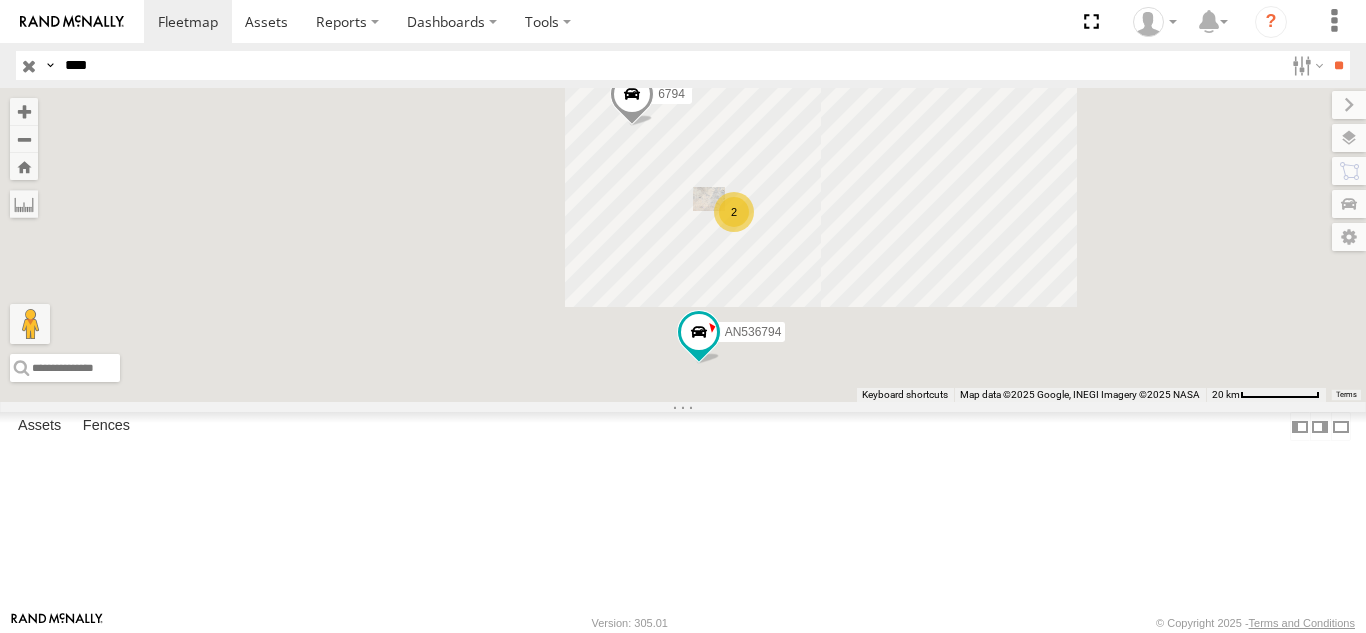 click on "FLEXTRANSFER" at bounding box center [0, 0] 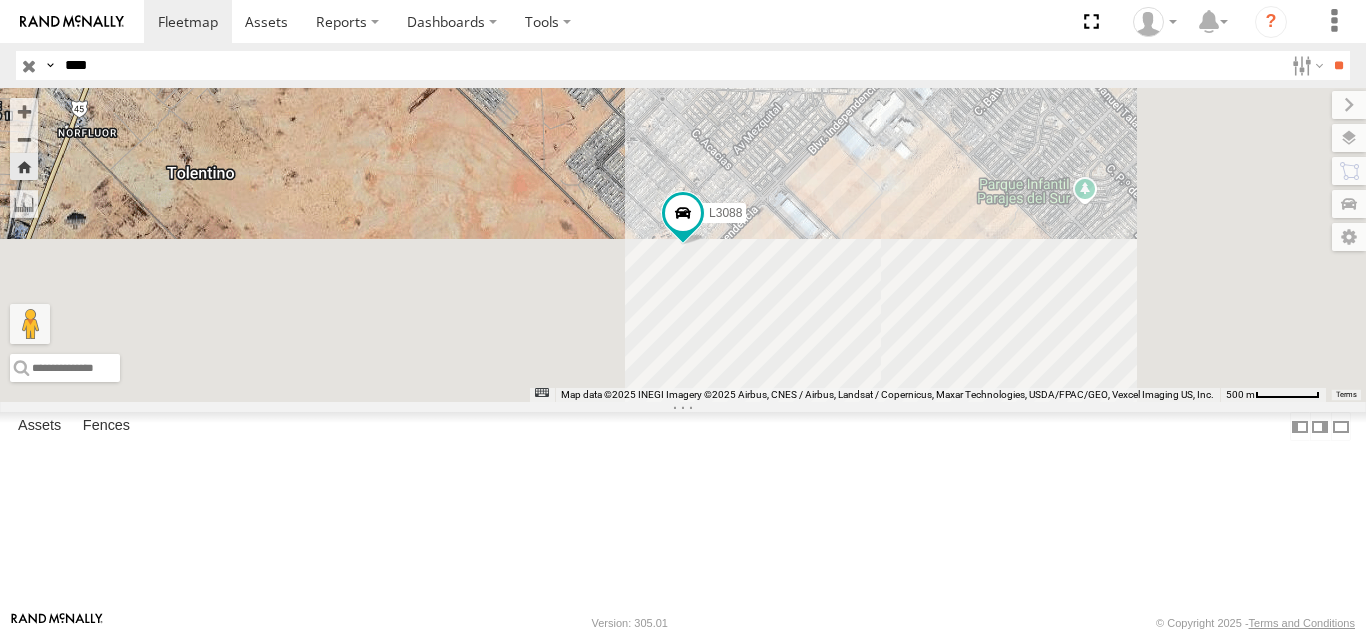 click on "FOXCONN" at bounding box center (0, 0) 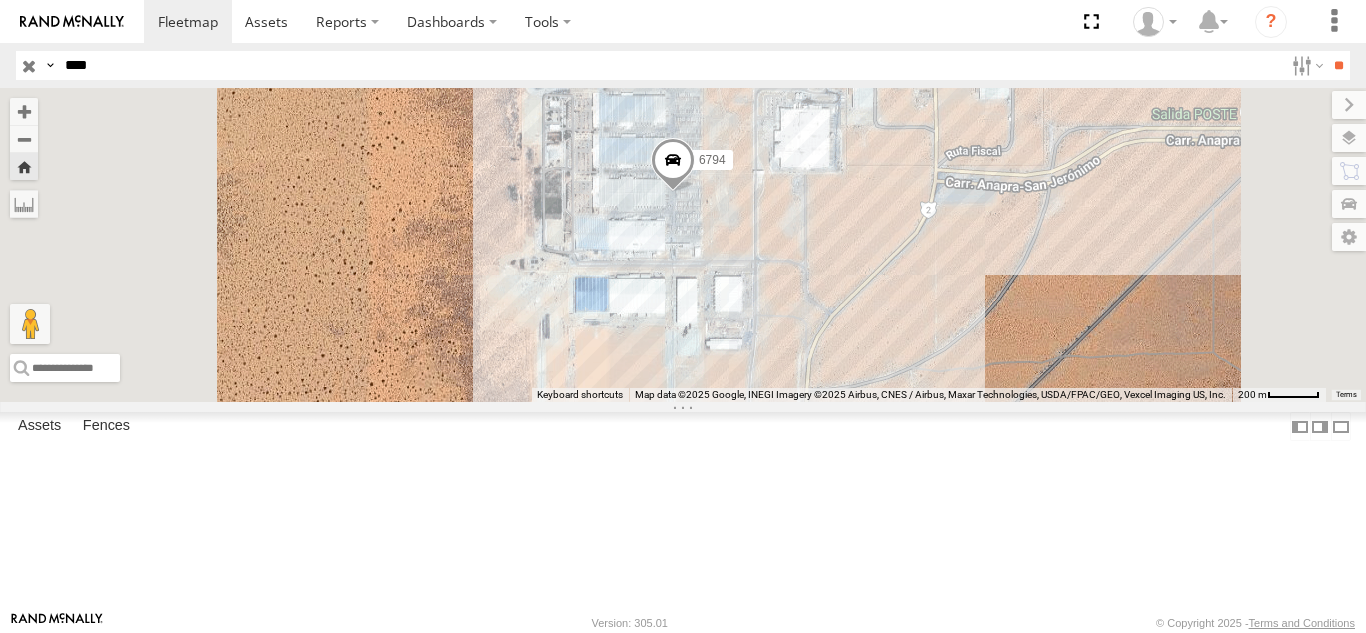 click on "****" at bounding box center (670, 65) 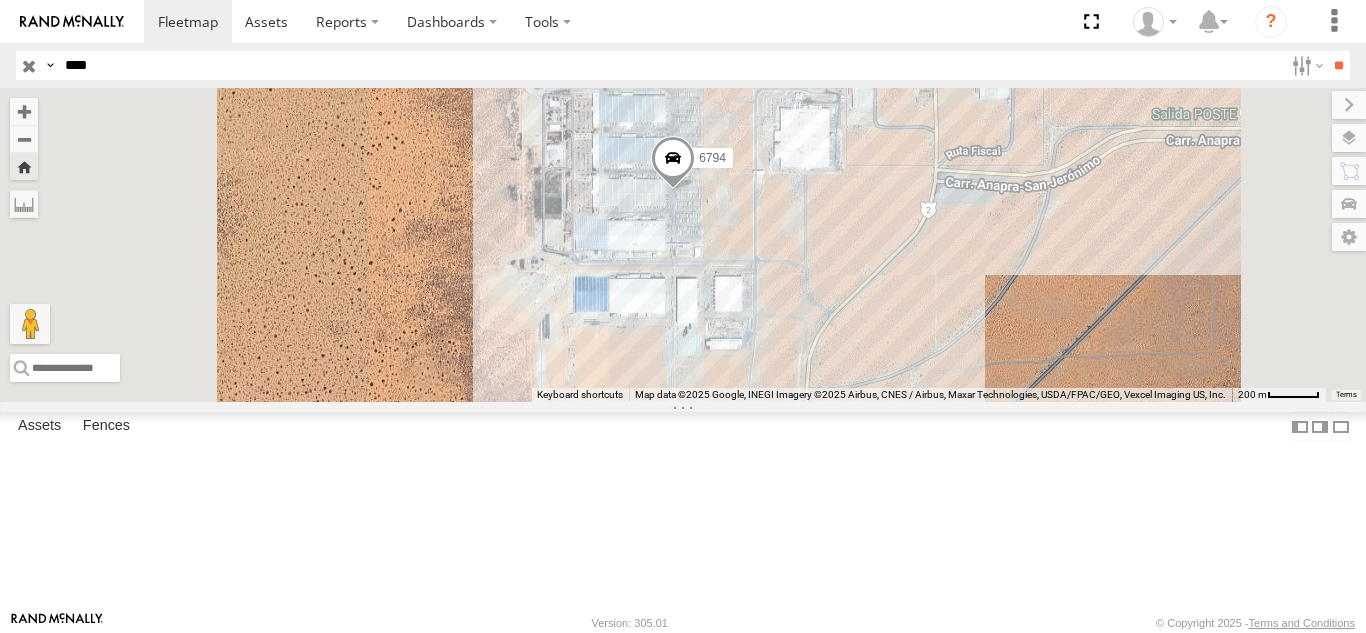click on "**" at bounding box center [1338, 65] 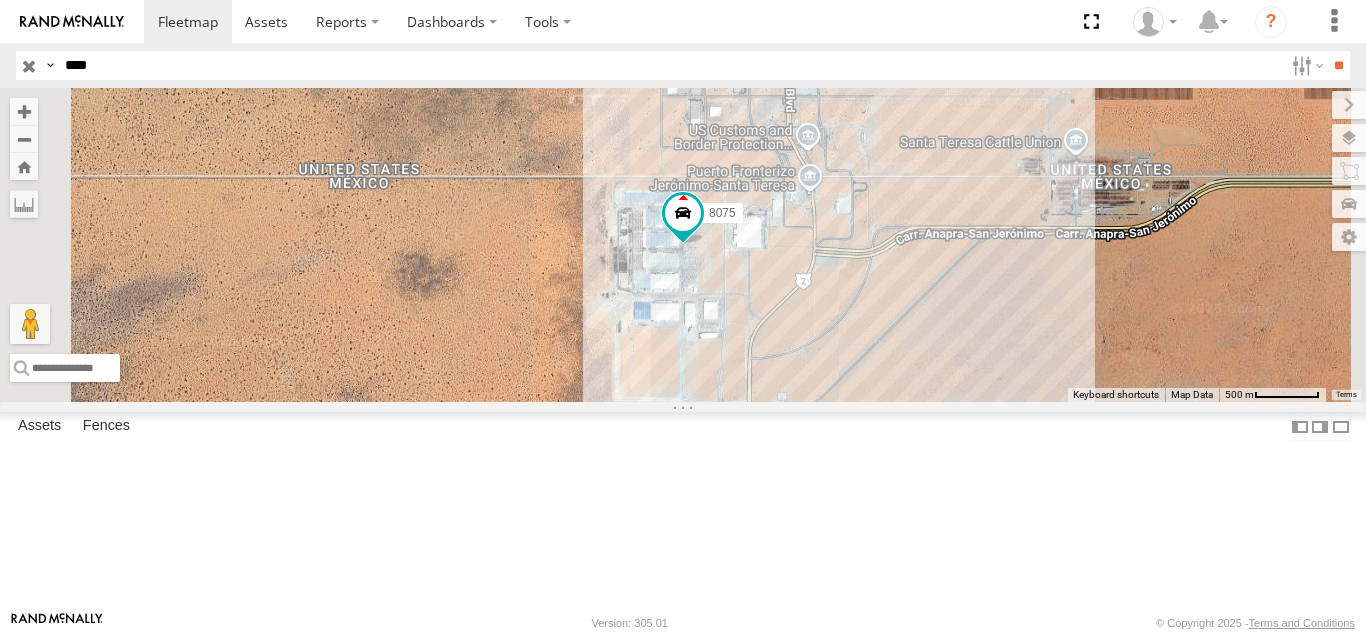 click on "8075" at bounding box center [0, 0] 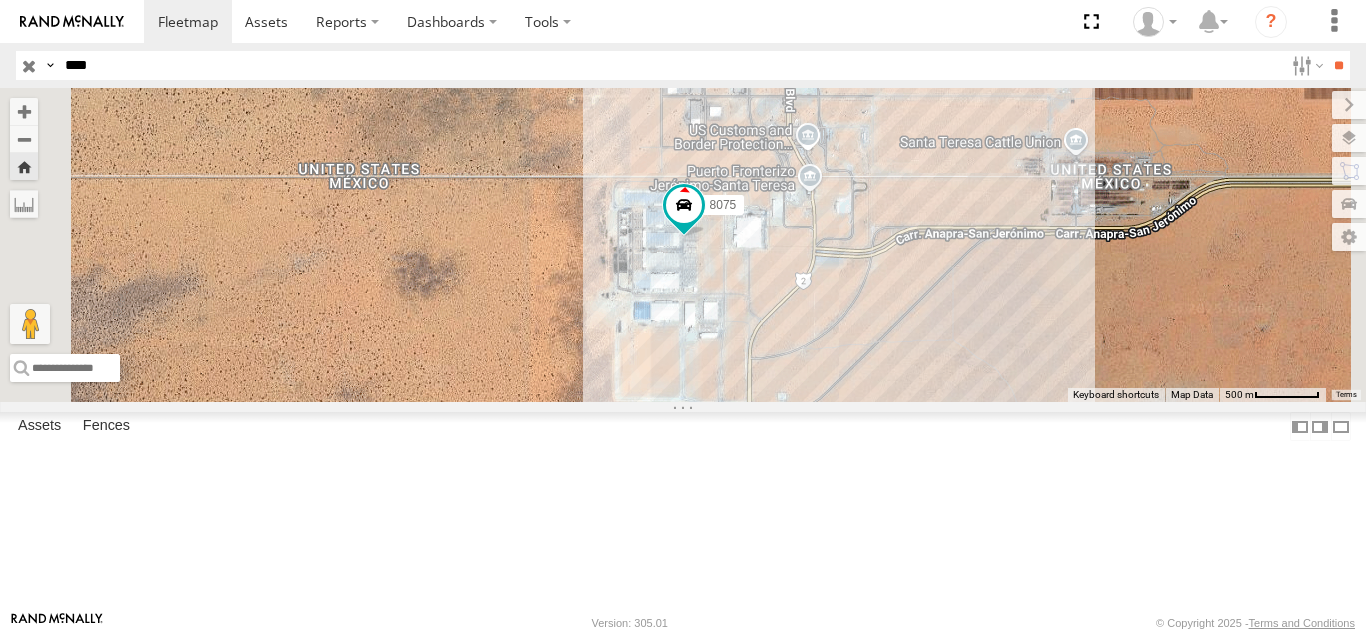 click on "****" at bounding box center [670, 65] 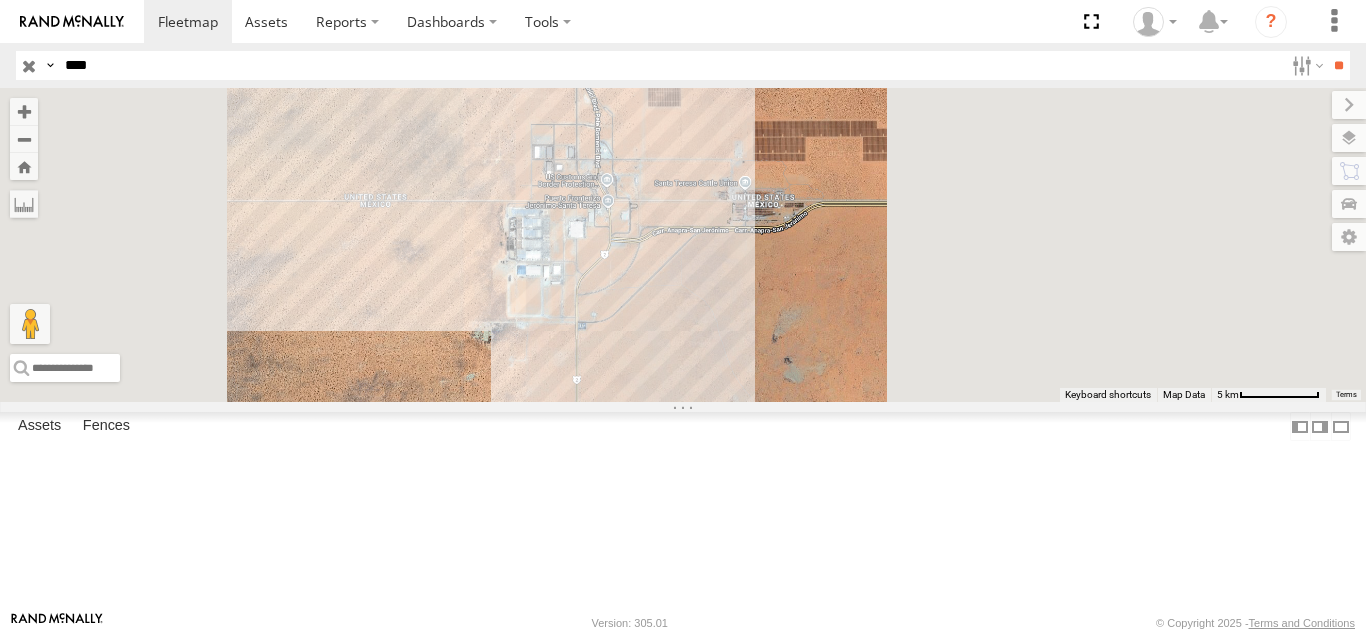 click on "4668" at bounding box center (0, 0) 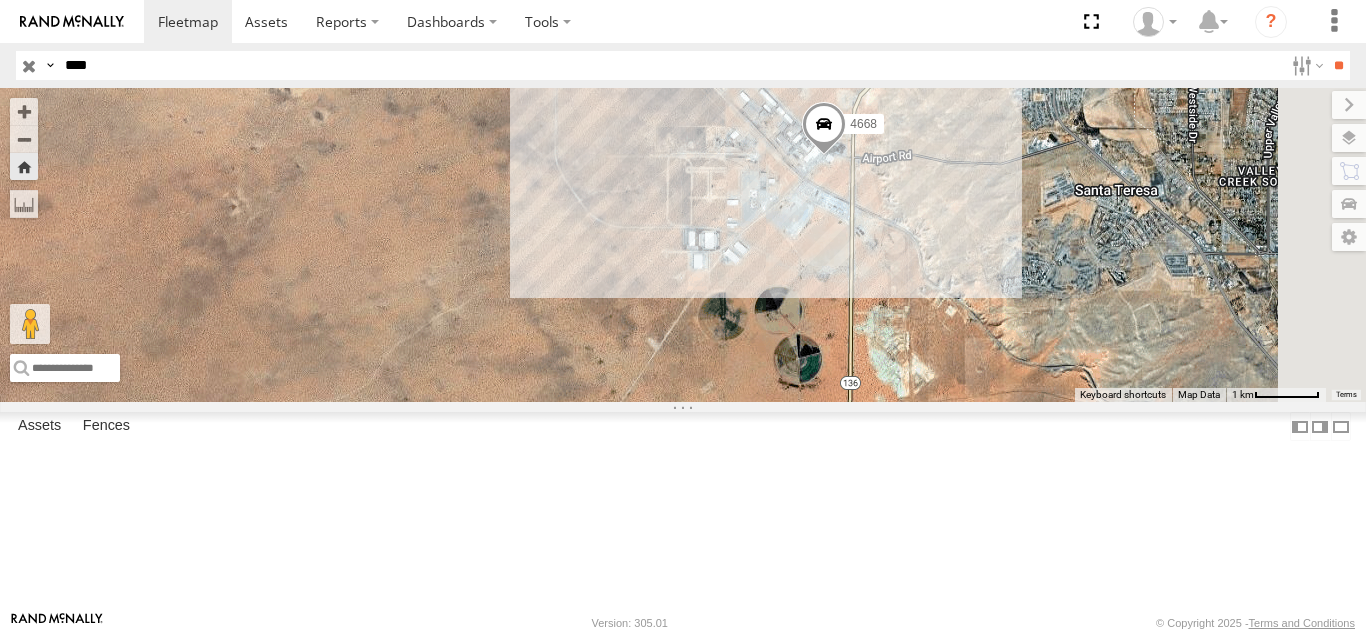 drag, startPoint x: 1046, startPoint y: 305, endPoint x: 1037, endPoint y: 317, distance: 15 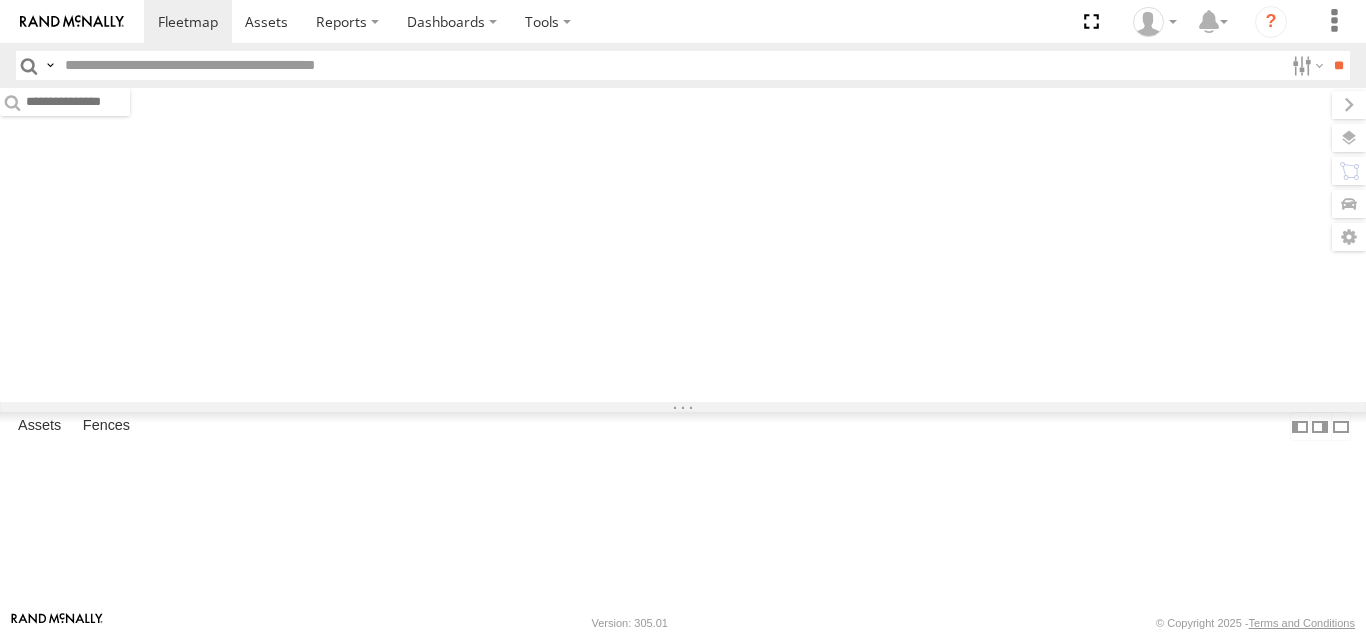 scroll, scrollTop: 0, scrollLeft: 0, axis: both 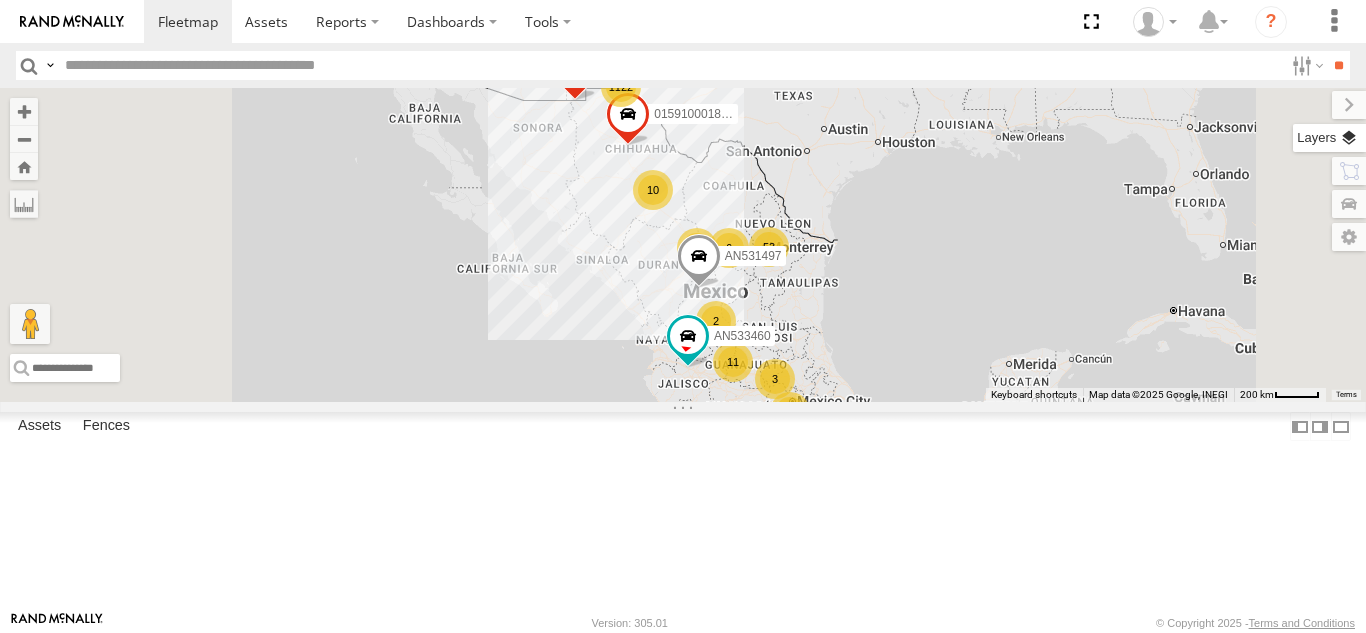 click at bounding box center (1329, 138) 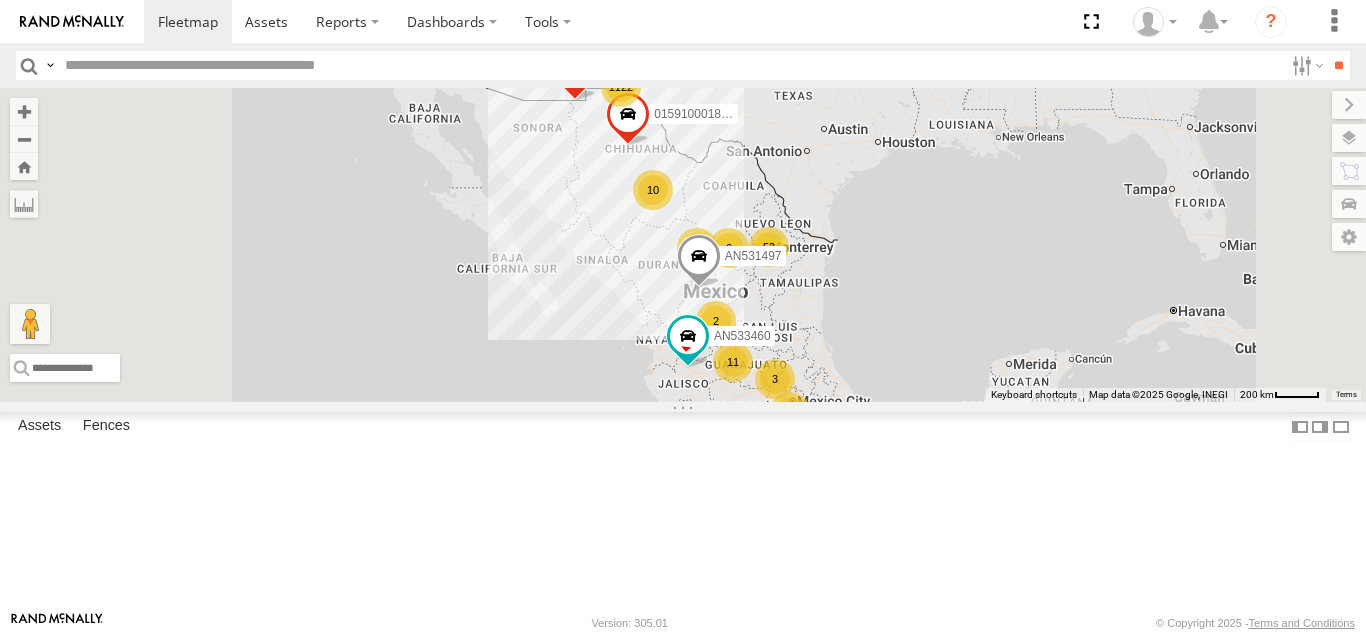 click on "Basemaps" at bounding box center (0, 0) 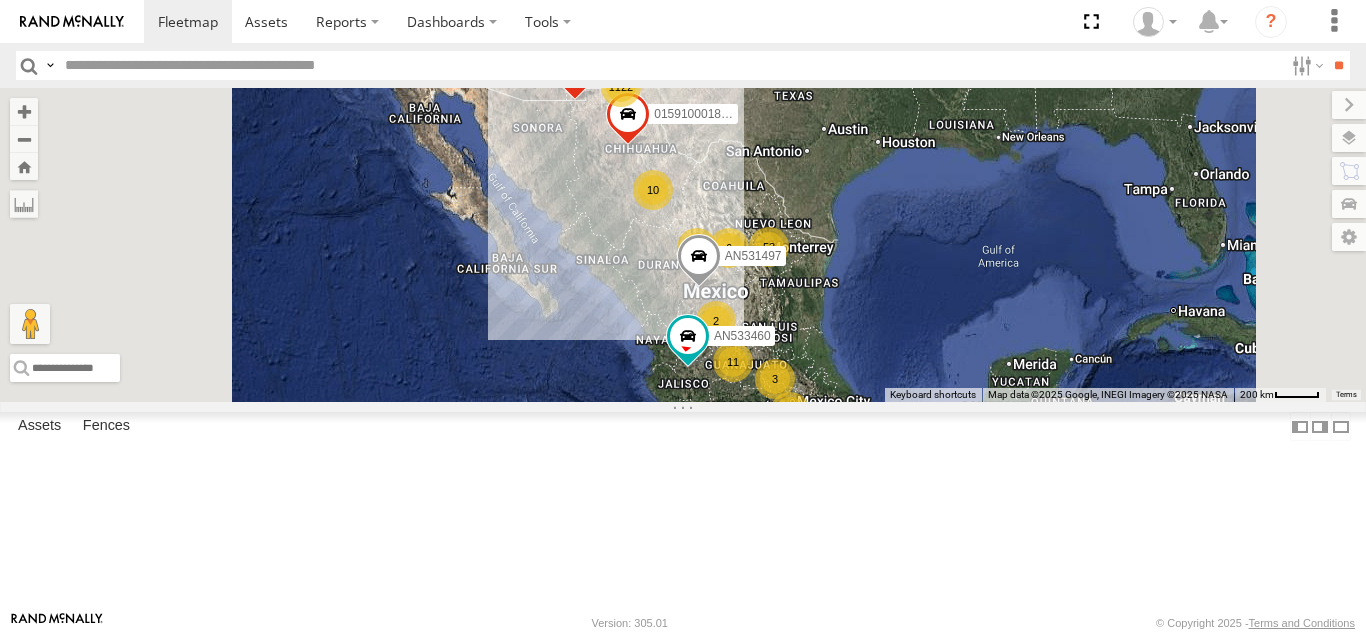 click at bounding box center [0, 0] 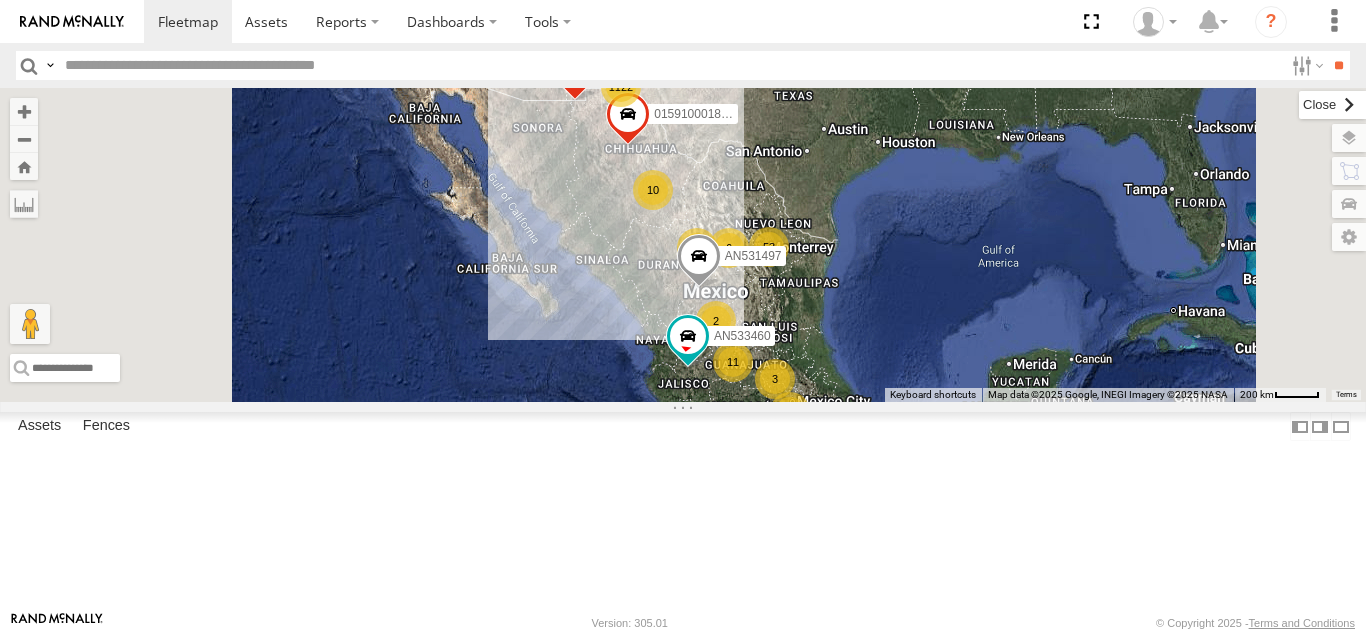 click at bounding box center [1332, 105] 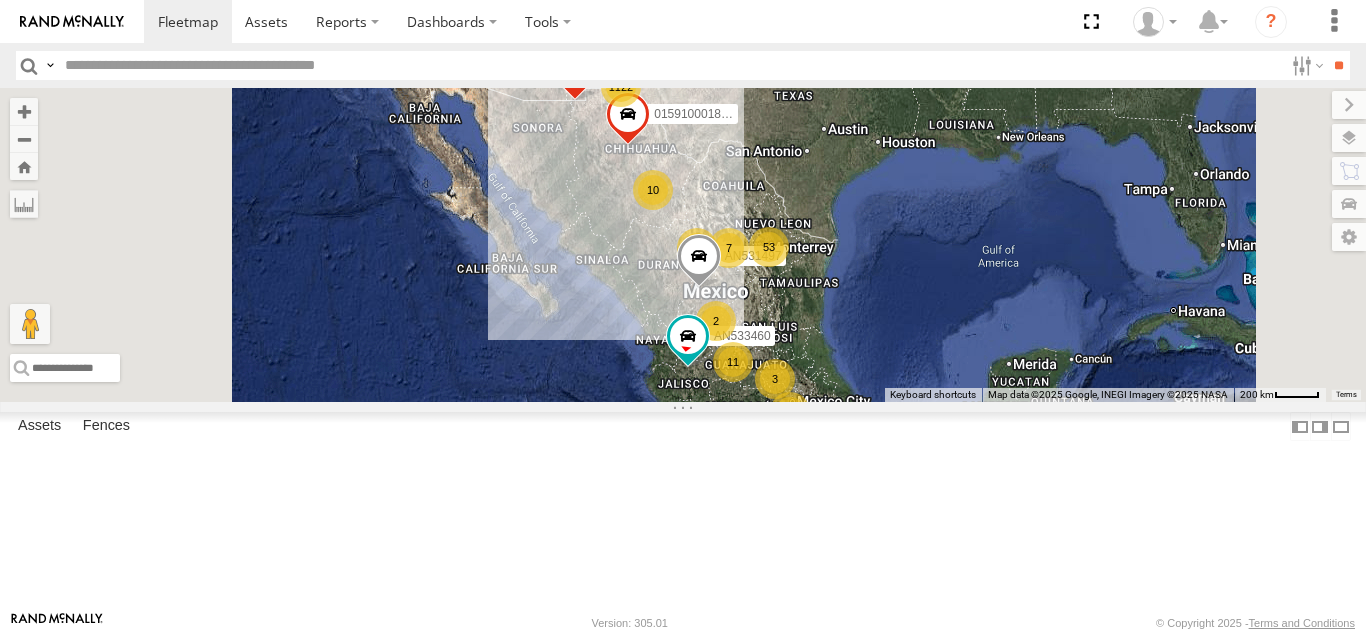 click at bounding box center [670, 65] 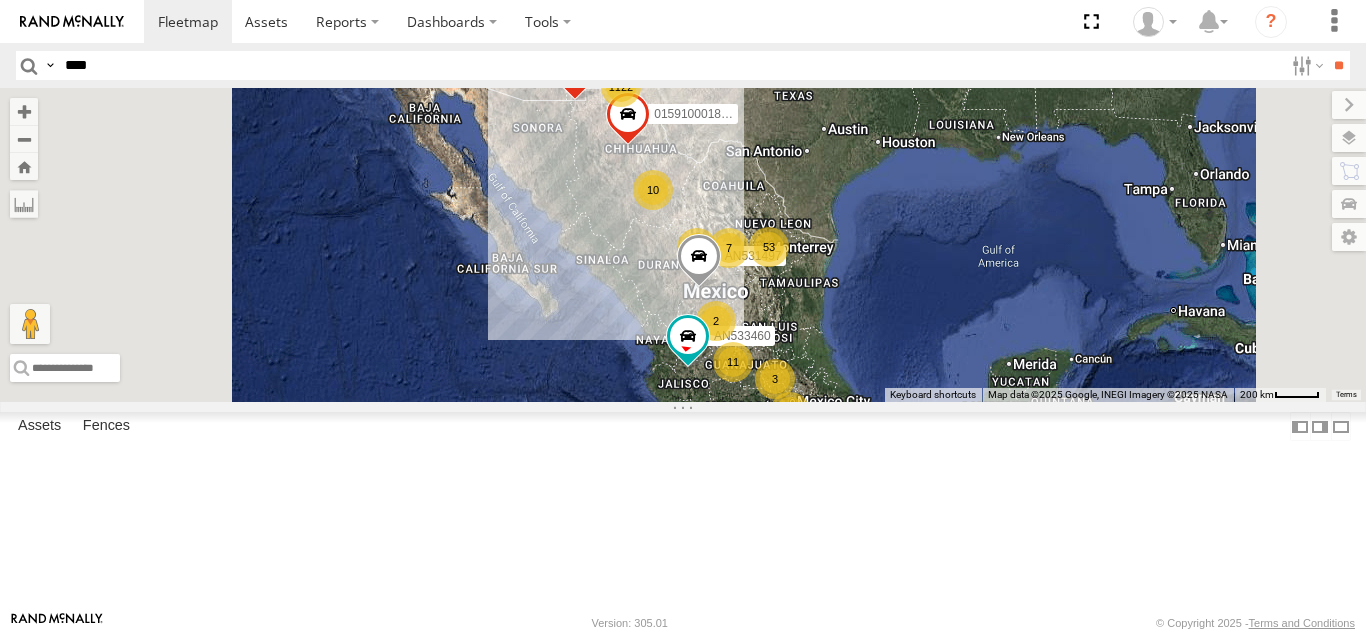 click on "**" at bounding box center (1338, 65) 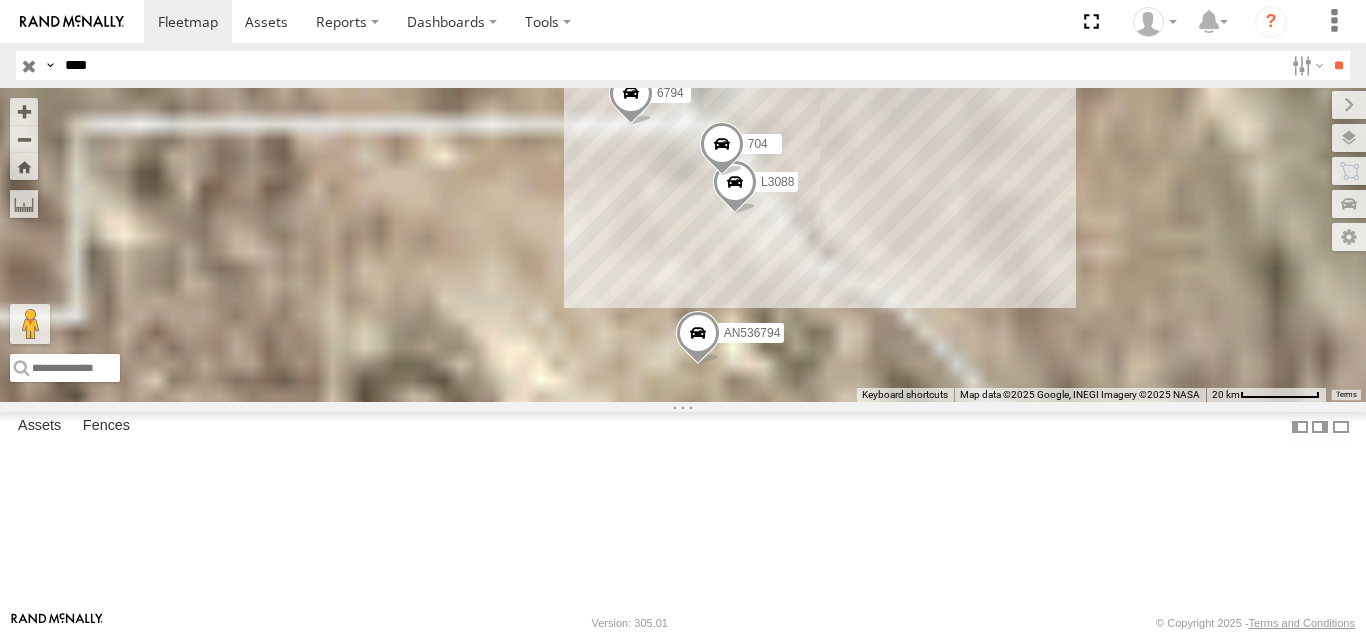 click on "FOXCONN" at bounding box center [0, 0] 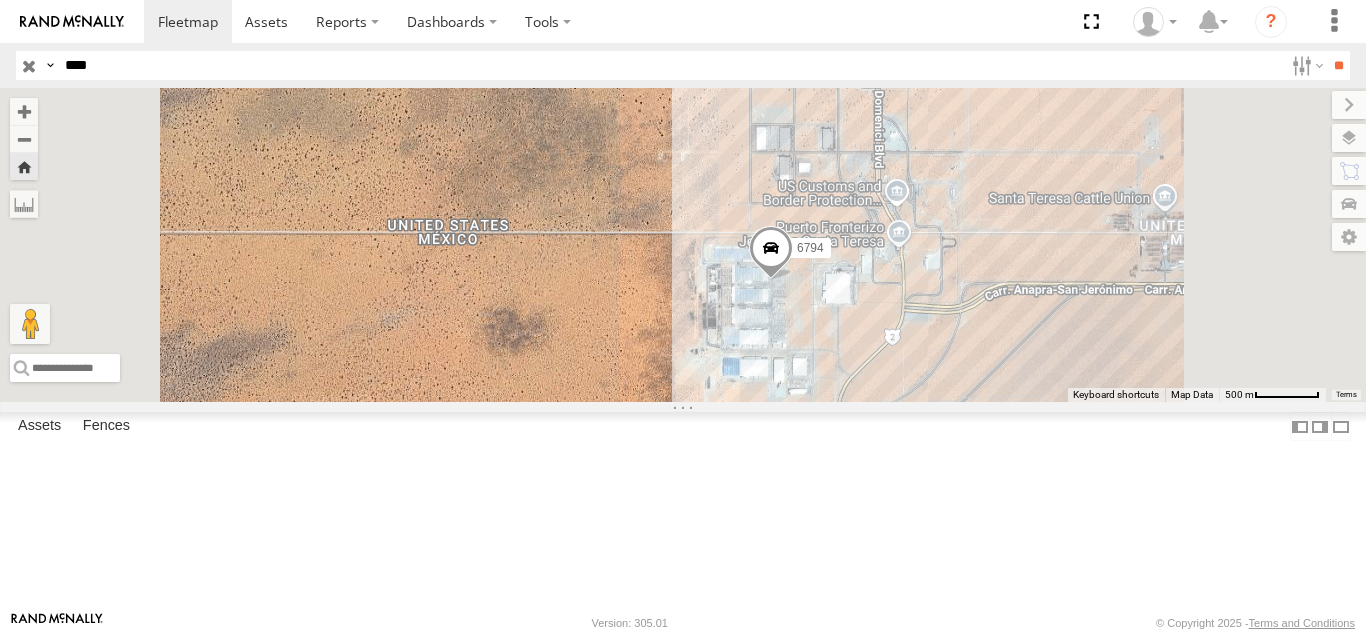 click on "6794" at bounding box center (683, 245) 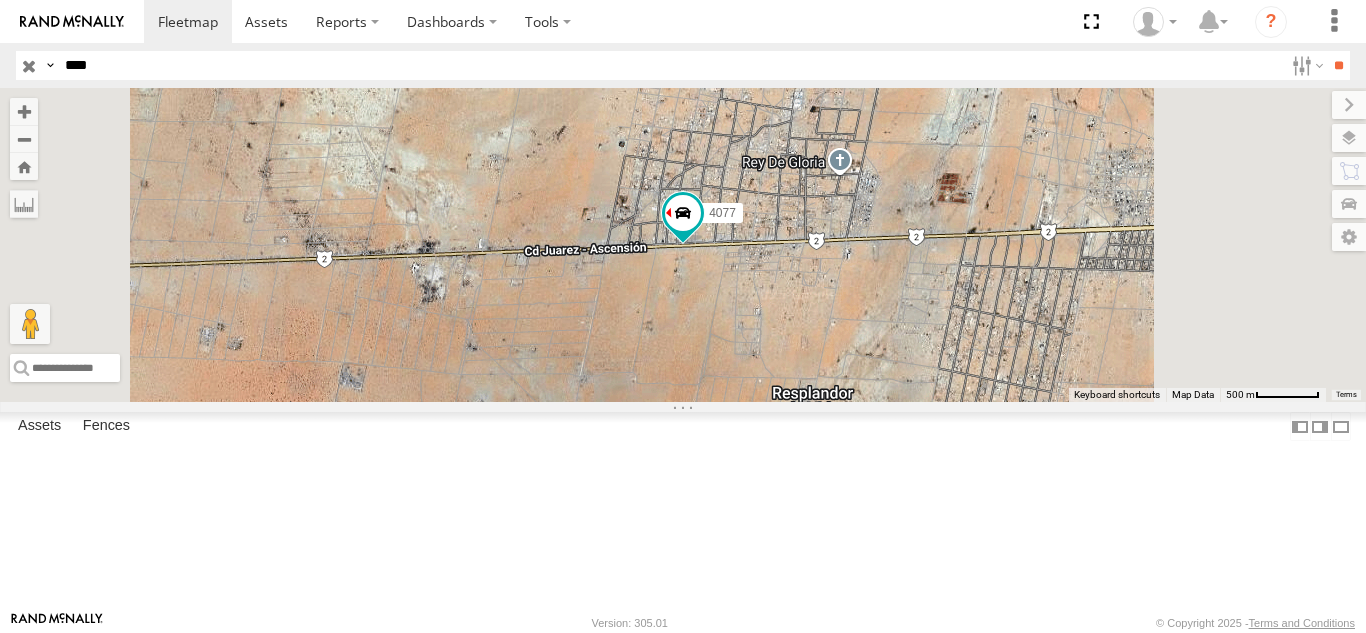 drag, startPoint x: 205, startPoint y: 139, endPoint x: 222, endPoint y: 138, distance: 17.029387 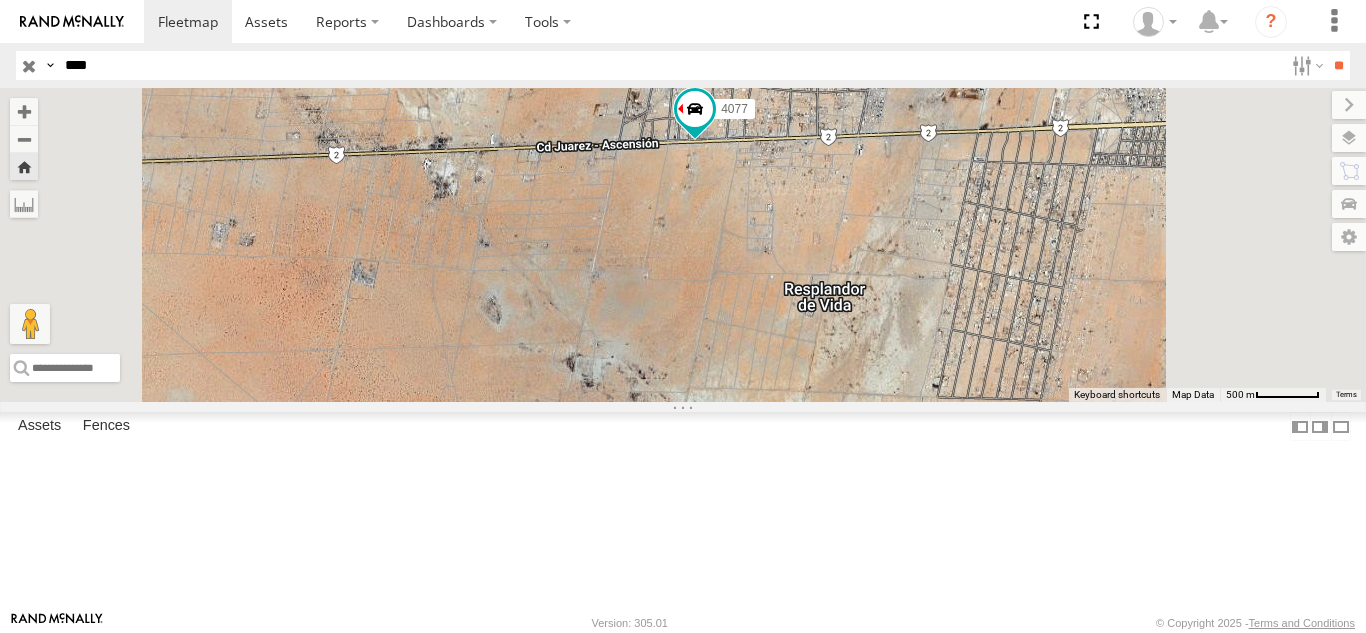 click on "****" at bounding box center (670, 65) 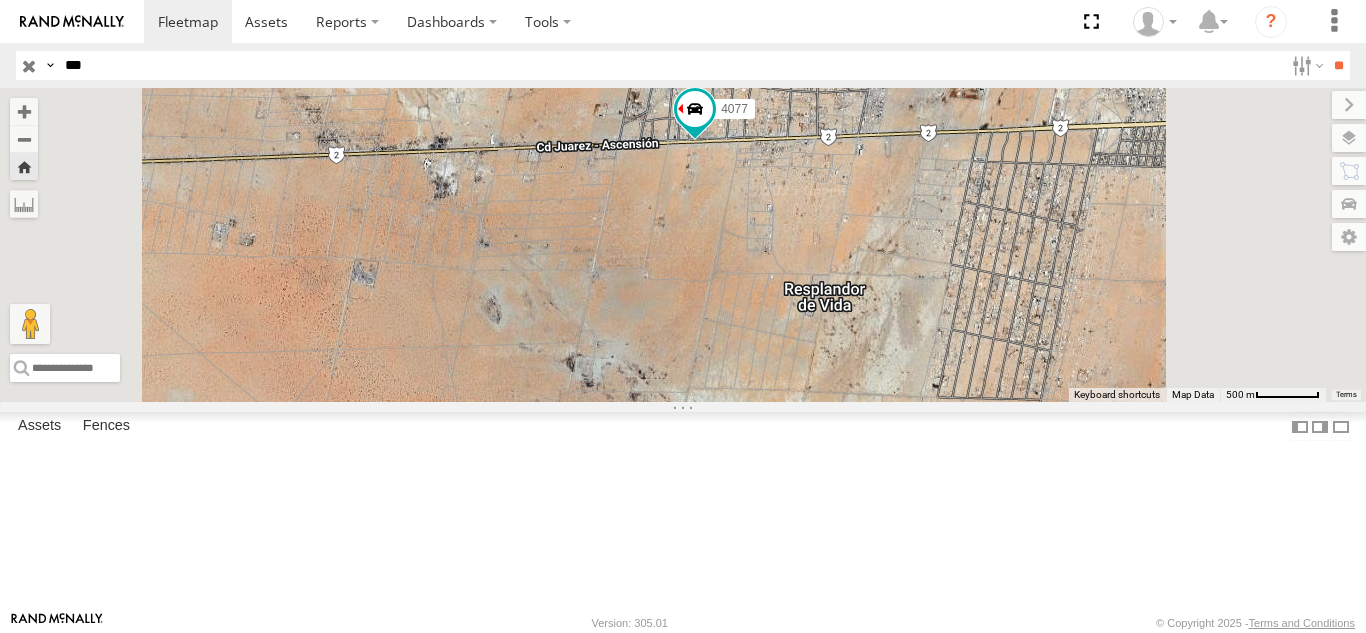 click on "**" at bounding box center (1338, 65) 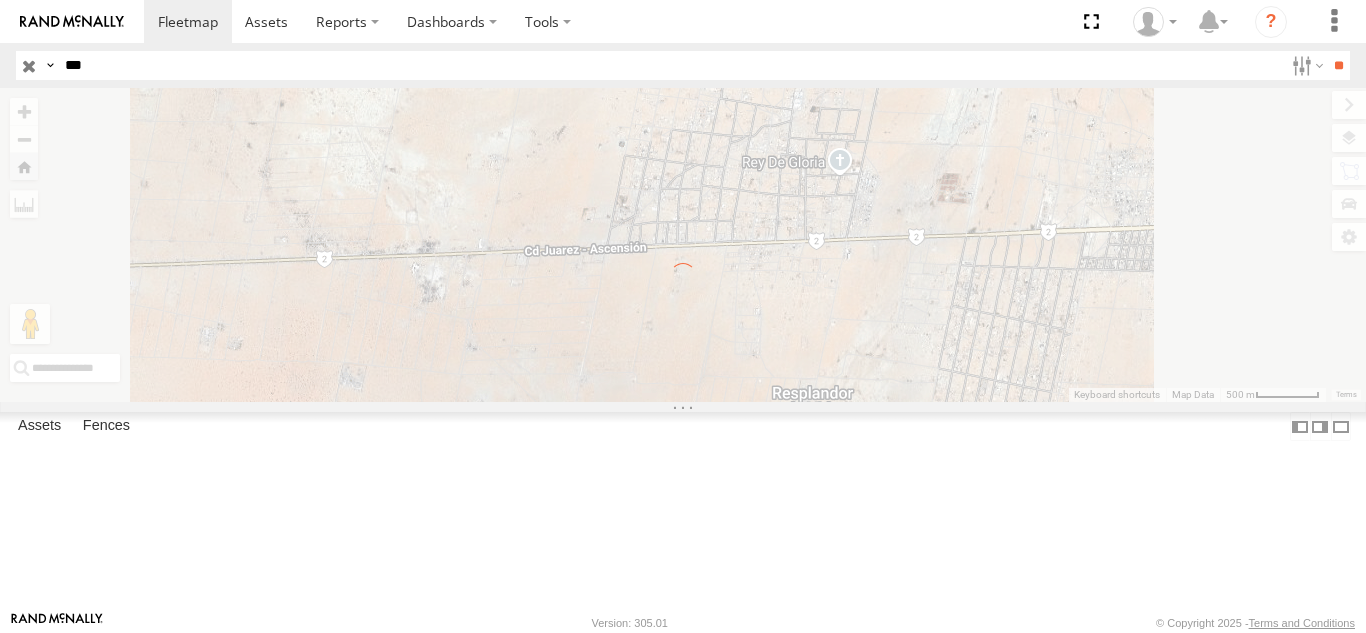 click on "***" at bounding box center [670, 65] 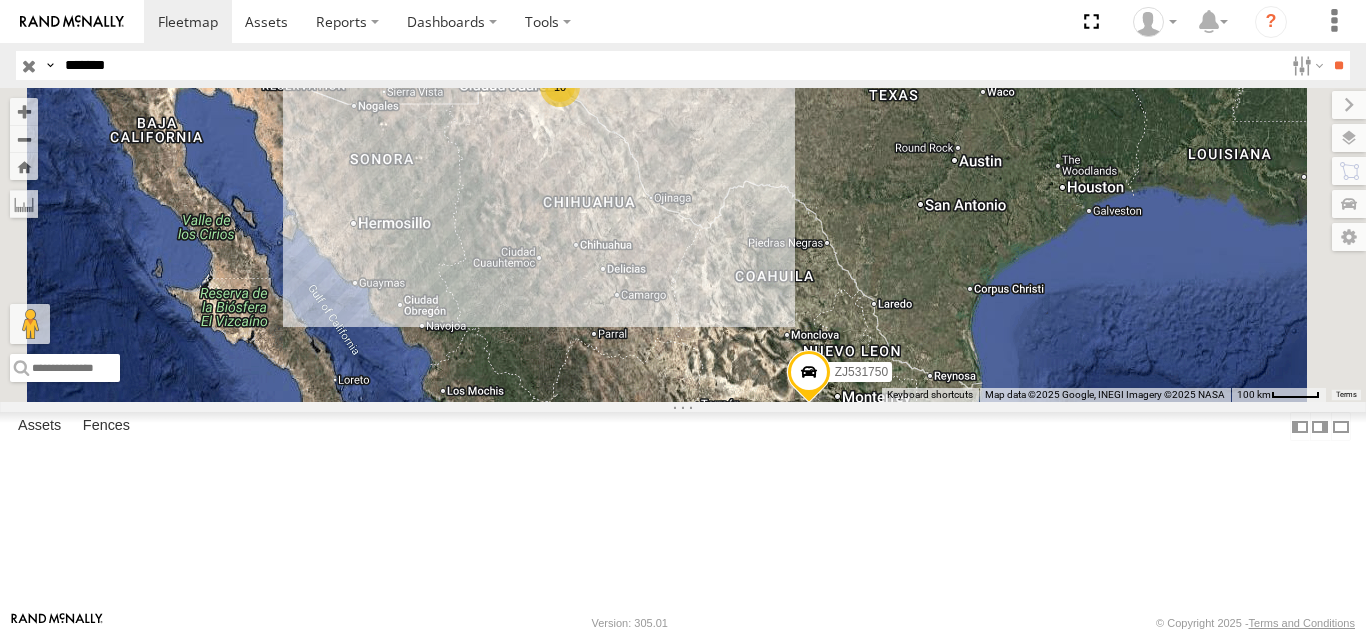 click on "**" at bounding box center [1338, 65] 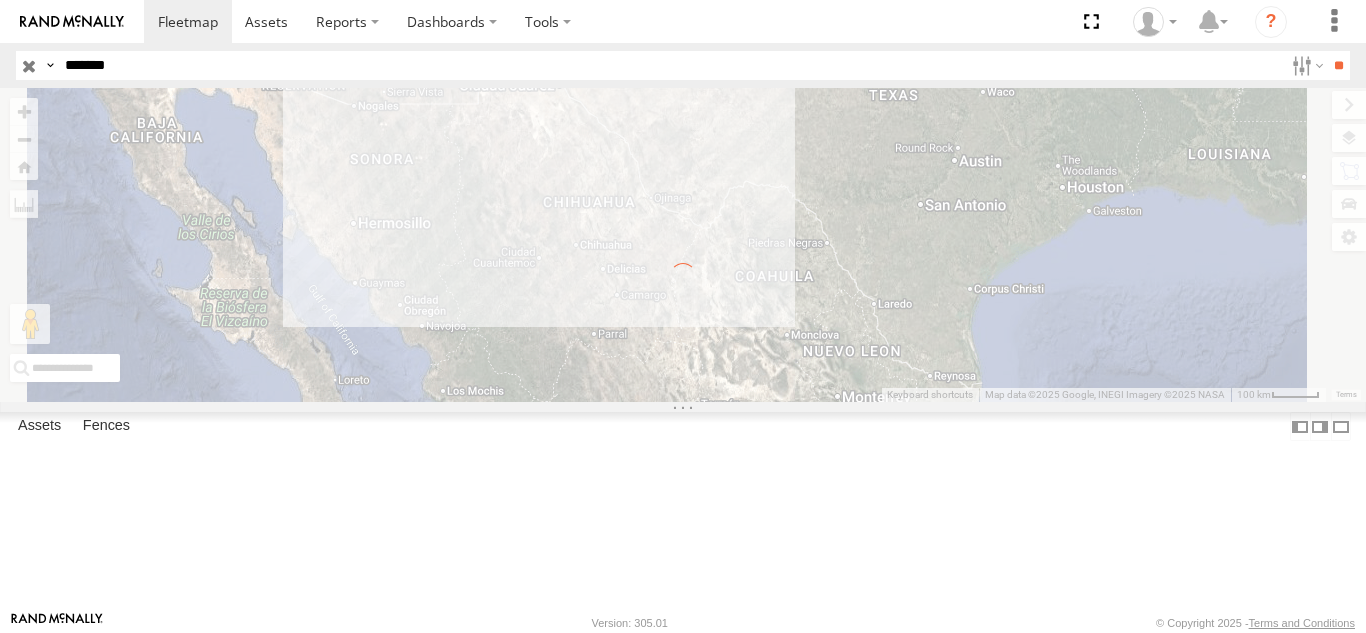 click on "*******" at bounding box center [670, 65] 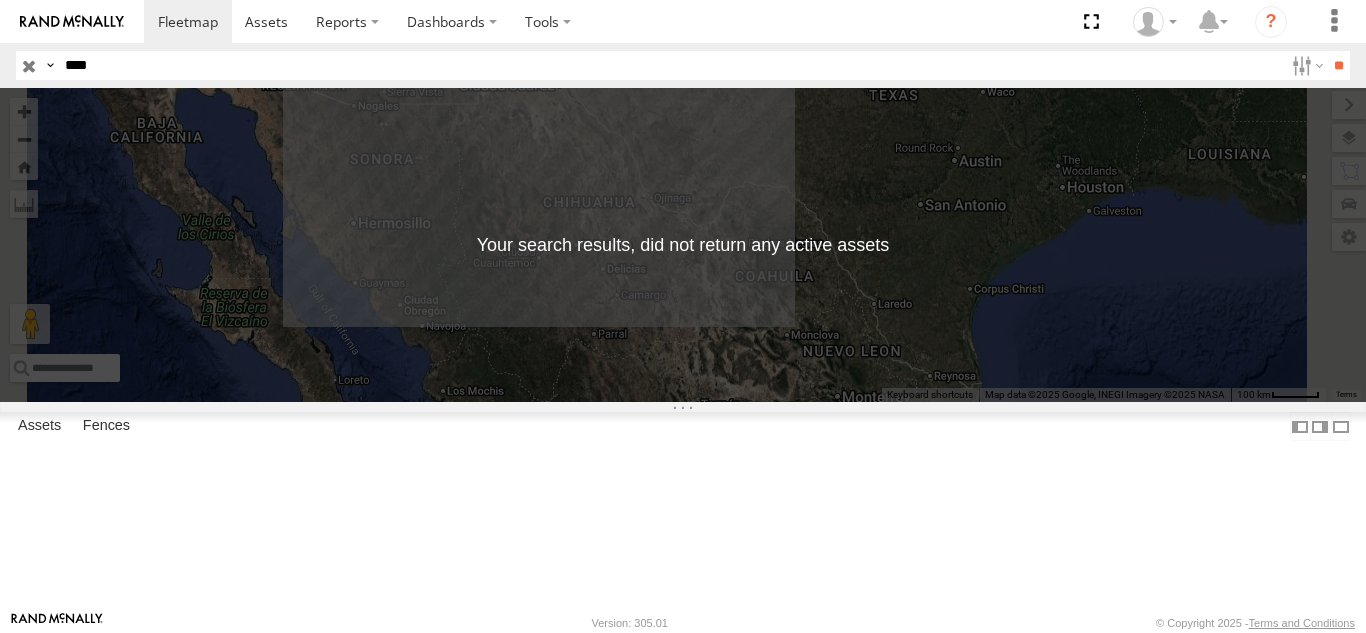 click on "**" at bounding box center (1338, 65) 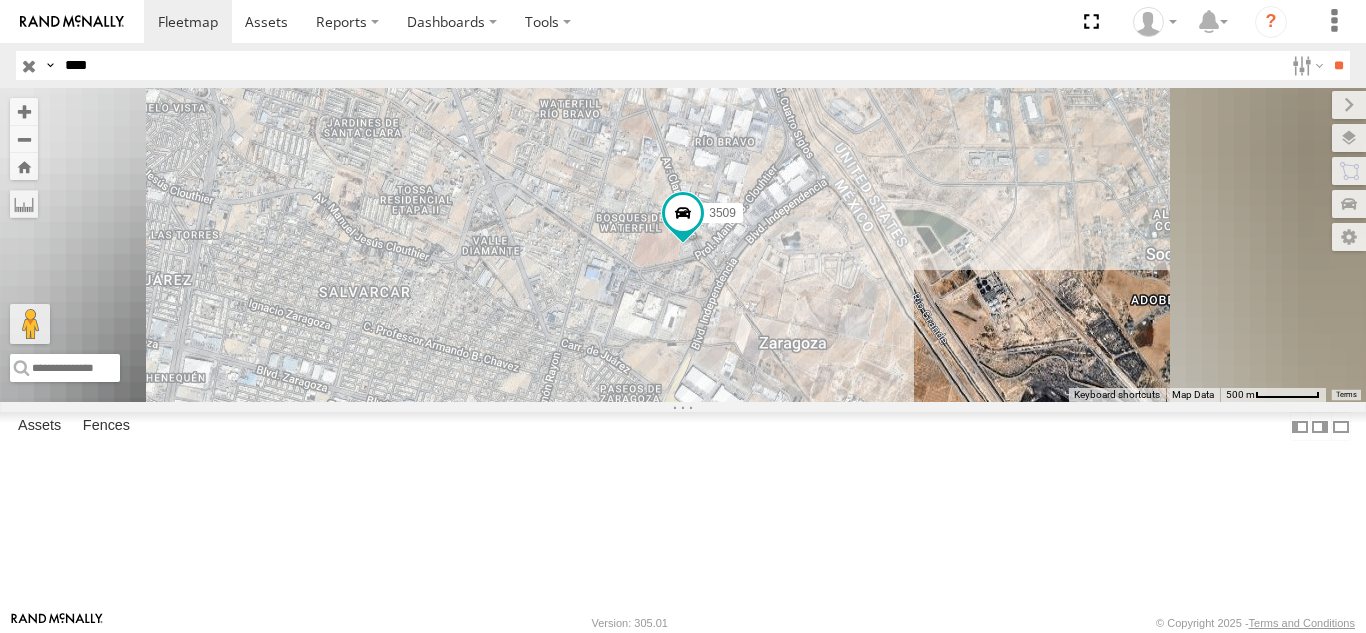 drag, startPoint x: 155, startPoint y: 130, endPoint x: 148, endPoint y: 121, distance: 11.401754 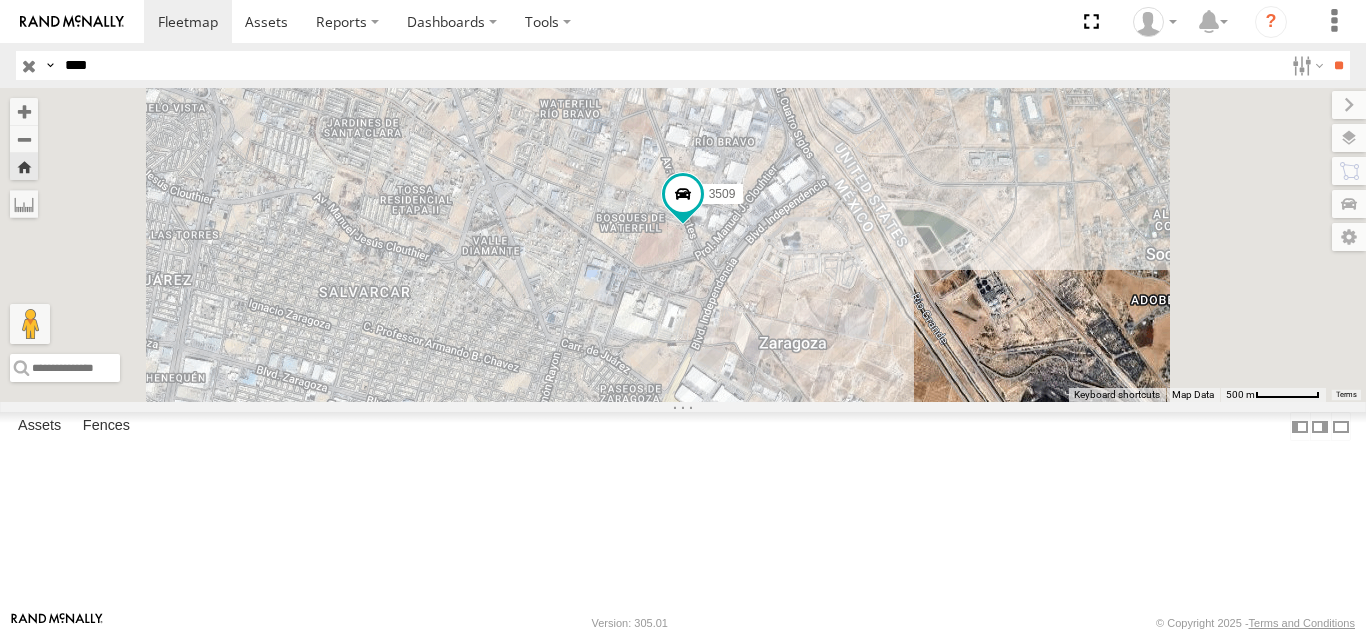 click on "****" at bounding box center [670, 65] 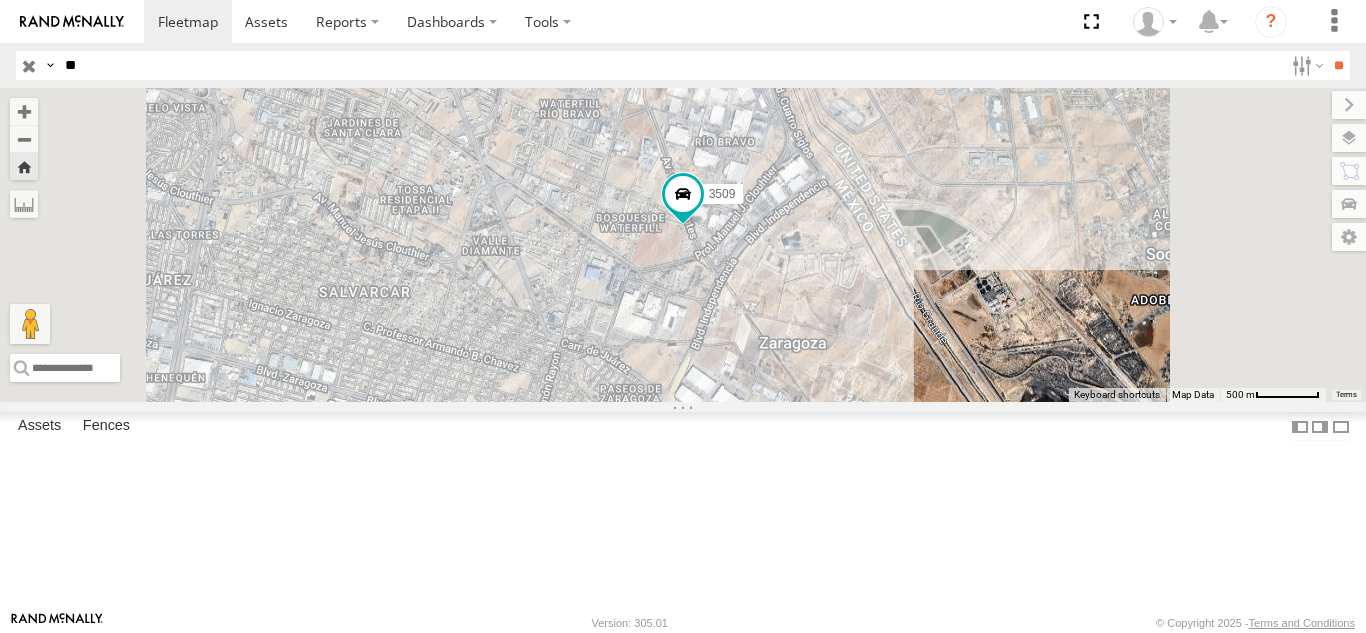 type on "*" 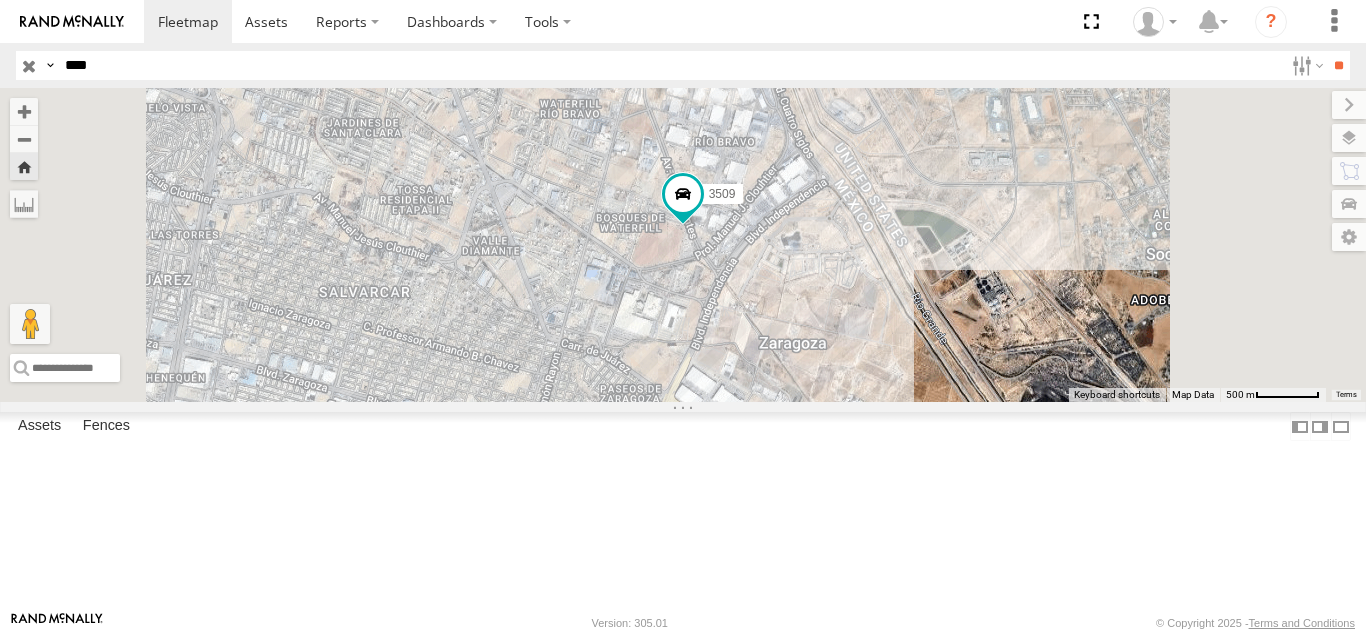 click on "**" at bounding box center [1338, 65] 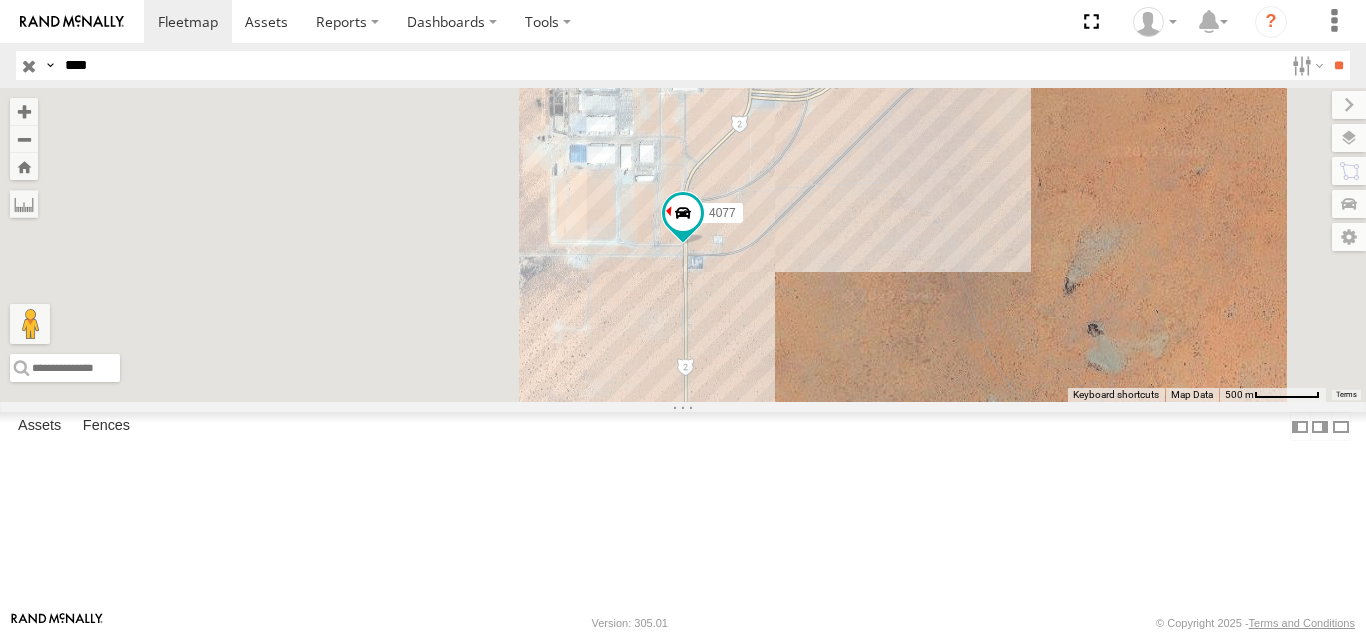 click on "FOXCONN" at bounding box center (0, 0) 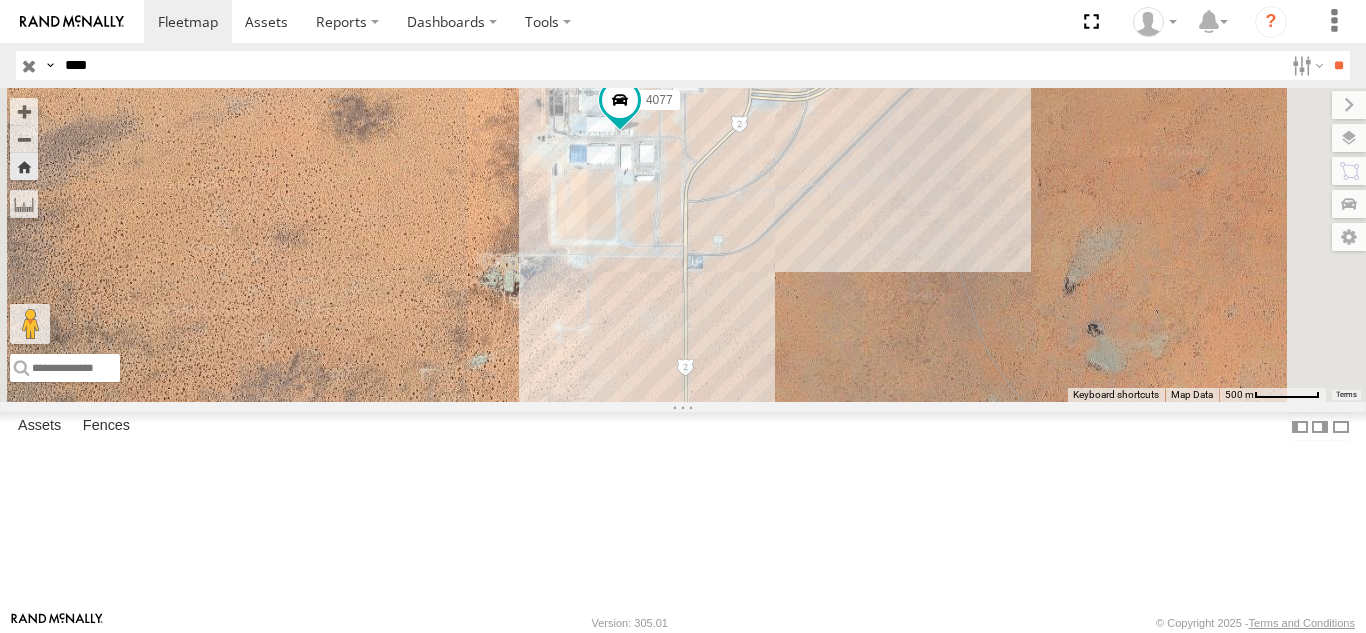 click on "****" at bounding box center [670, 65] 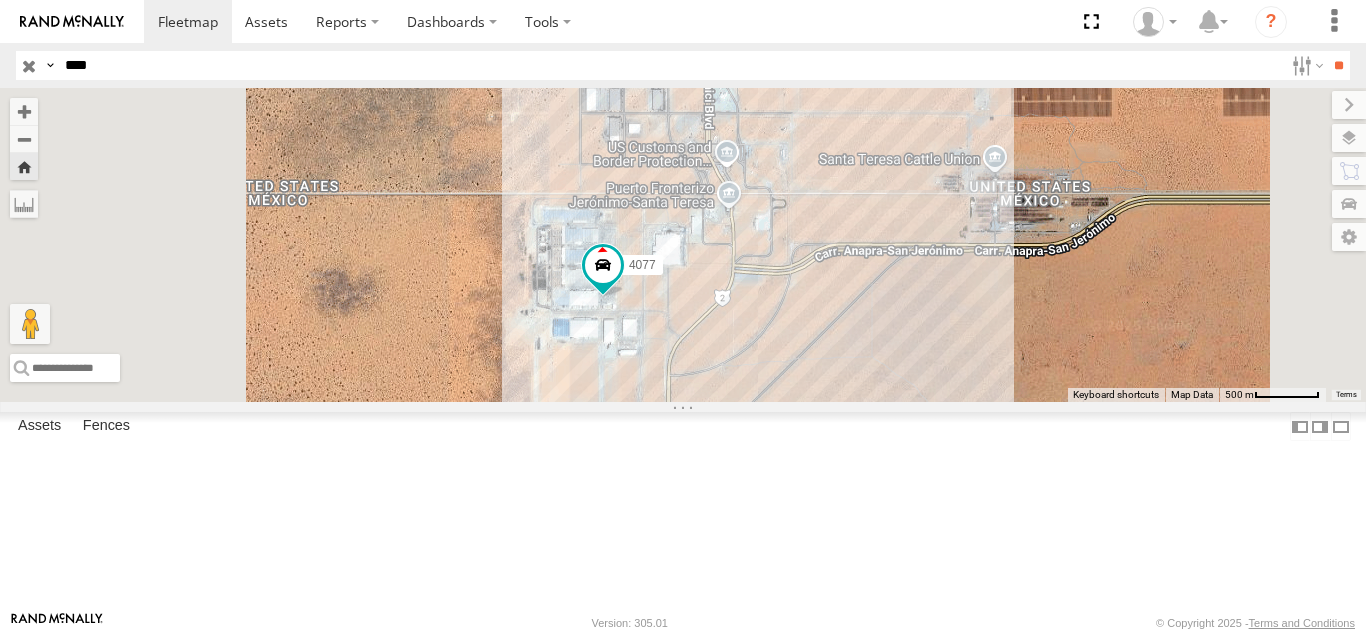 click on "****" at bounding box center (670, 65) 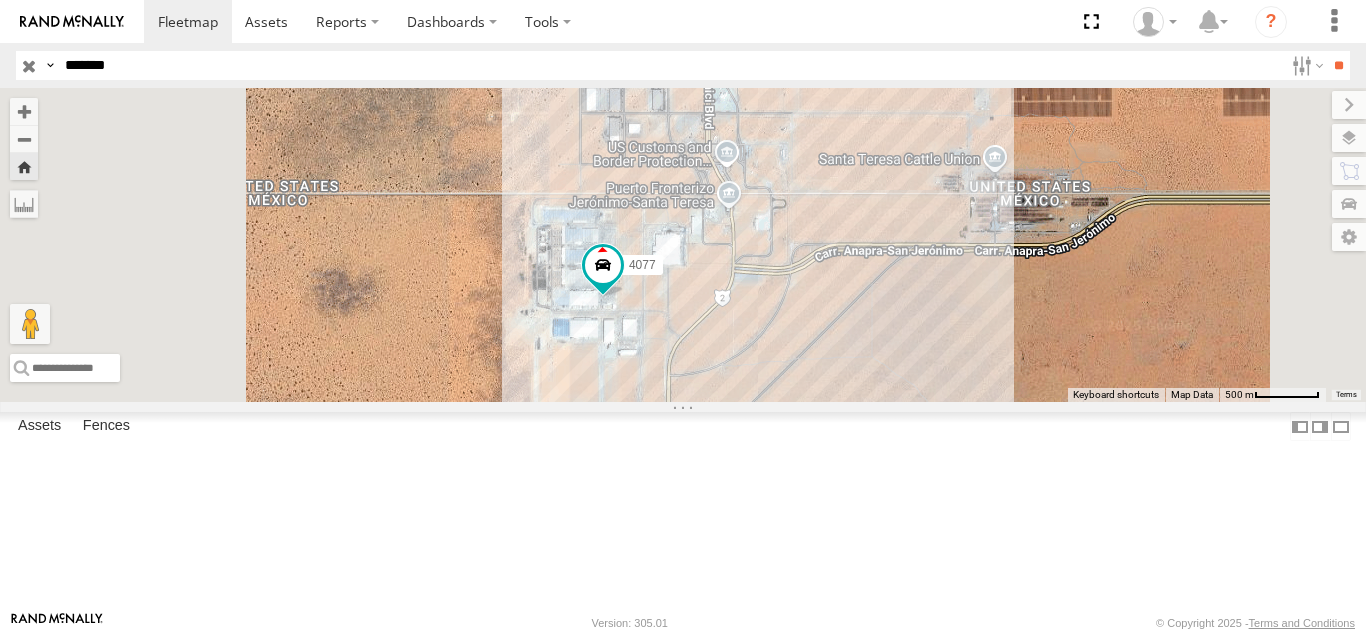 click on "**" at bounding box center [1338, 65] 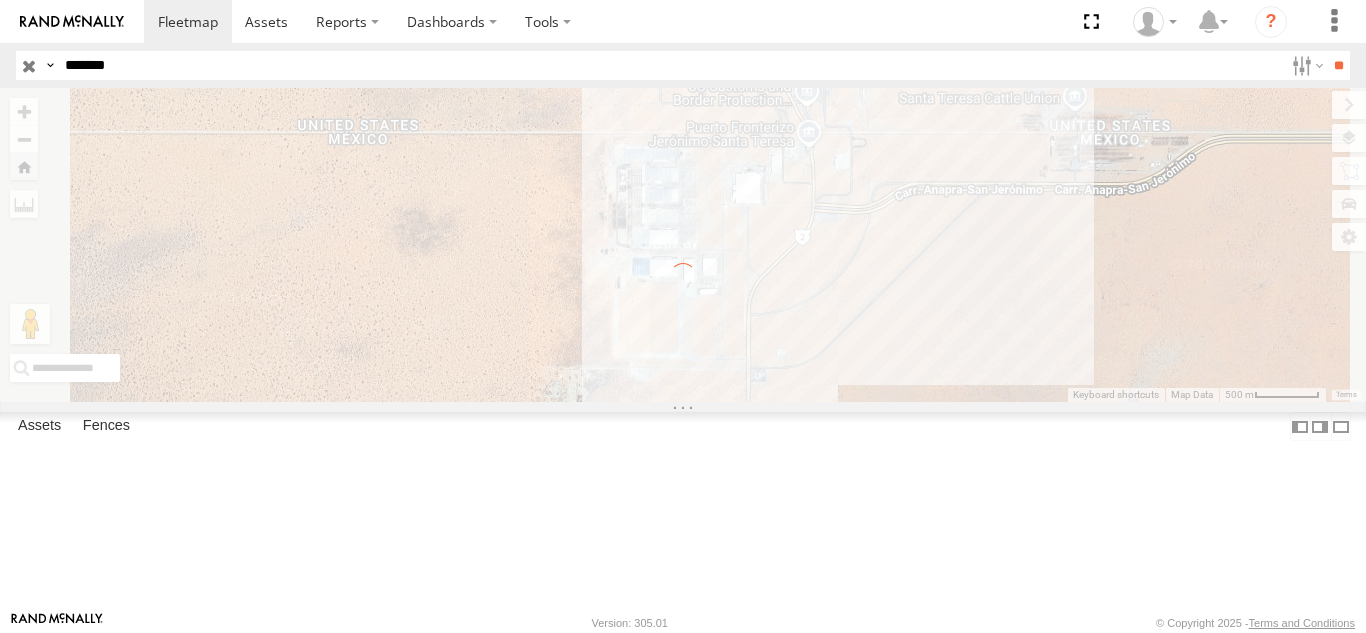 click on "*******" at bounding box center [670, 65] 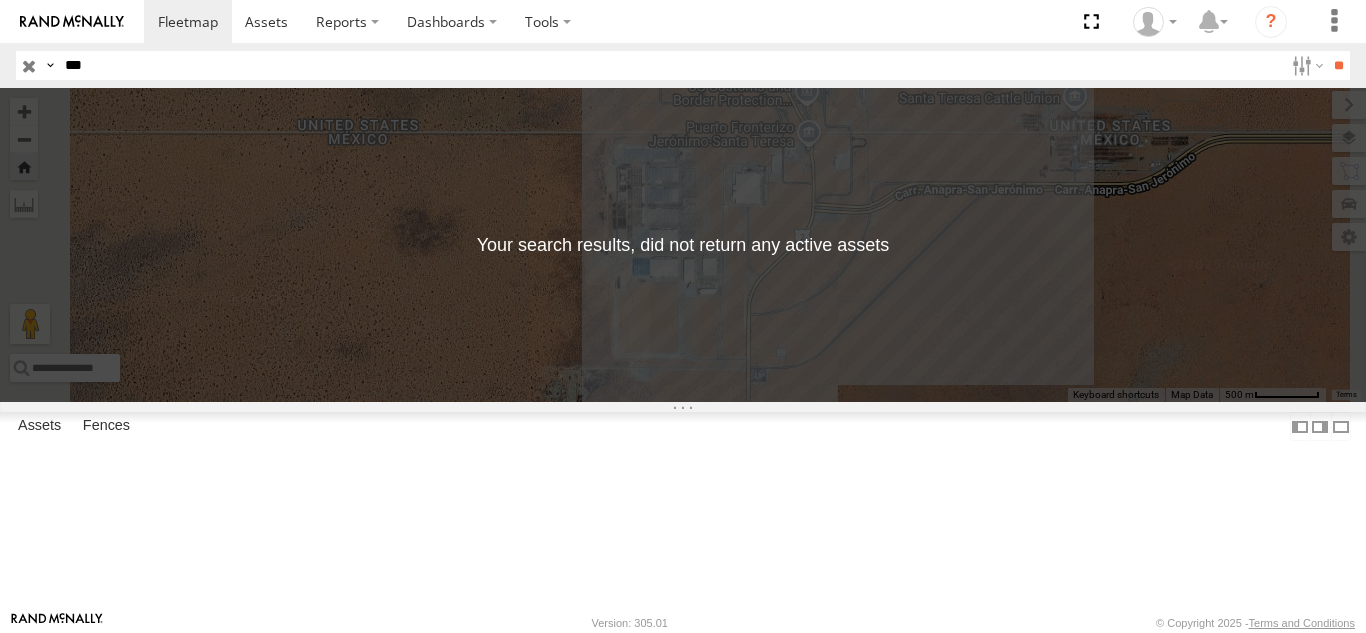 type on "***" 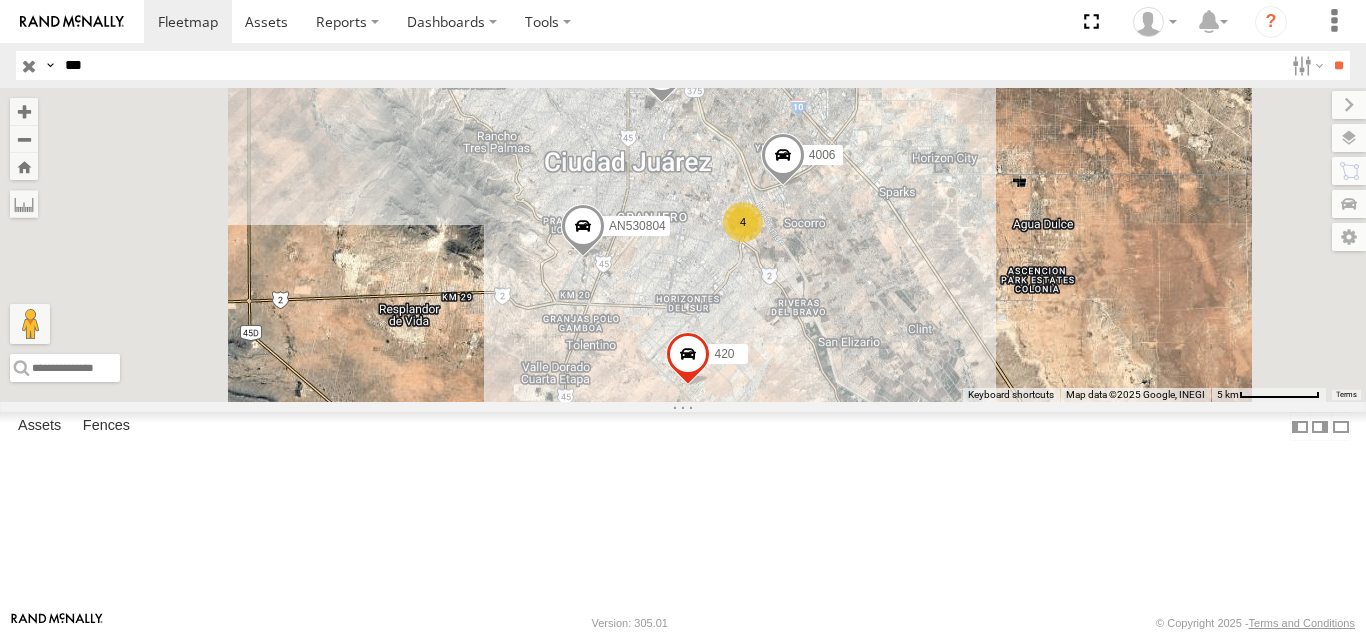 scroll, scrollTop: 38, scrollLeft: 0, axis: vertical 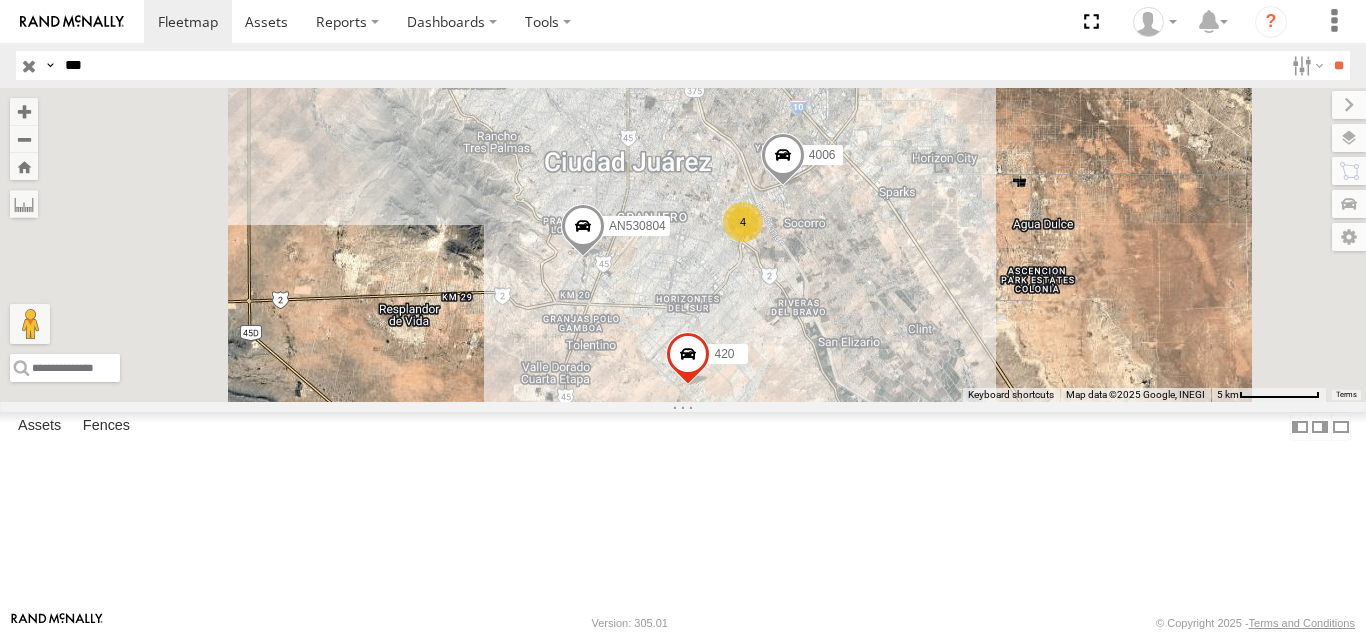 click on "758
Cruce" at bounding box center [0, 0] 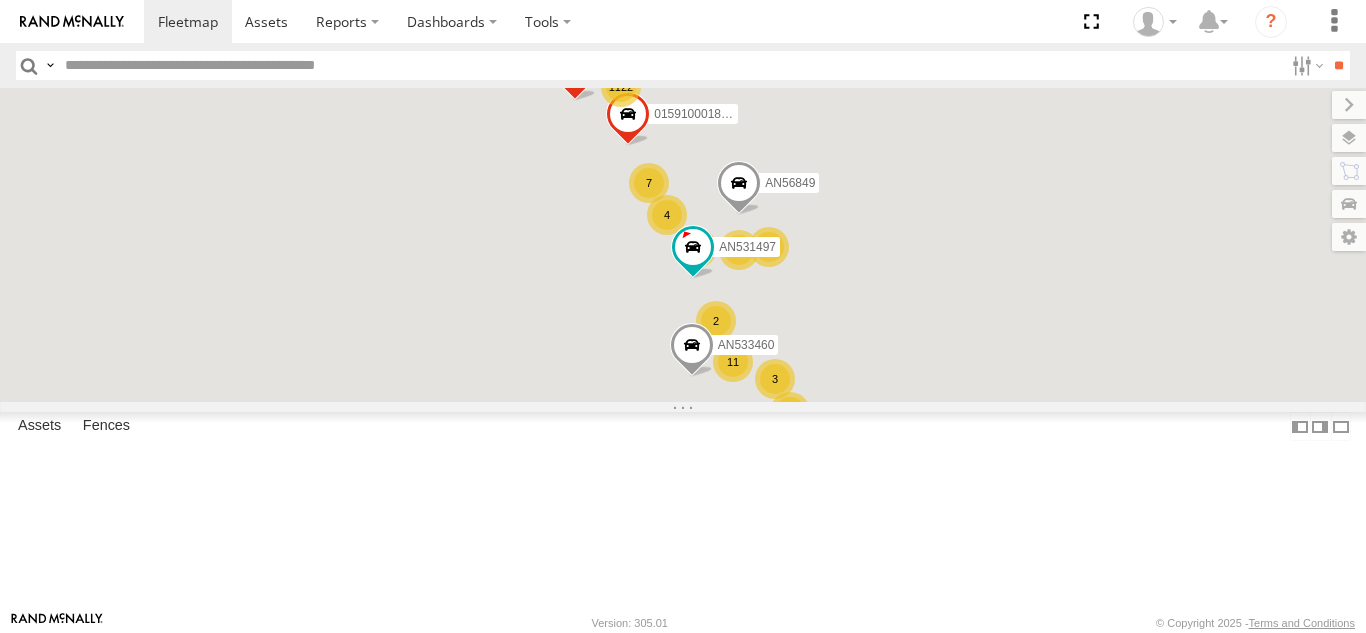 scroll, scrollTop: 0, scrollLeft: 0, axis: both 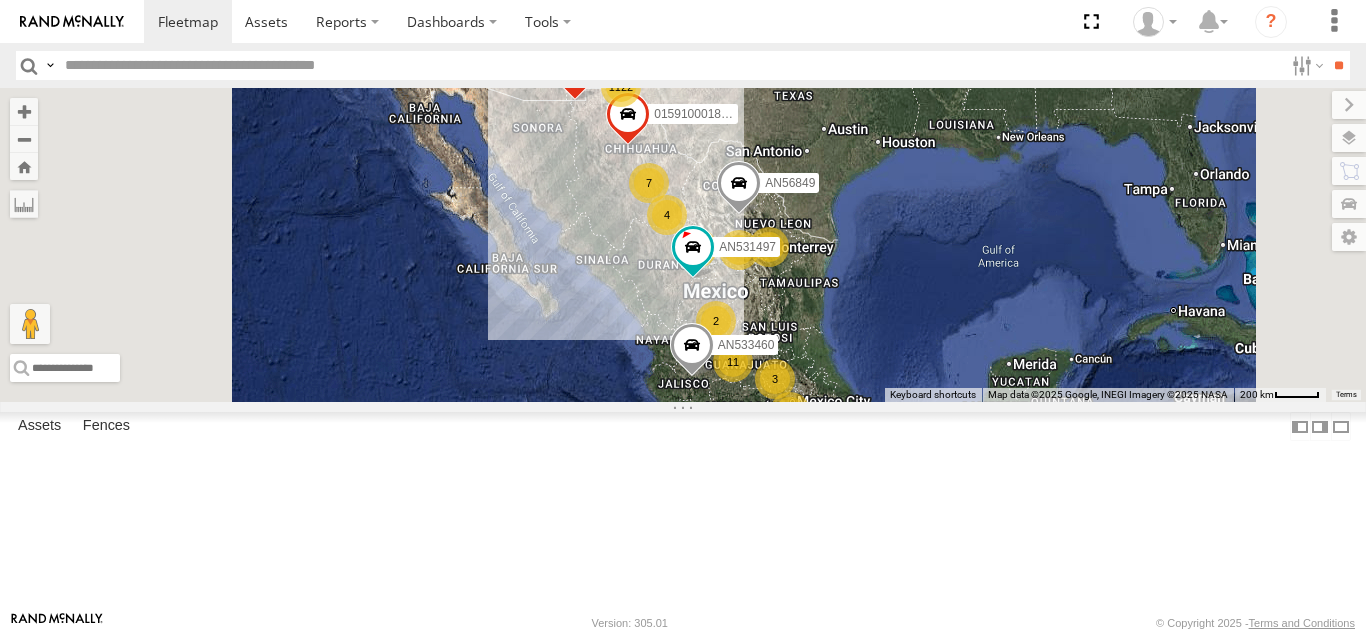 click at bounding box center [1349, 138] 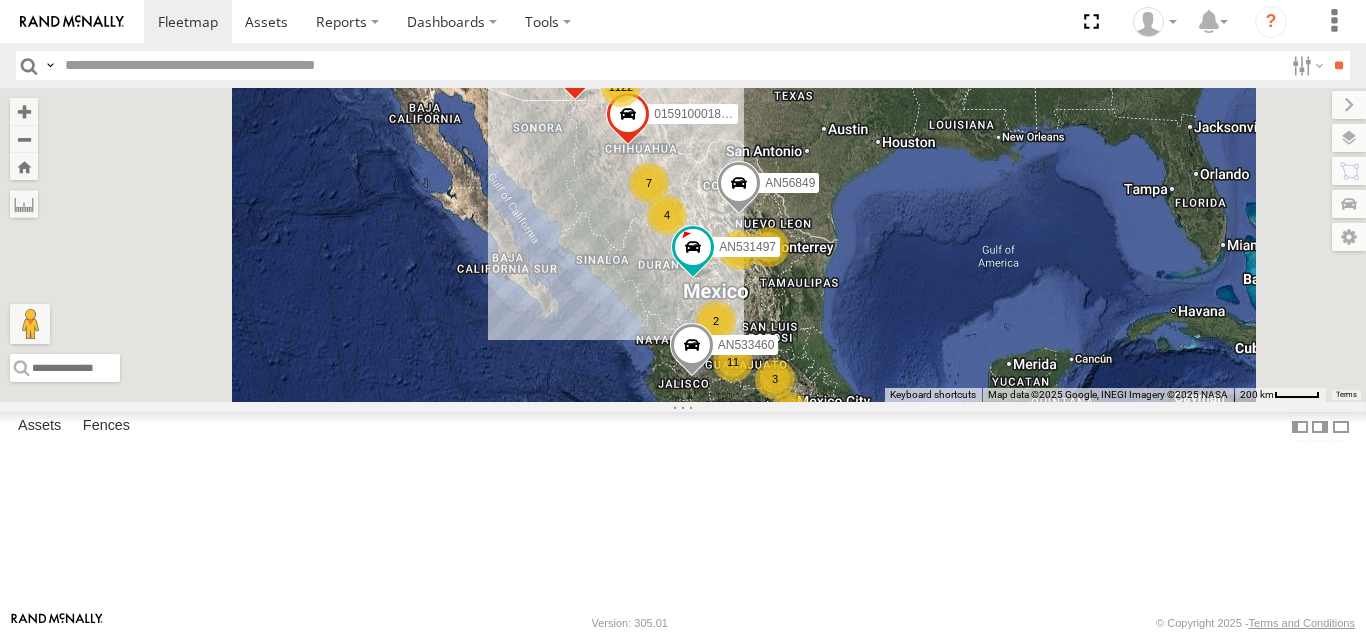 click at bounding box center [1349, 105] 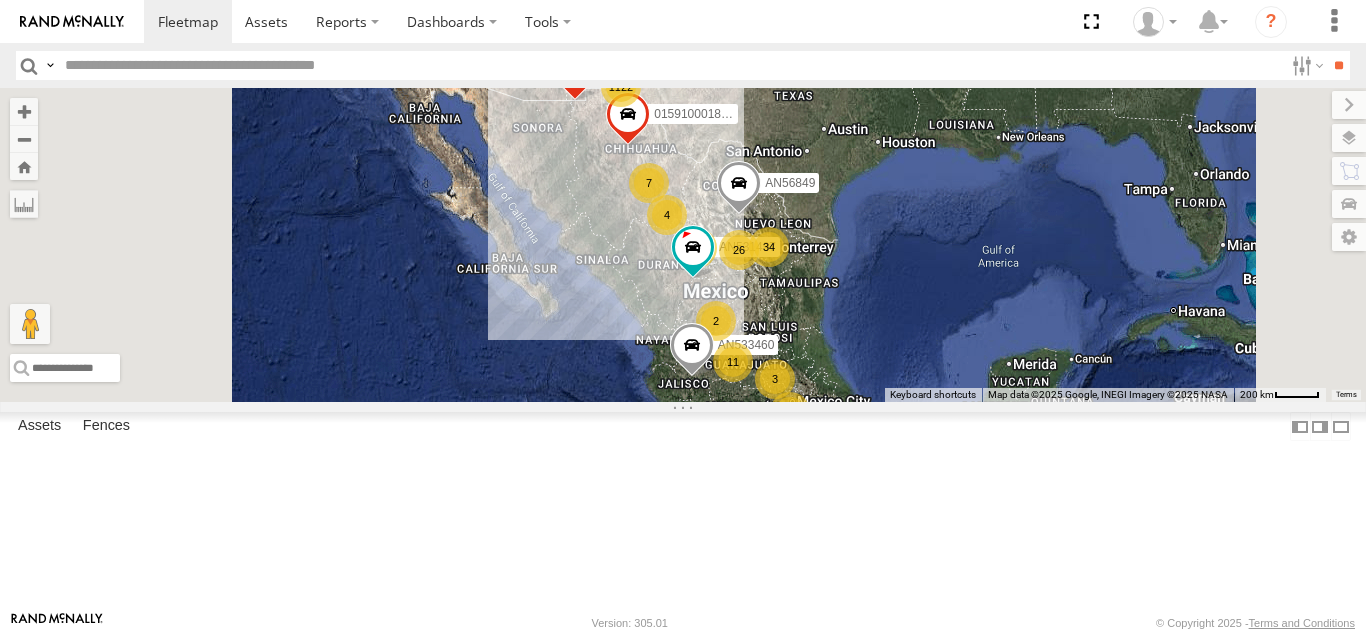 click at bounding box center (670, 65) 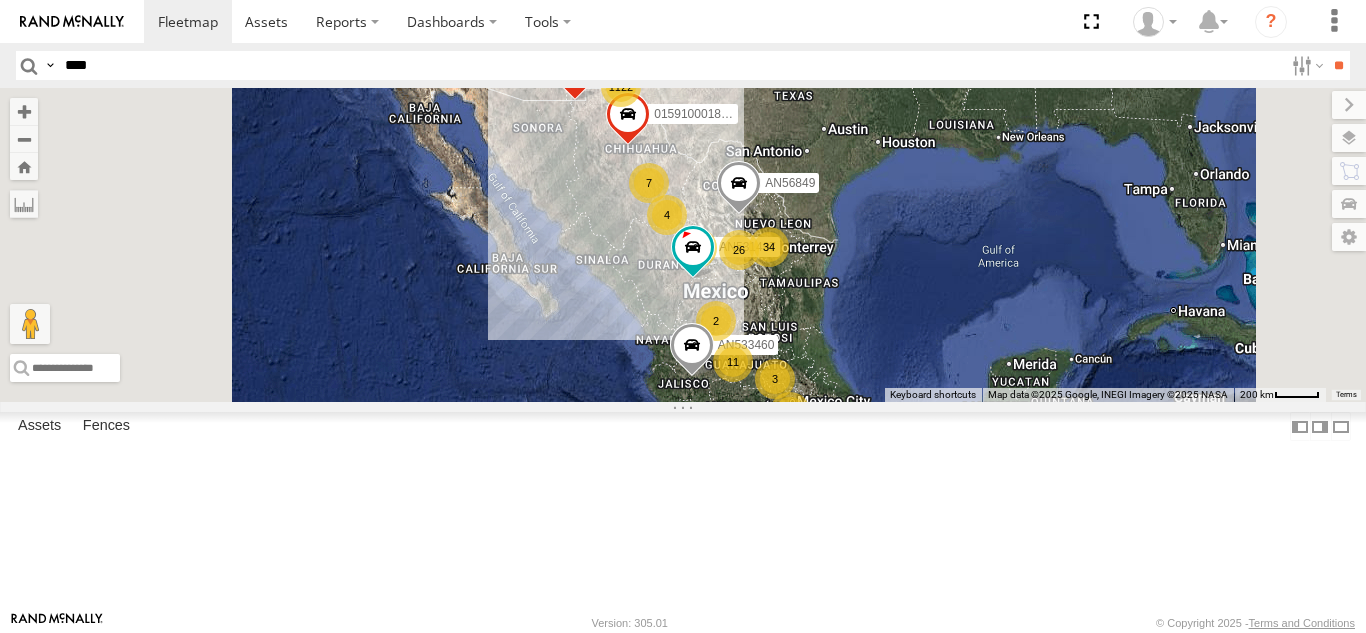 click on "**" at bounding box center (1338, 65) 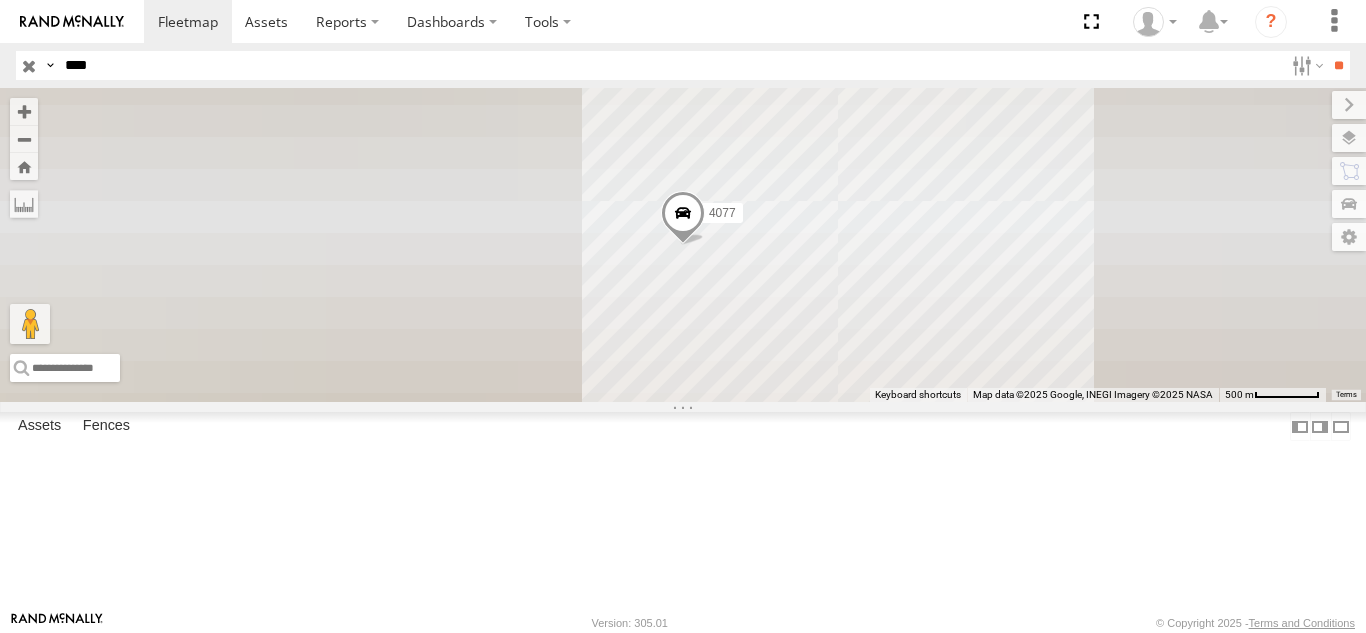 click on "4077" at bounding box center (0, 0) 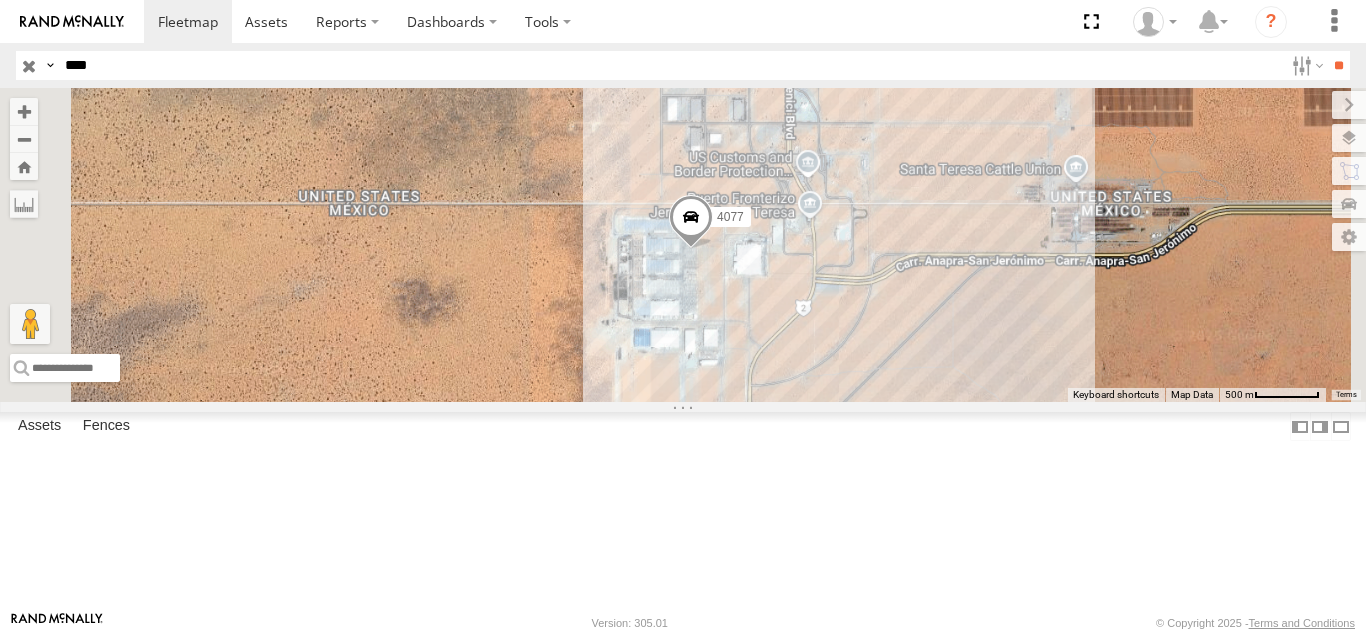 click on "****" at bounding box center (670, 65) 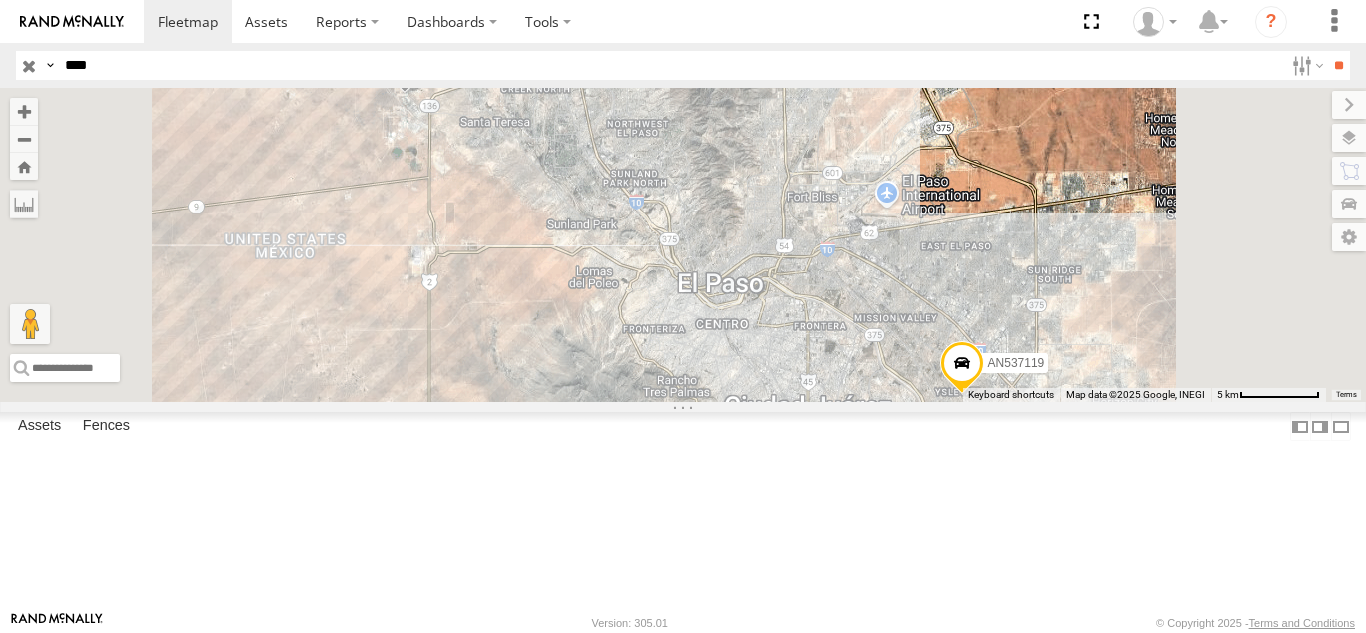 click on "Search Query
Asset ID
Asset Label
Registration
Manufacturer
Model
VIN
Job ID IP" at bounding box center [683, 65] 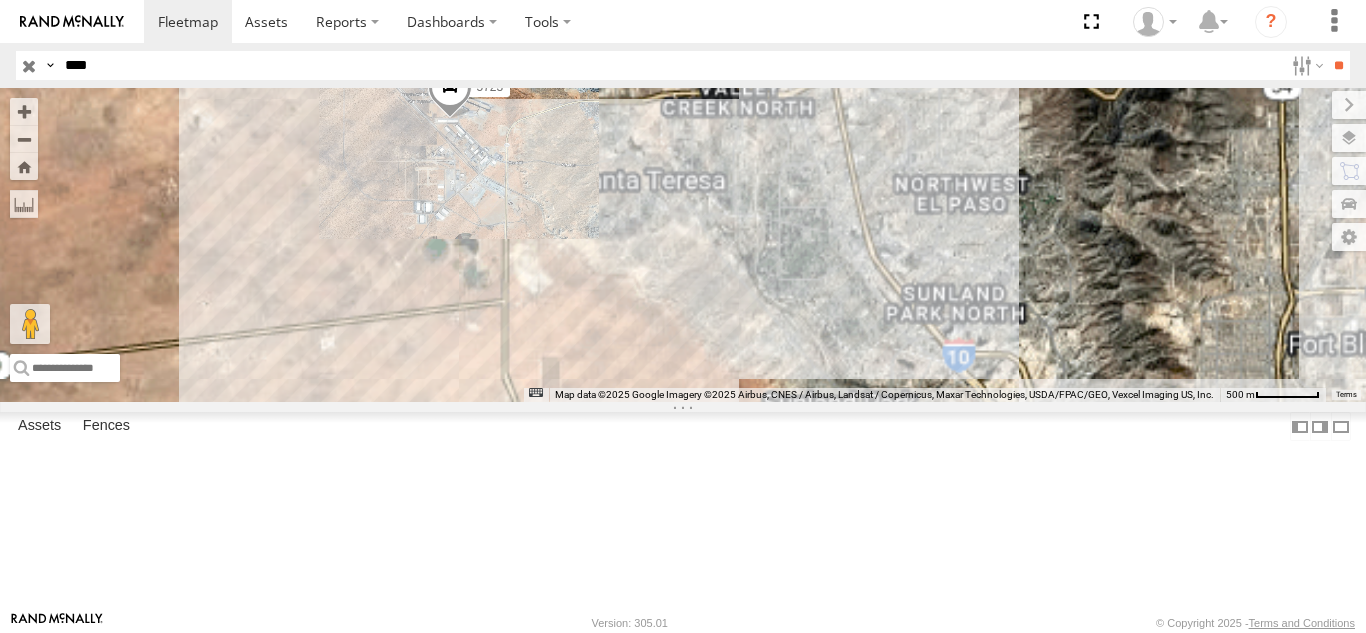 click on "5723" at bounding box center (0, 0) 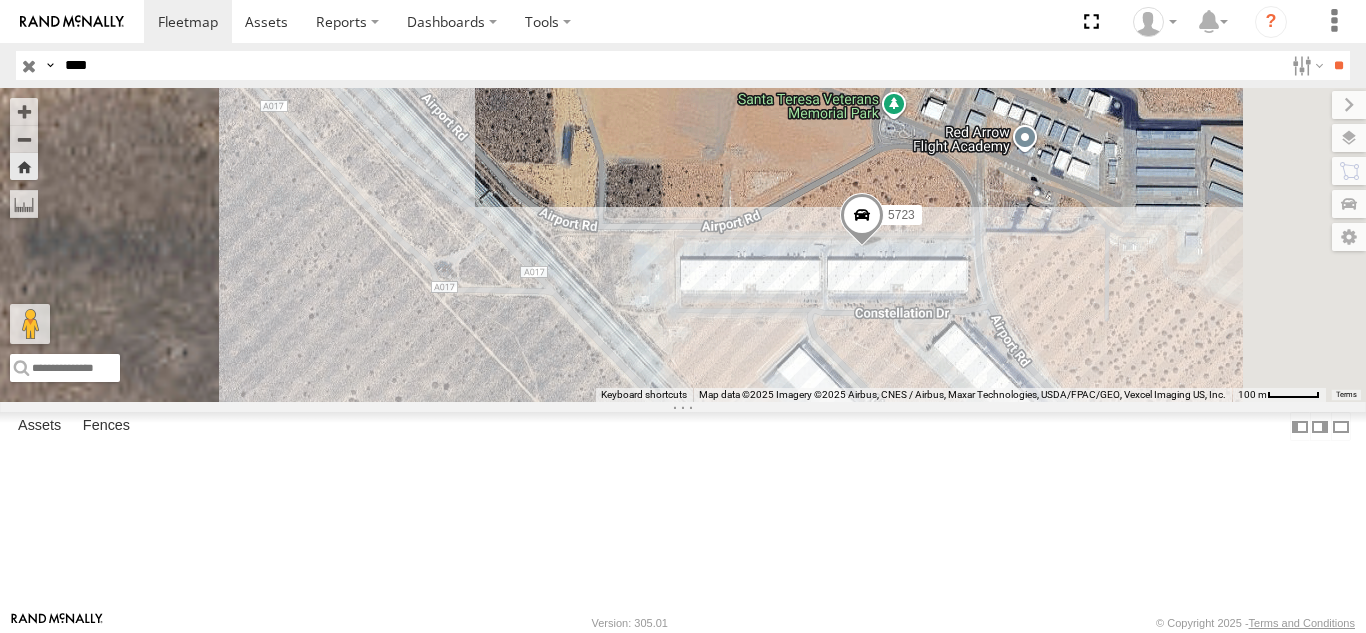 drag, startPoint x: 1160, startPoint y: 408, endPoint x: 1076, endPoint y: 412, distance: 84.095184 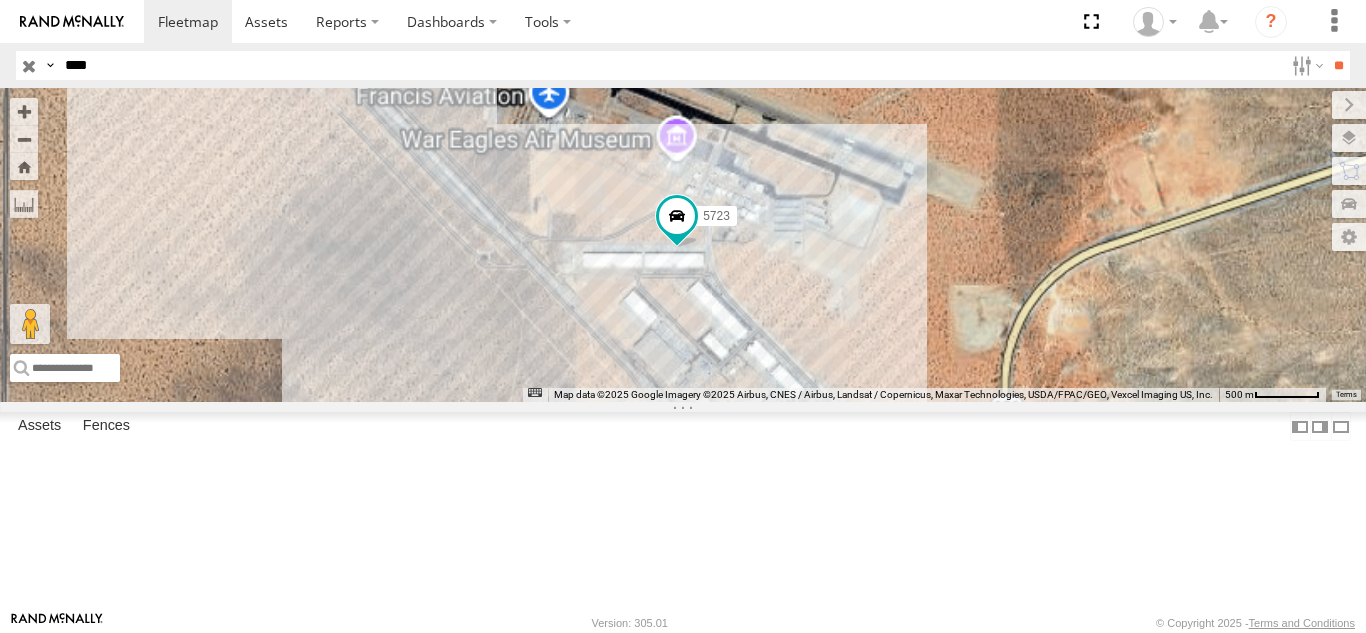 click on "****" at bounding box center (670, 65) 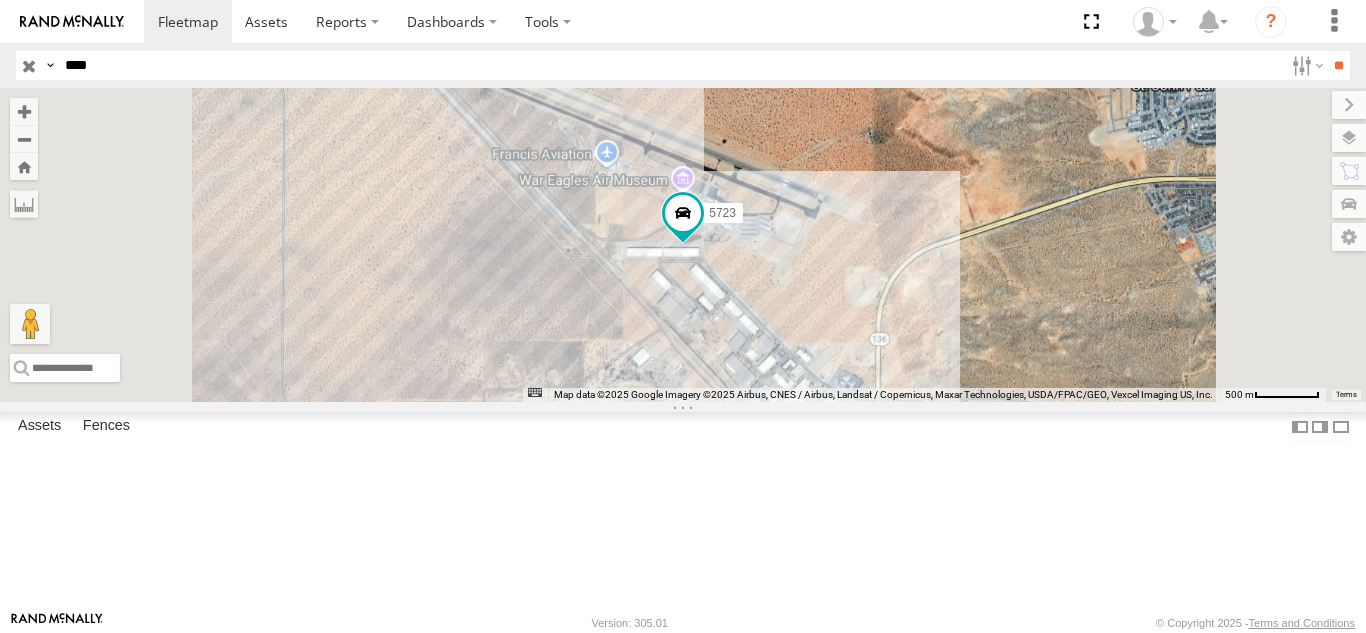 click on "****" at bounding box center [670, 65] 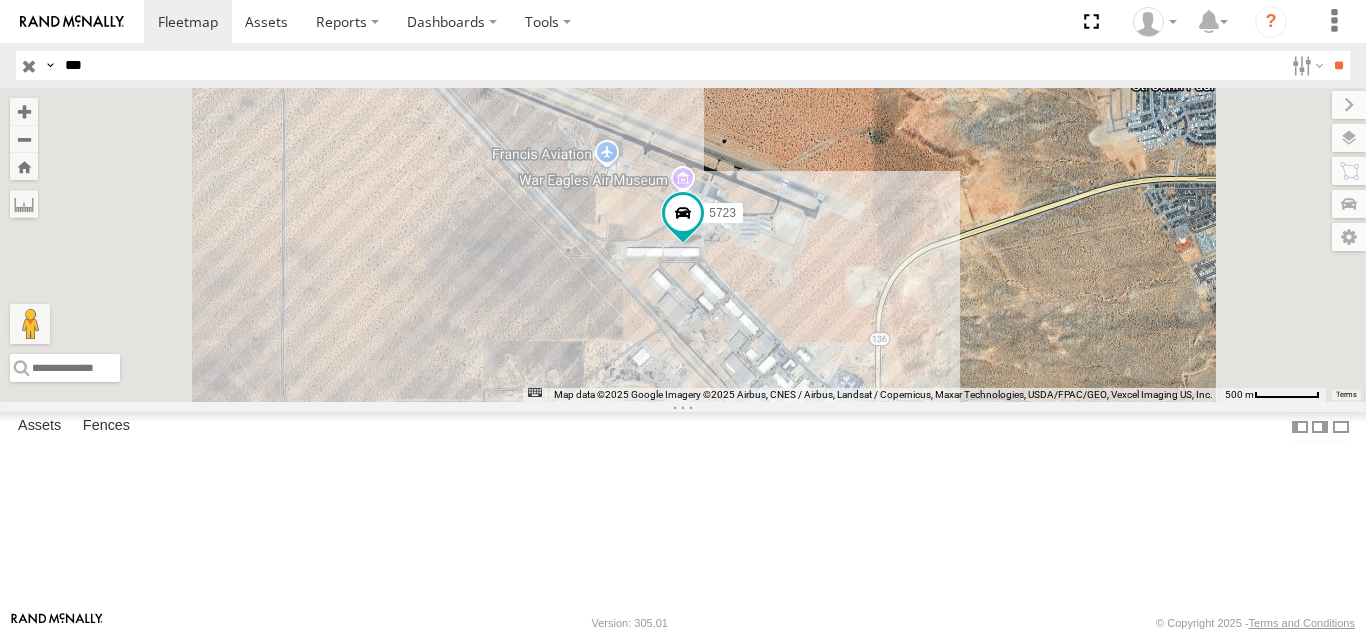 click on "**" at bounding box center (1338, 65) 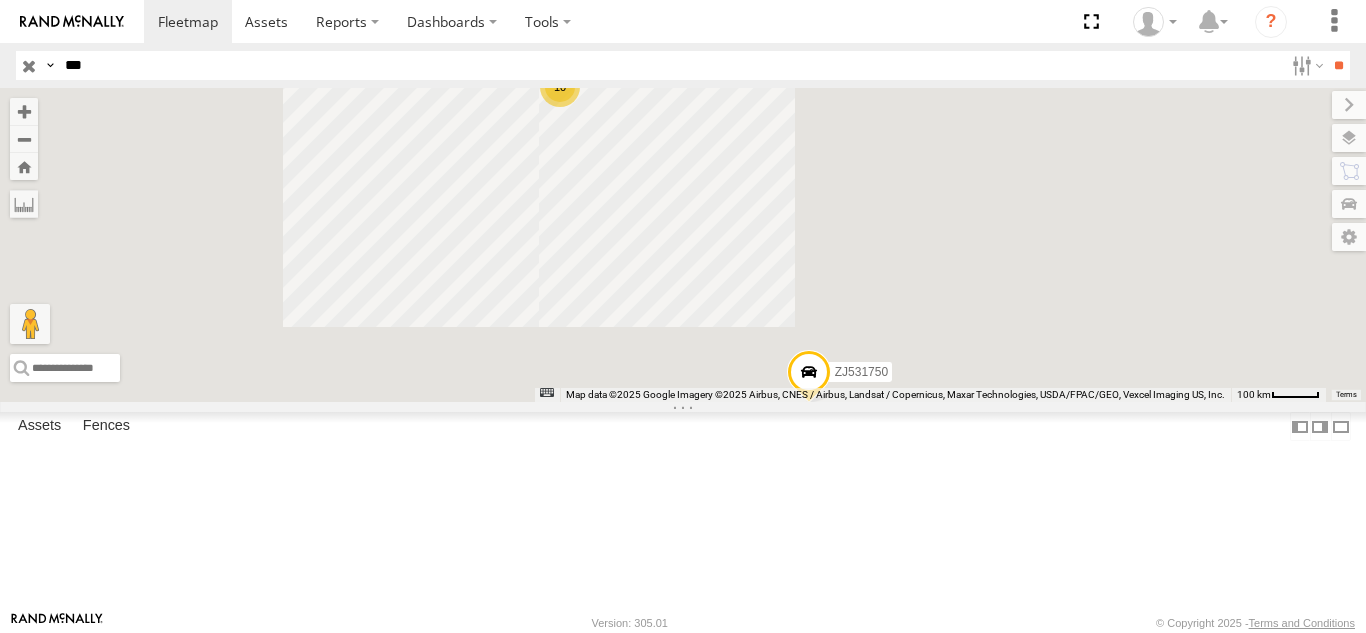 click on "***" at bounding box center (670, 65) 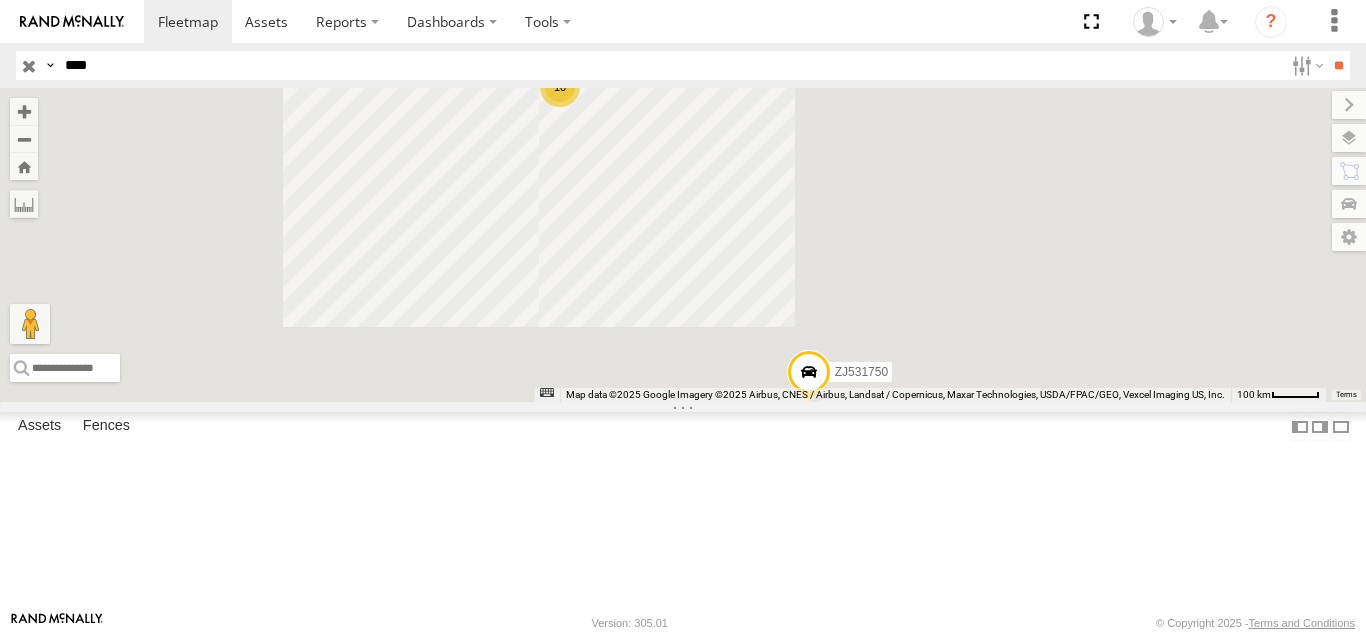 click on "**" at bounding box center (1338, 65) 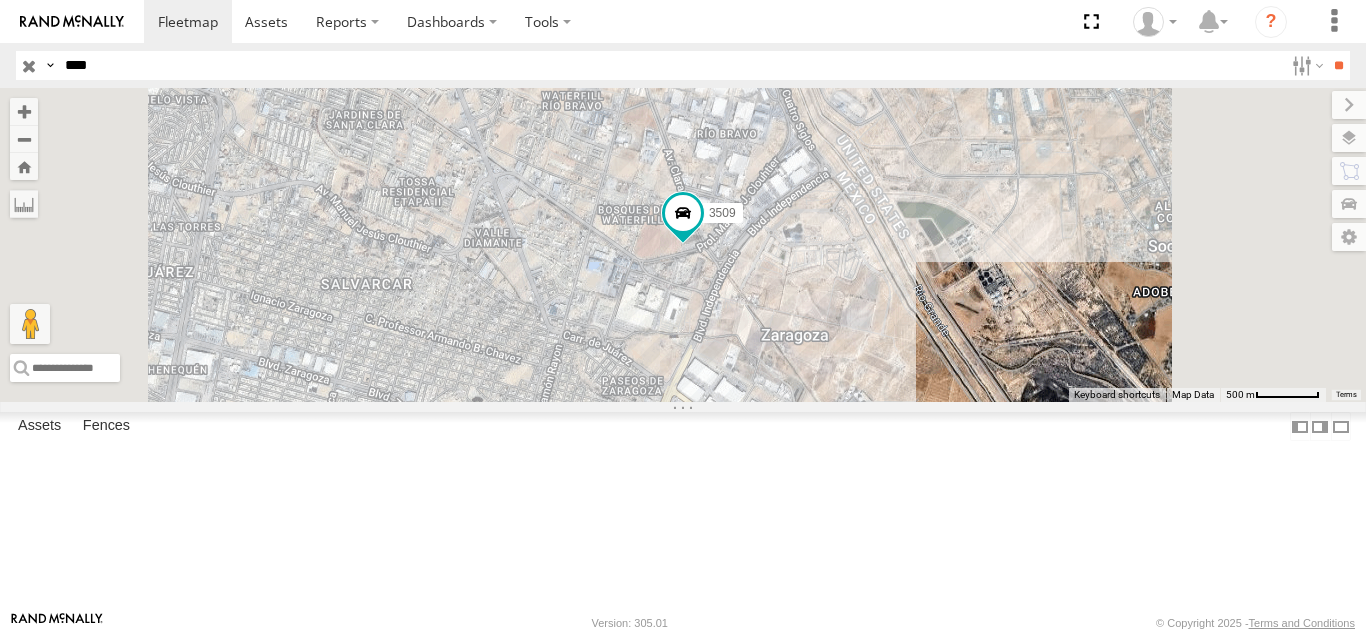 click on "FOXCONN" at bounding box center (0, 0) 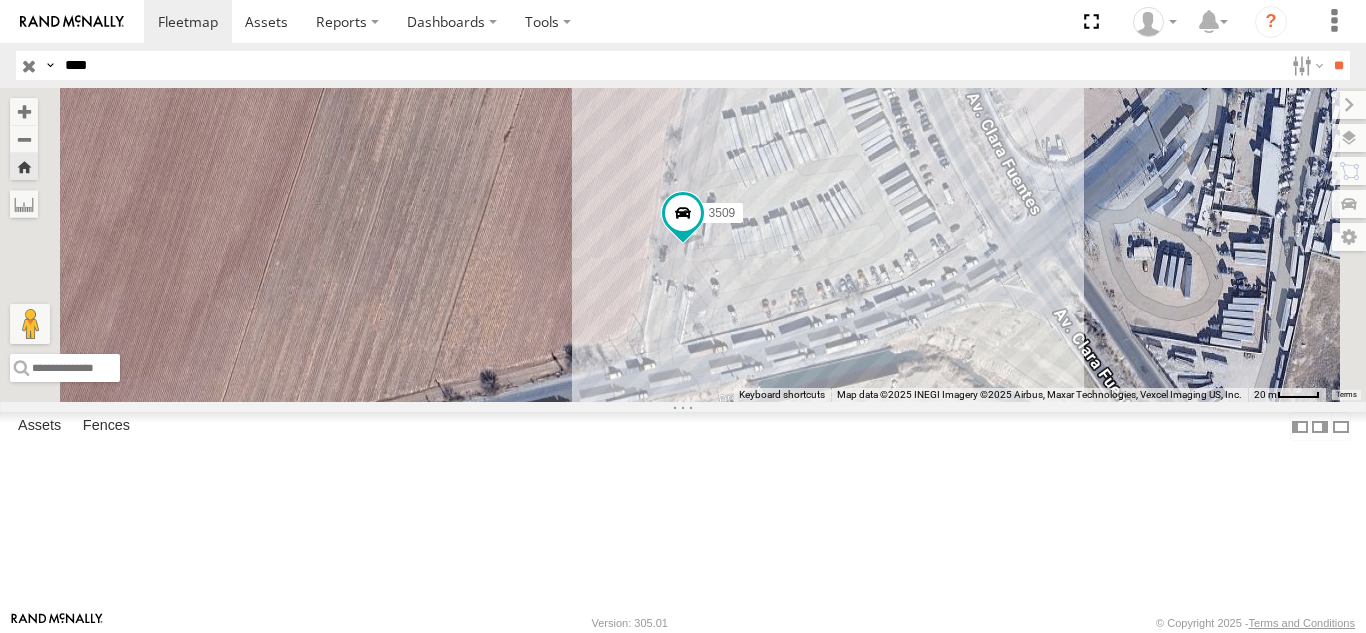click on "****" at bounding box center [670, 65] 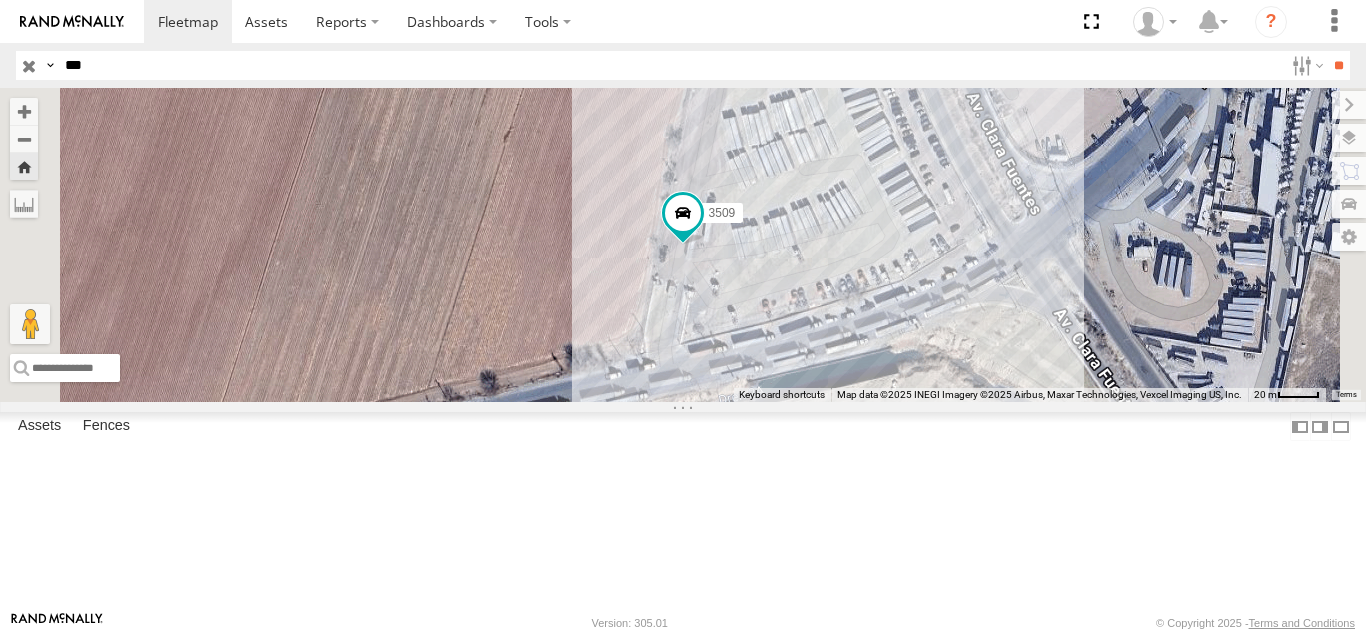 click on "**" at bounding box center (1338, 65) 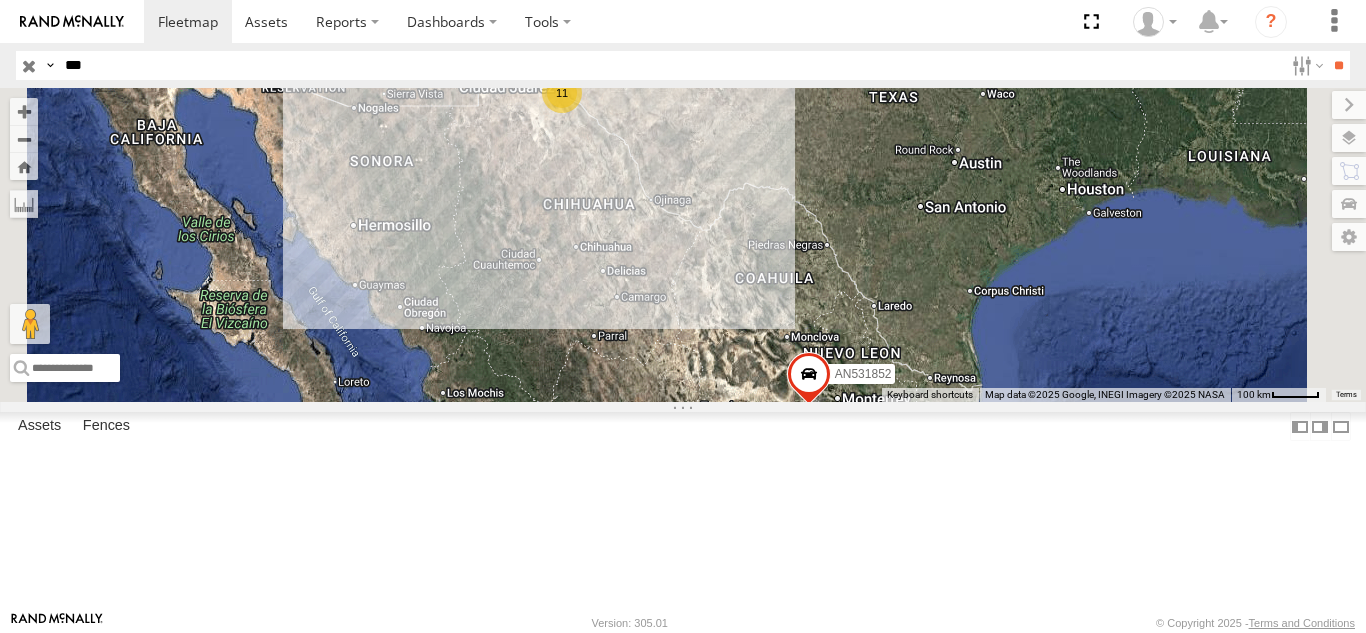 click on "865
FOXCONN" at bounding box center (0, 0) 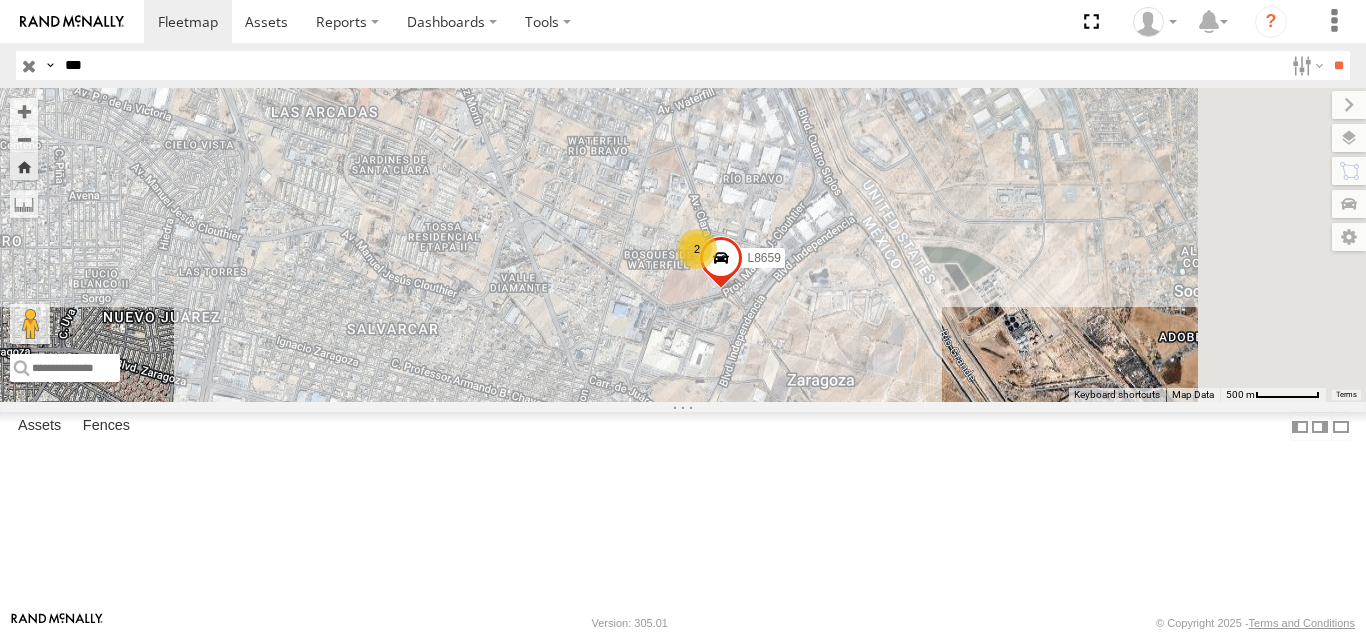 click on "***" at bounding box center [670, 65] 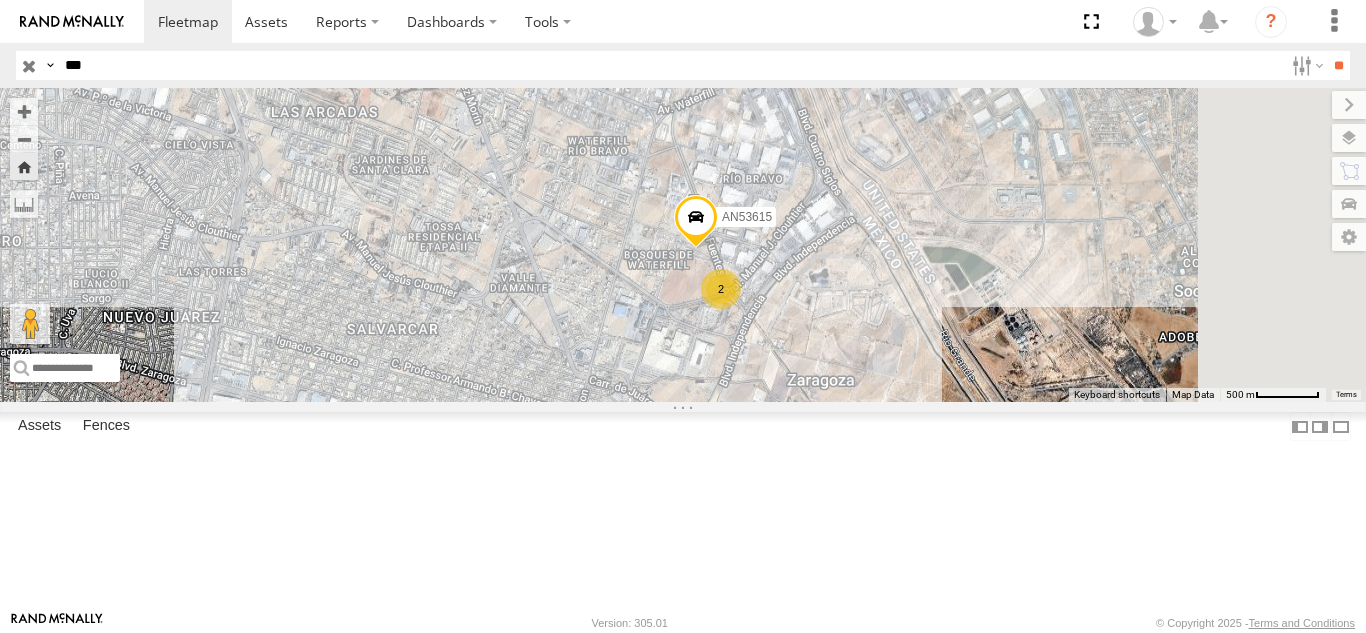 click on "865" at bounding box center [0, 0] 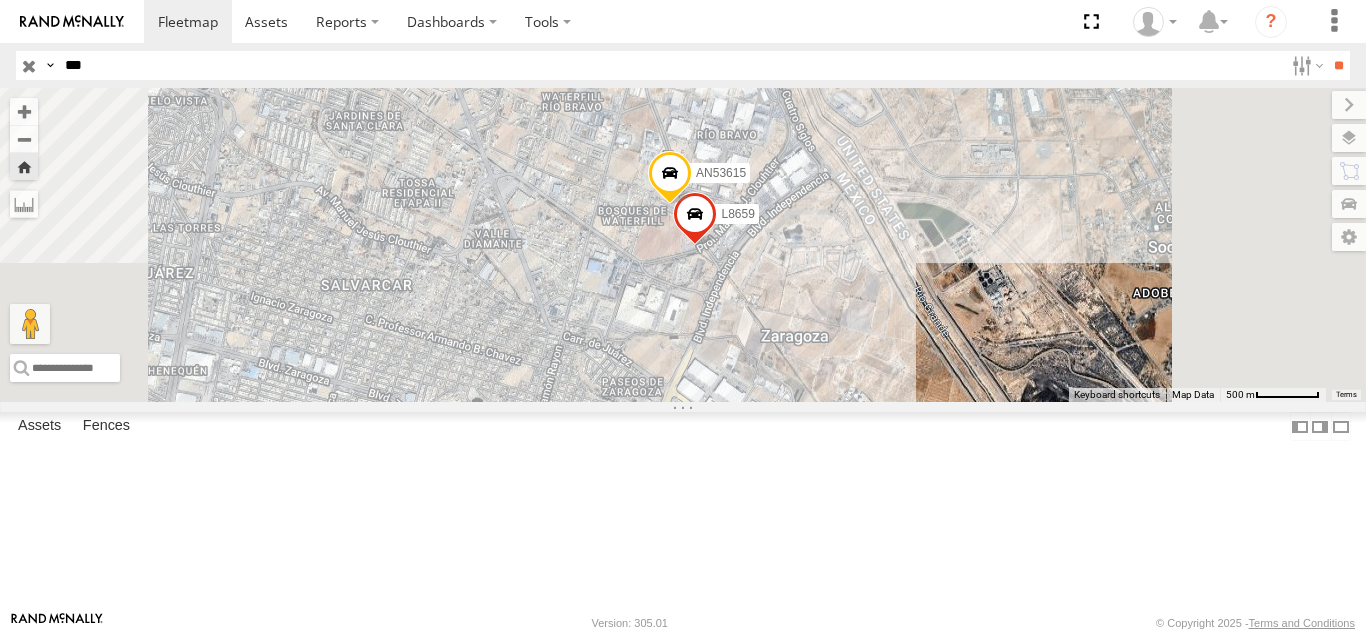 click on "***" at bounding box center (670, 65) 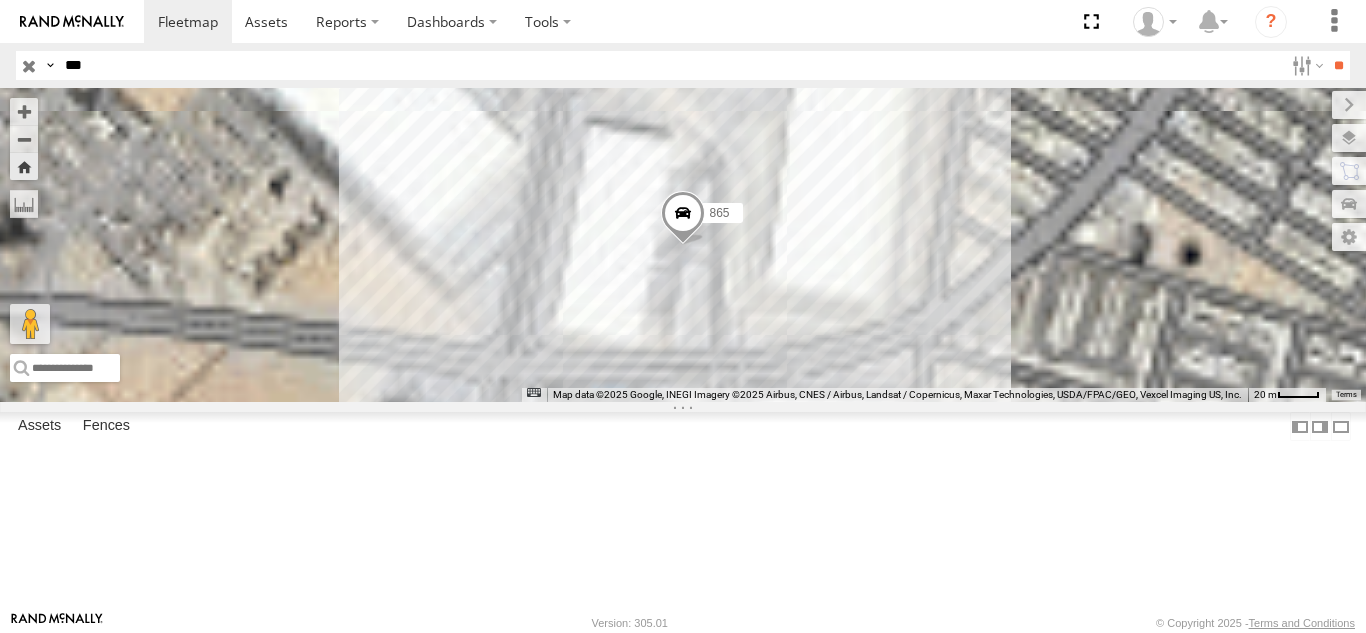 click on "***" at bounding box center (670, 65) 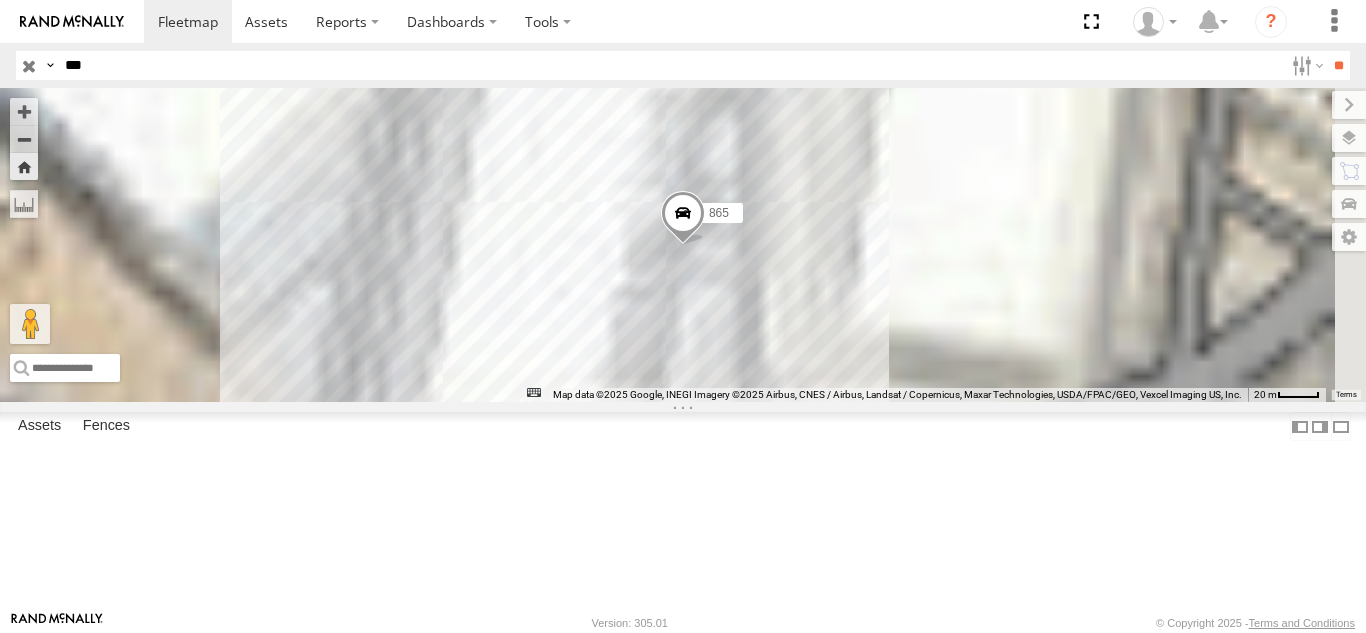 click on "***" at bounding box center (670, 65) 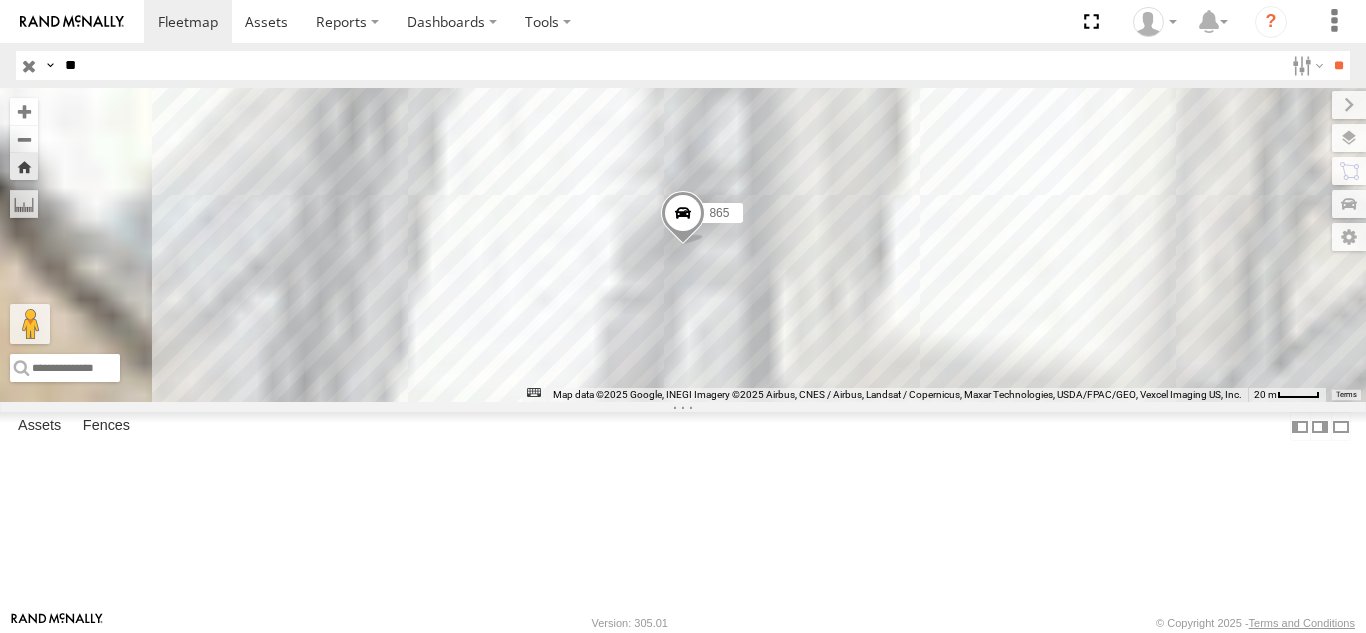 type on "*" 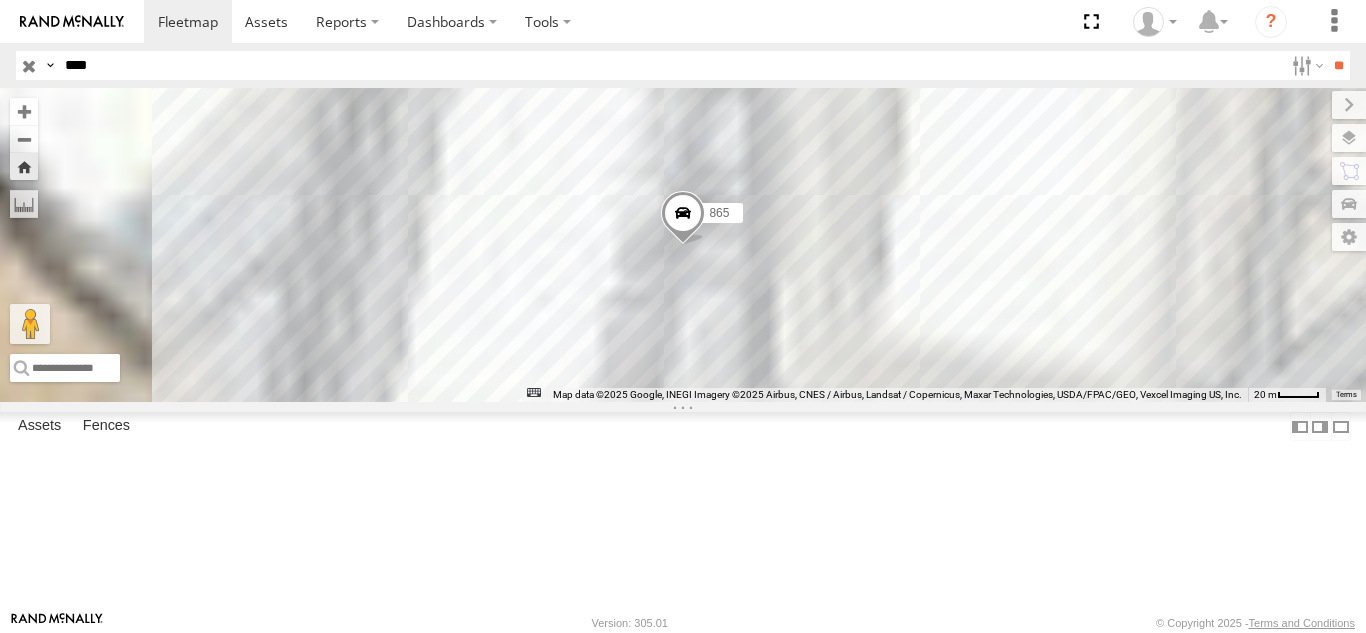 click on "**" at bounding box center [1338, 65] 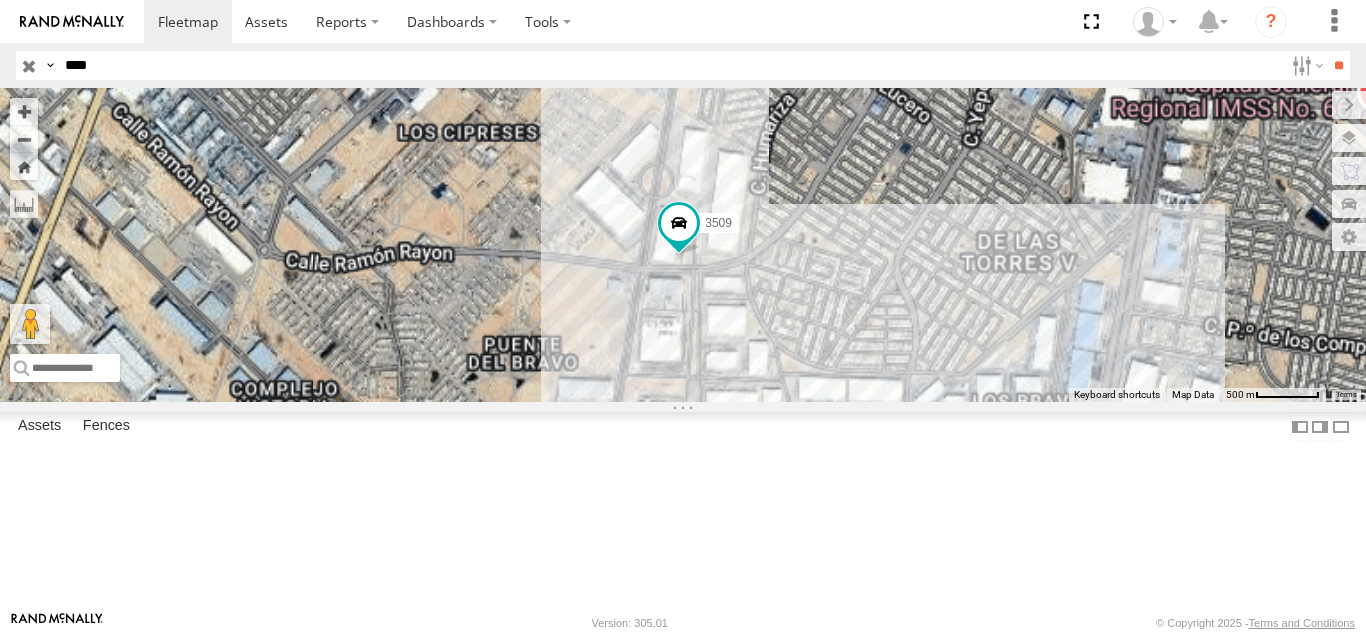 click on "3509" at bounding box center [0, 0] 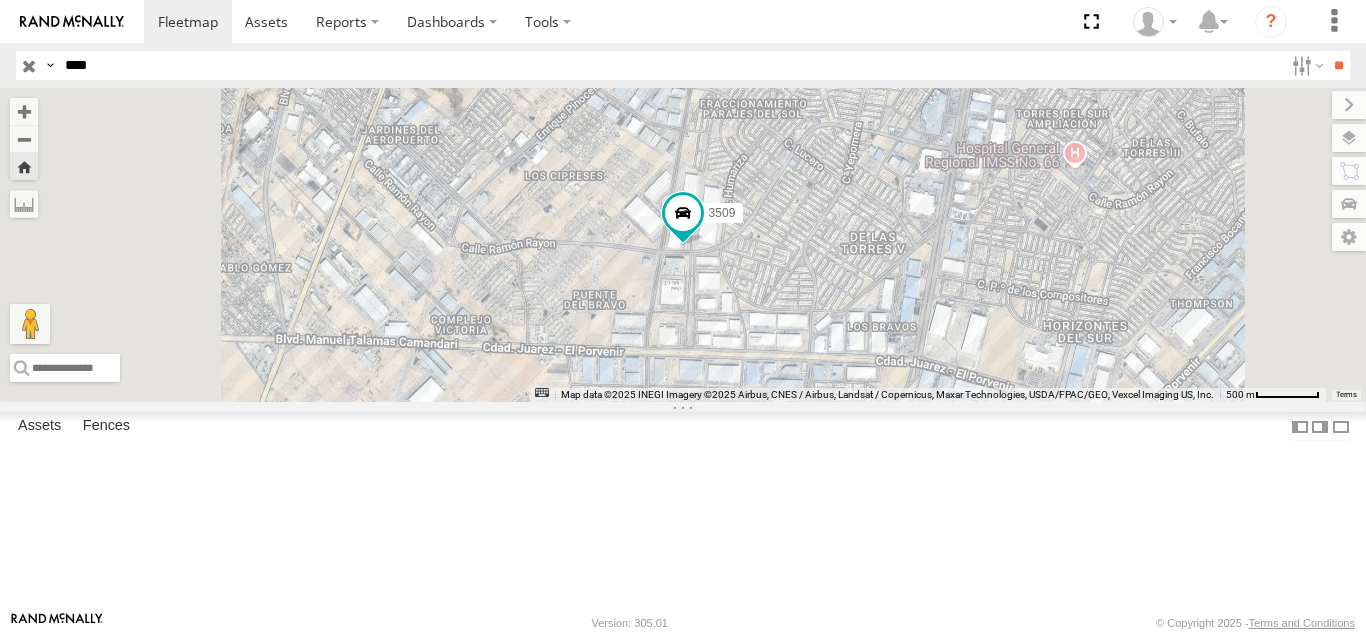 click on "****" at bounding box center [670, 65] 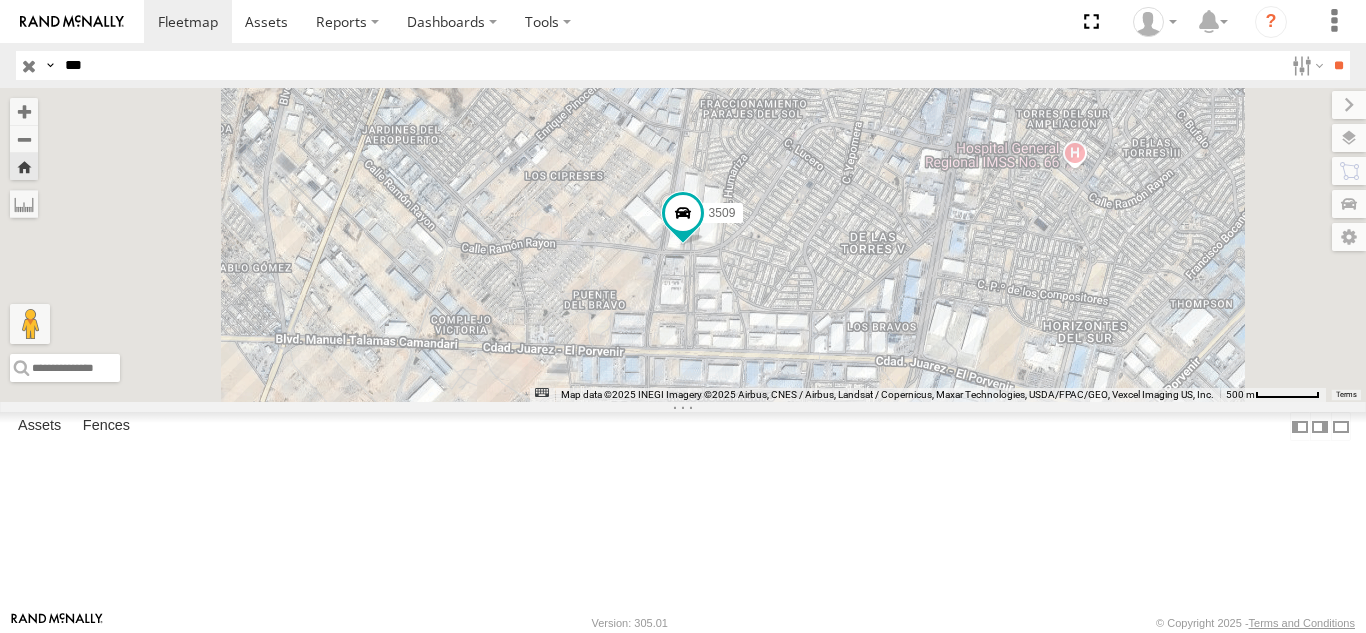 click on "**" at bounding box center [1338, 65] 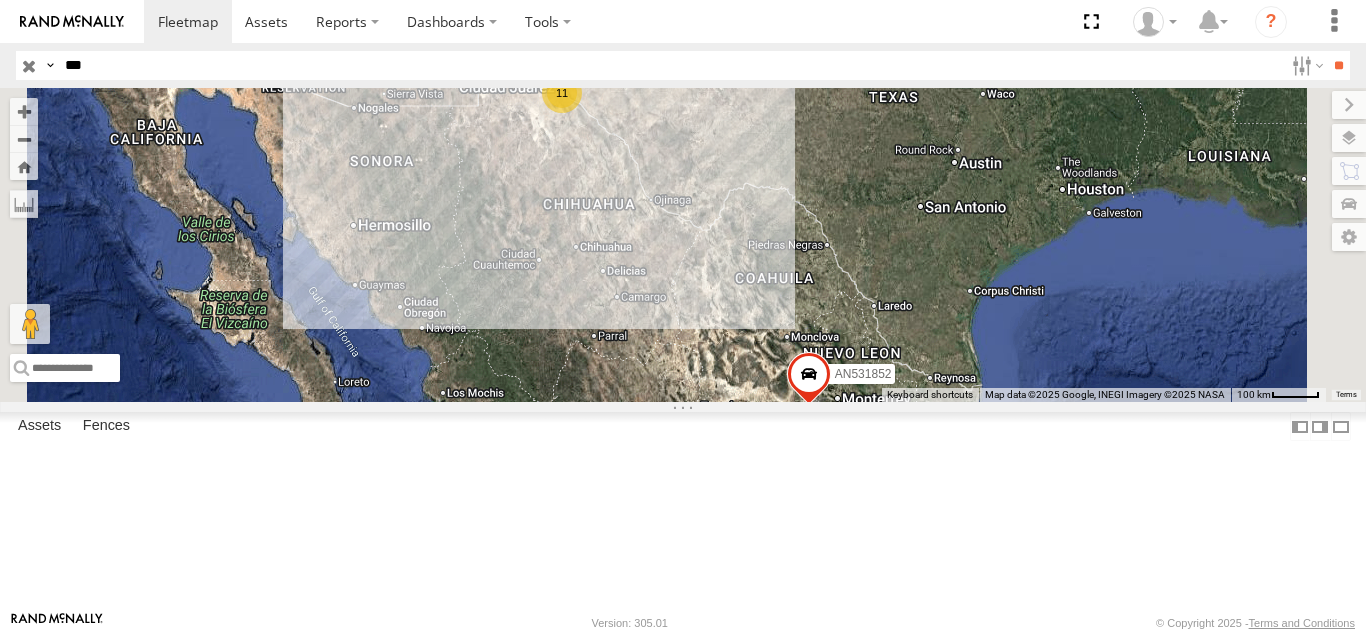 click on "FOXCONN" at bounding box center [0, 0] 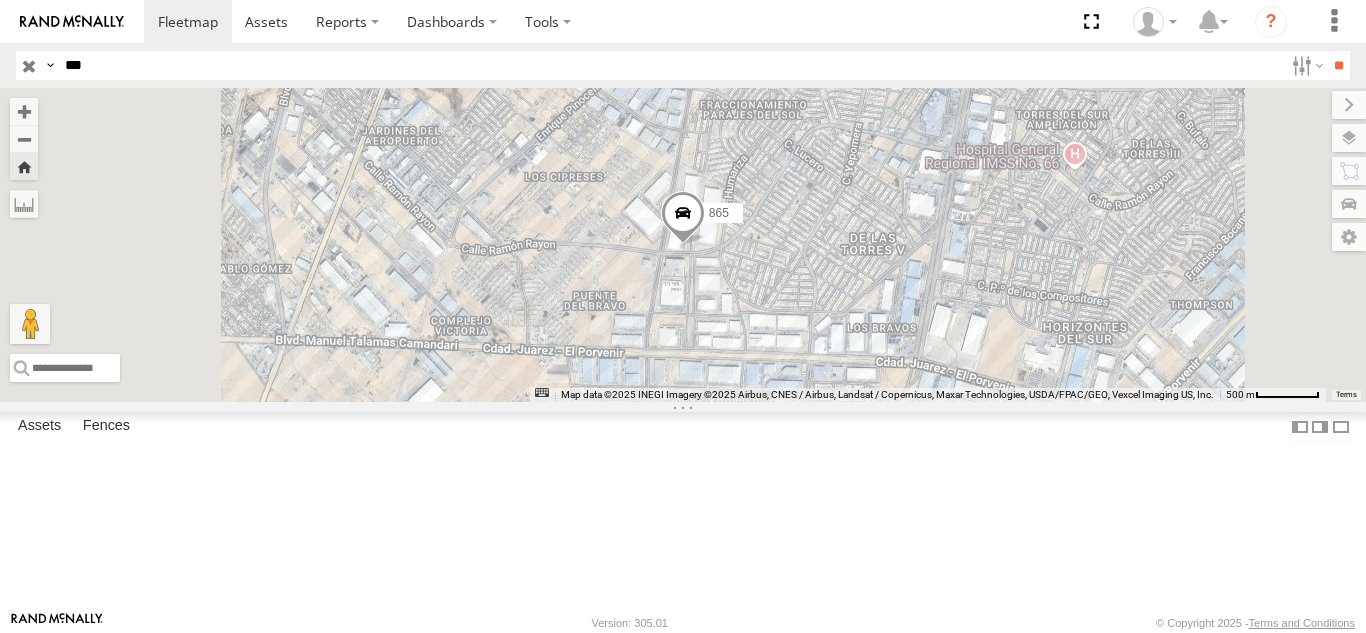 click on "***" at bounding box center [670, 65] 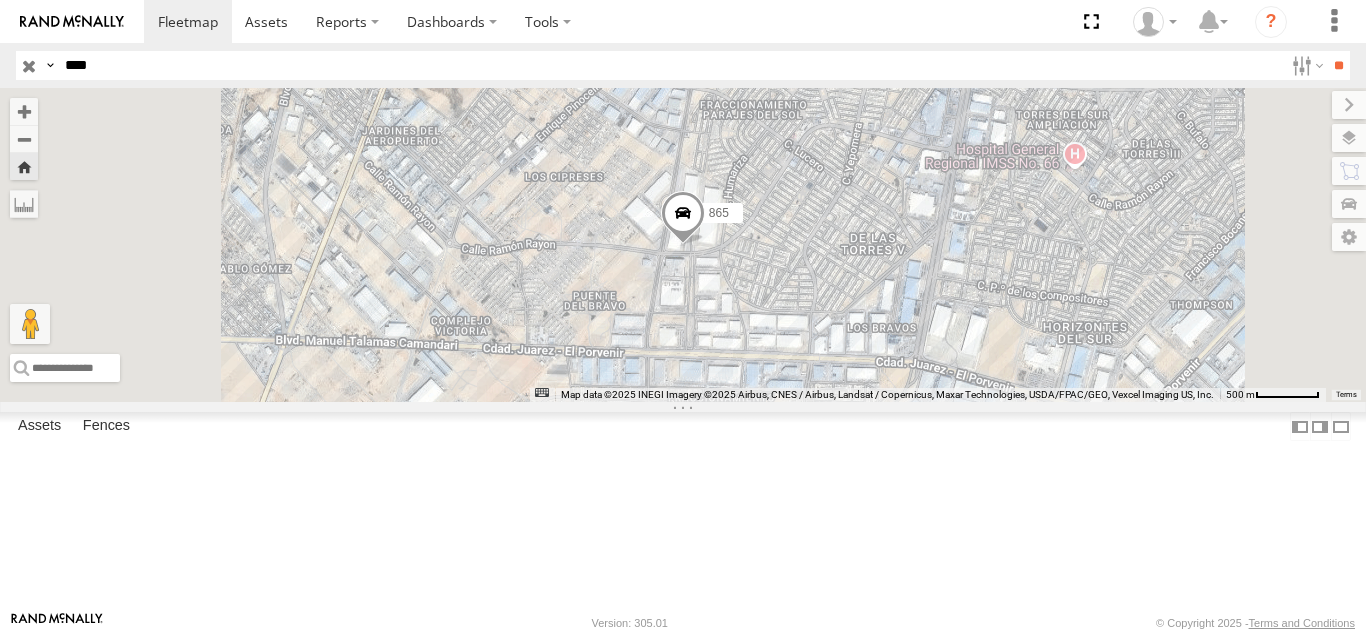 click on "**" at bounding box center (1338, 65) 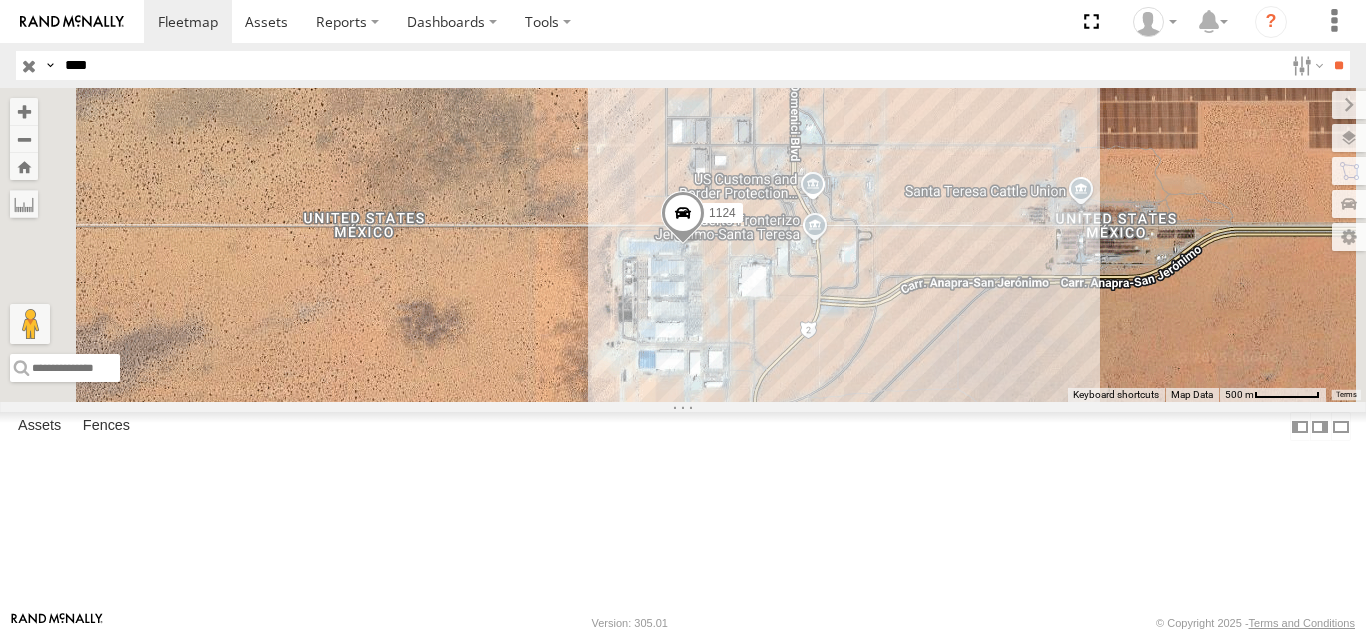 click on "1124" at bounding box center [0, 0] 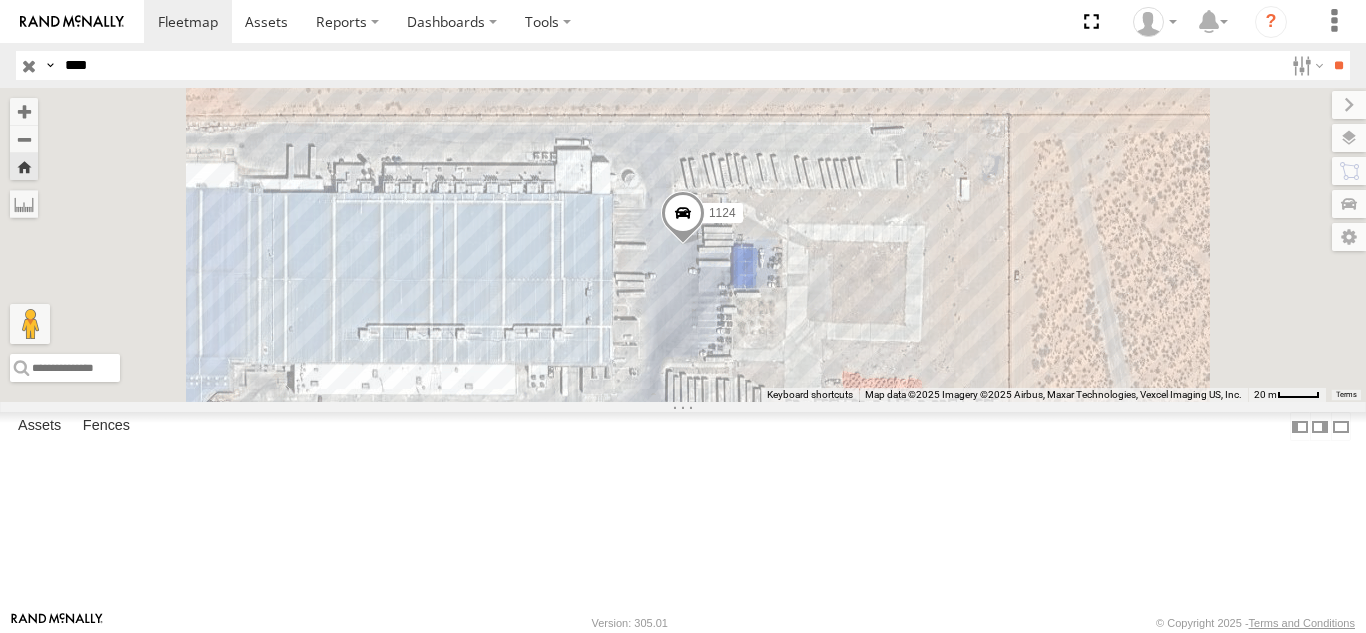 click on "****" at bounding box center (670, 65) 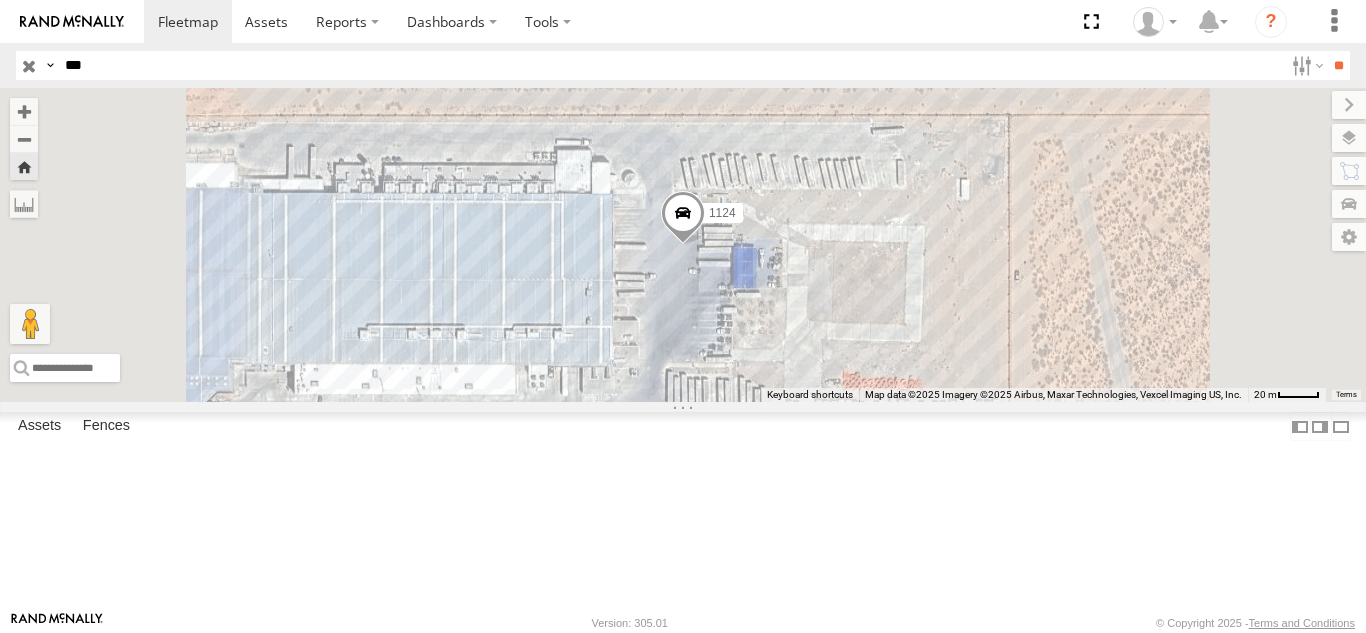 click on "**" at bounding box center (1338, 65) 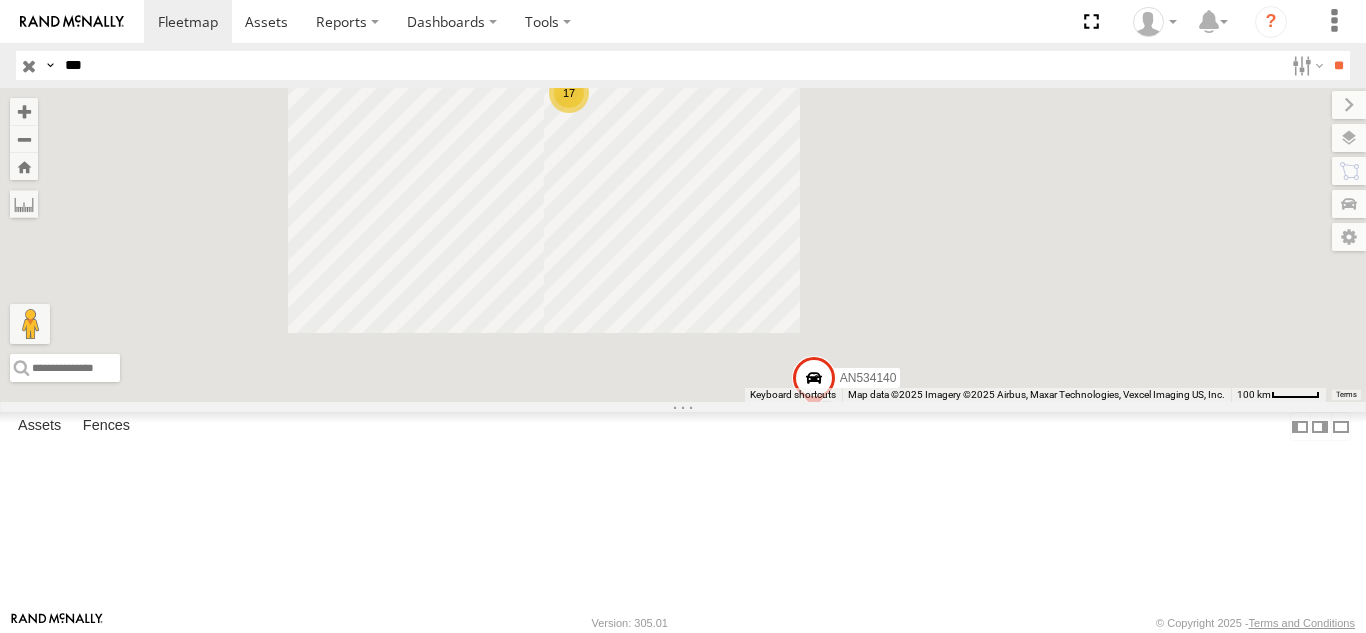 click on "ZJ232
Cruce" at bounding box center (0, 0) 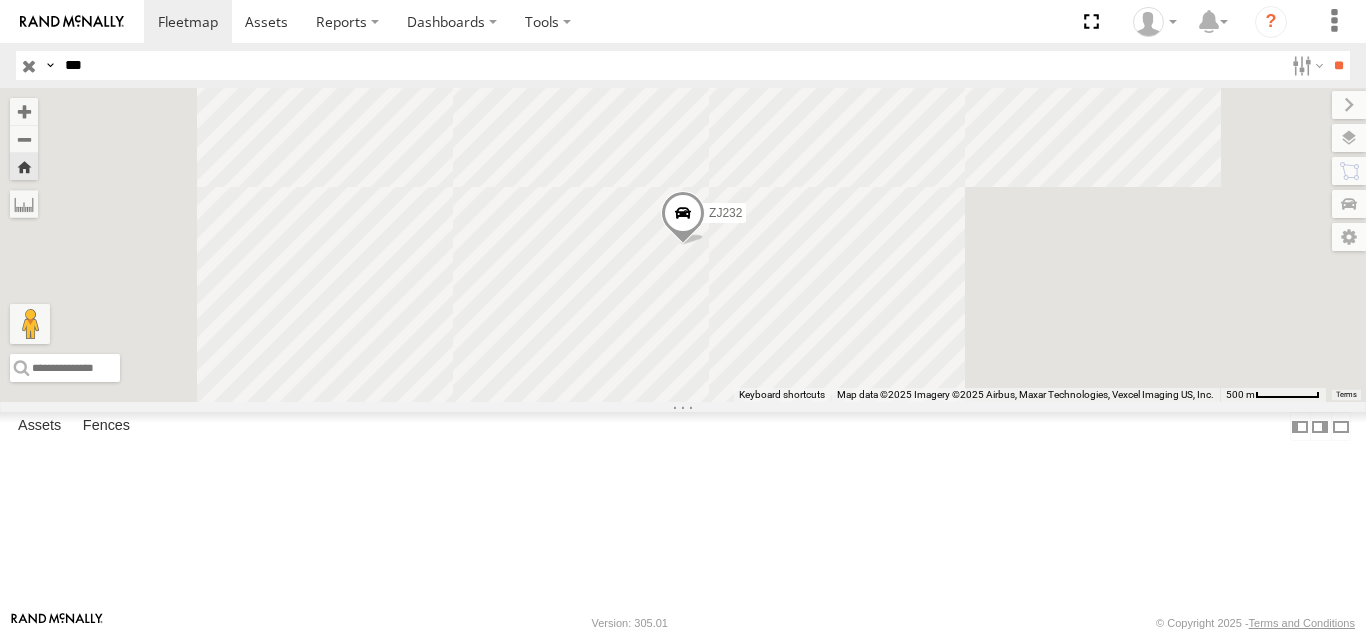 click on "FOXCONN" at bounding box center (0, 0) 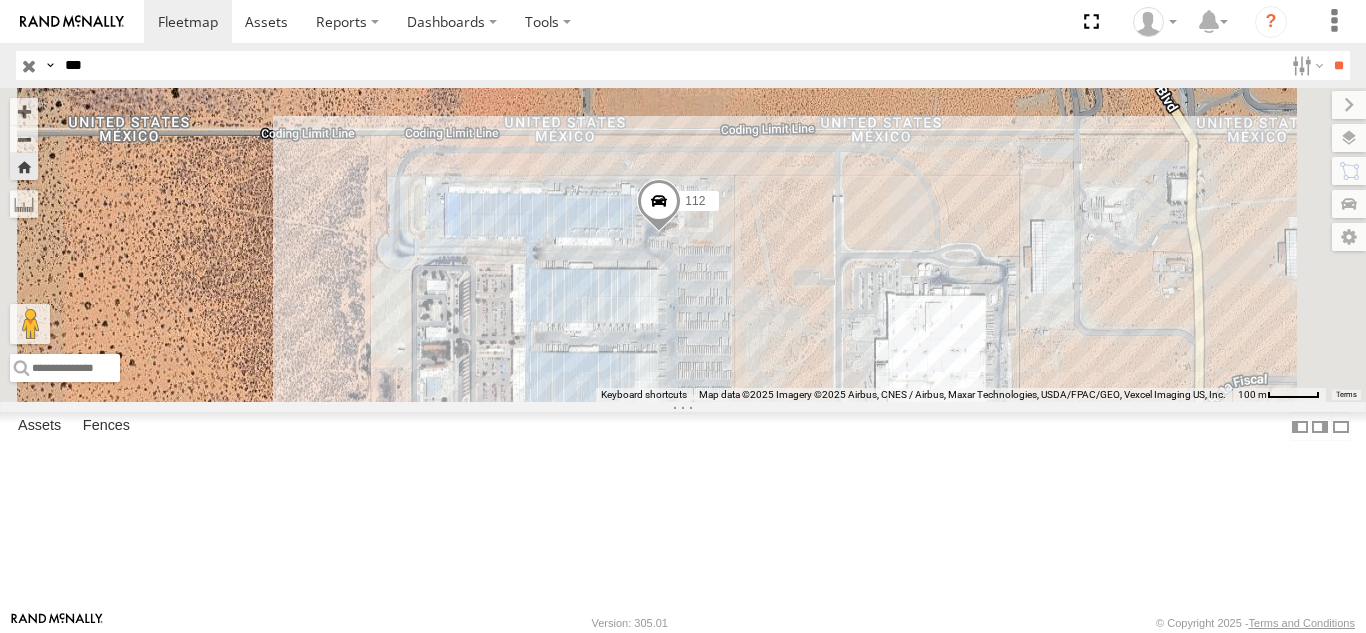 click on "***" at bounding box center (670, 65) 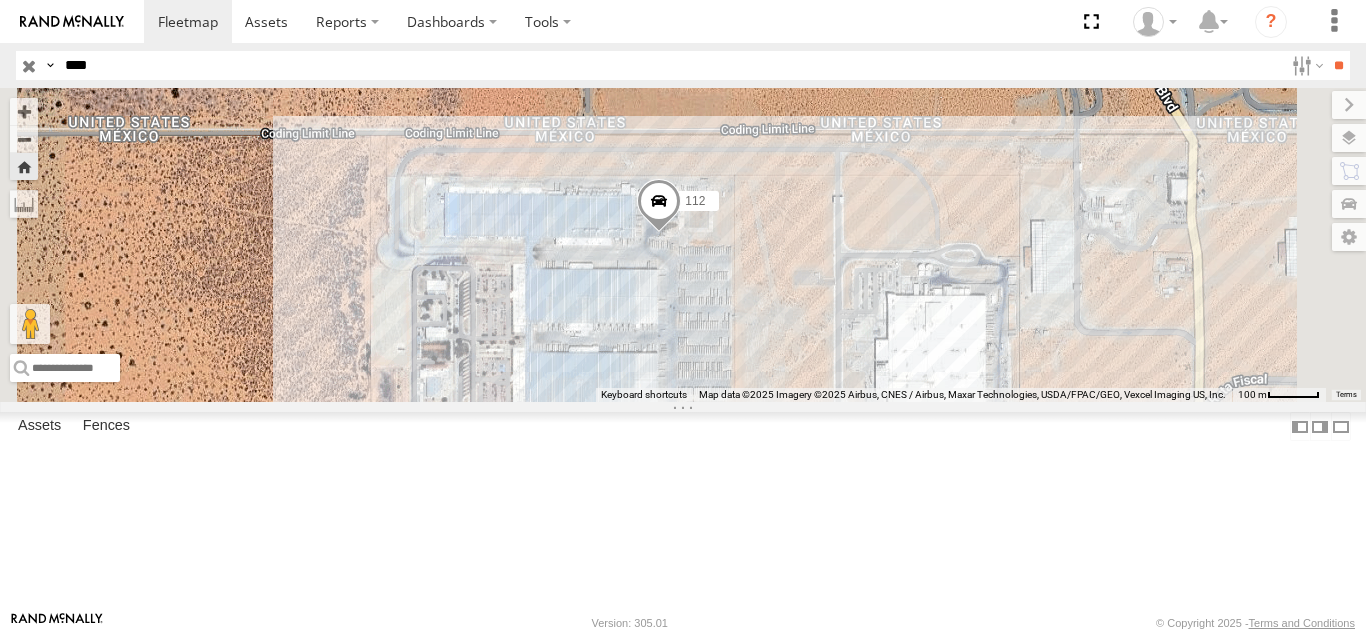 click on "**" at bounding box center [1338, 65] 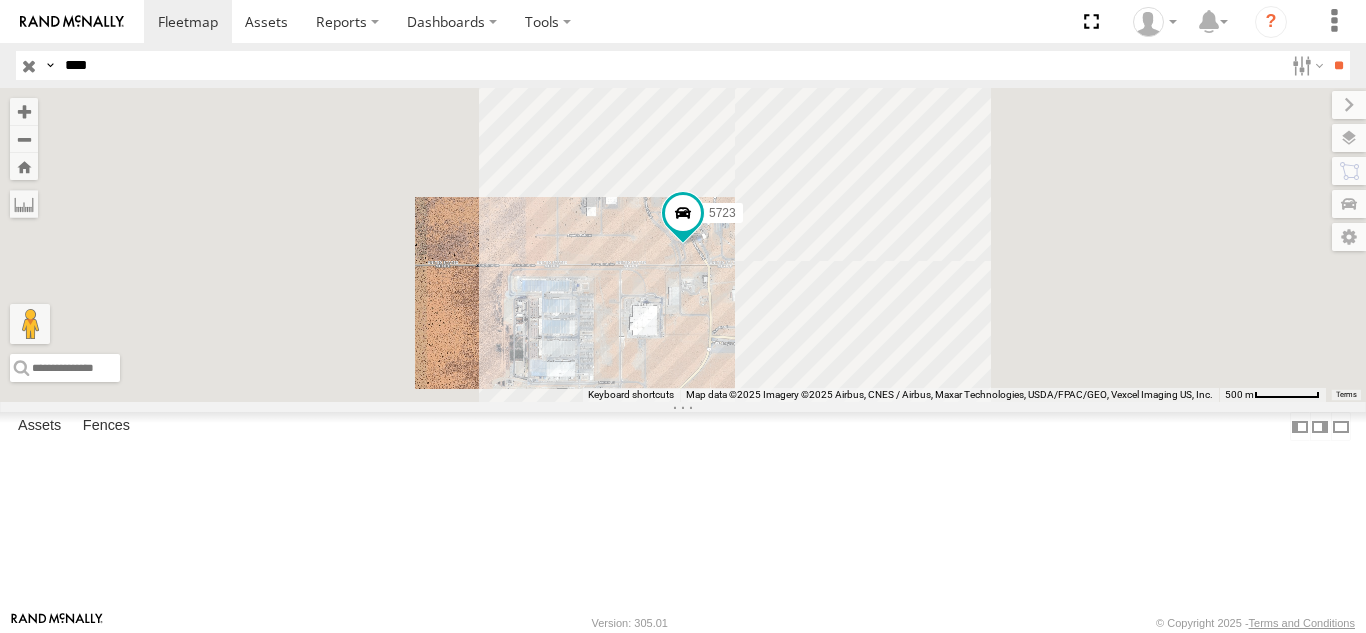 click on "FOXCONN" at bounding box center [0, 0] 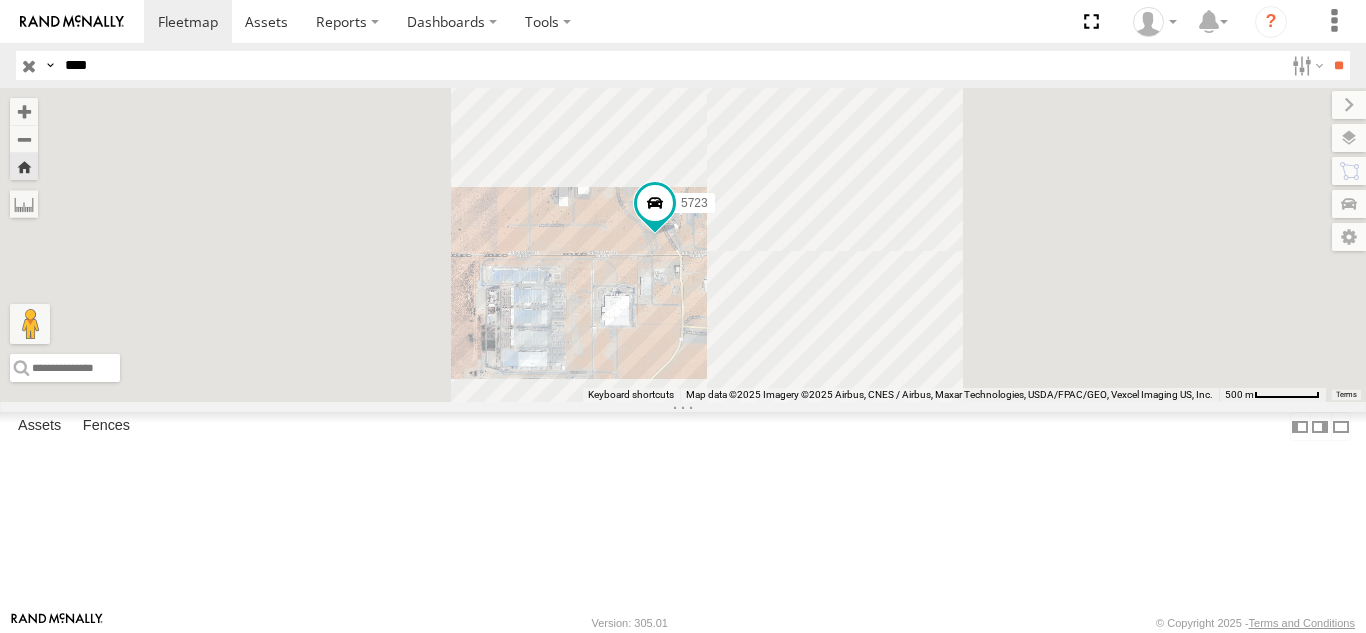 click on "****" at bounding box center (670, 65) 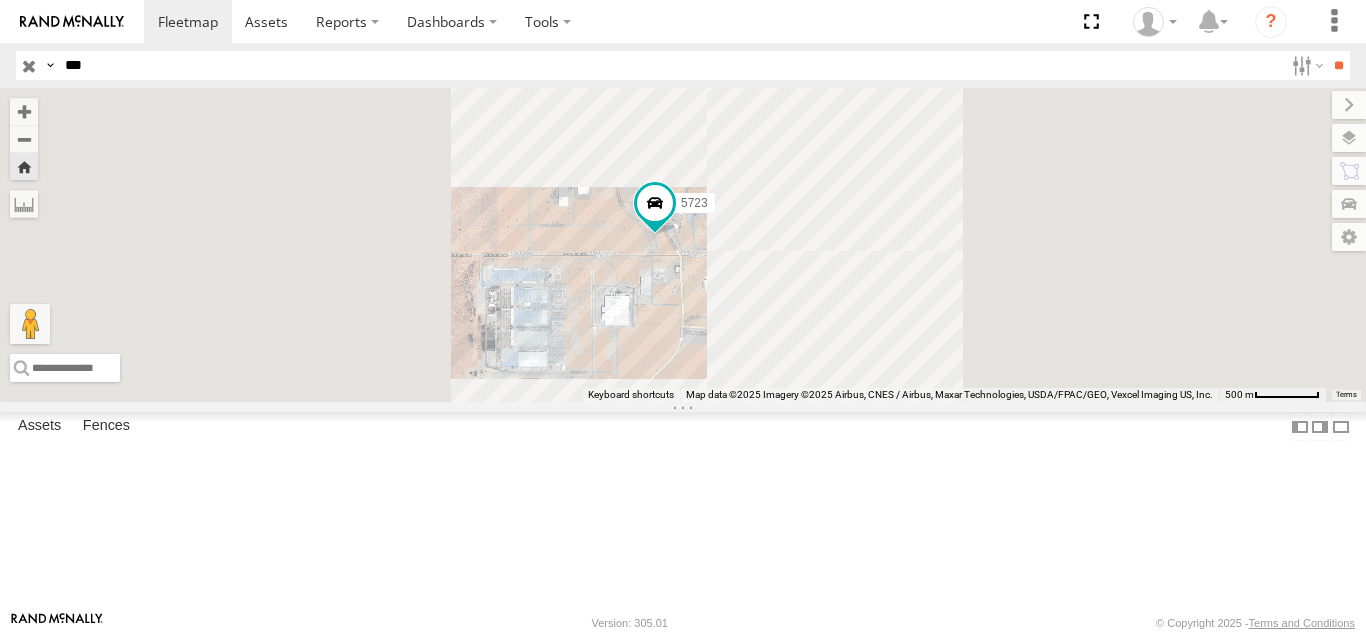 click on "**" at bounding box center (1338, 65) 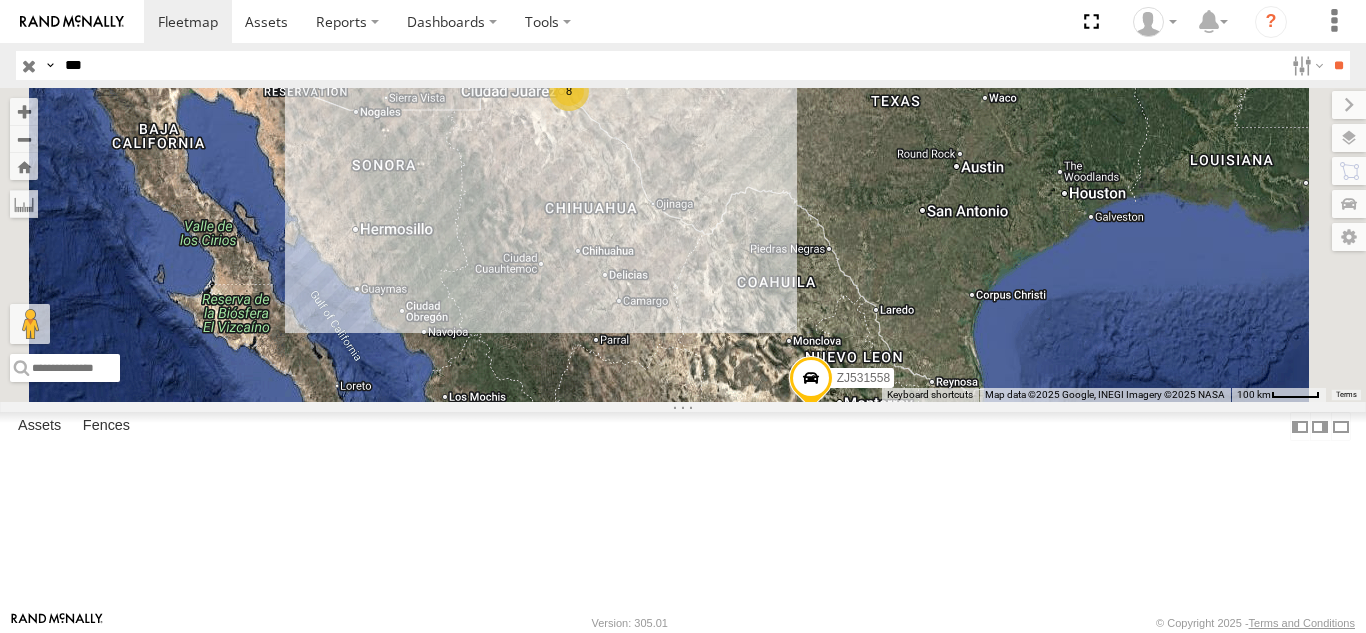 click on "515
FOXCONN" at bounding box center [0, 0] 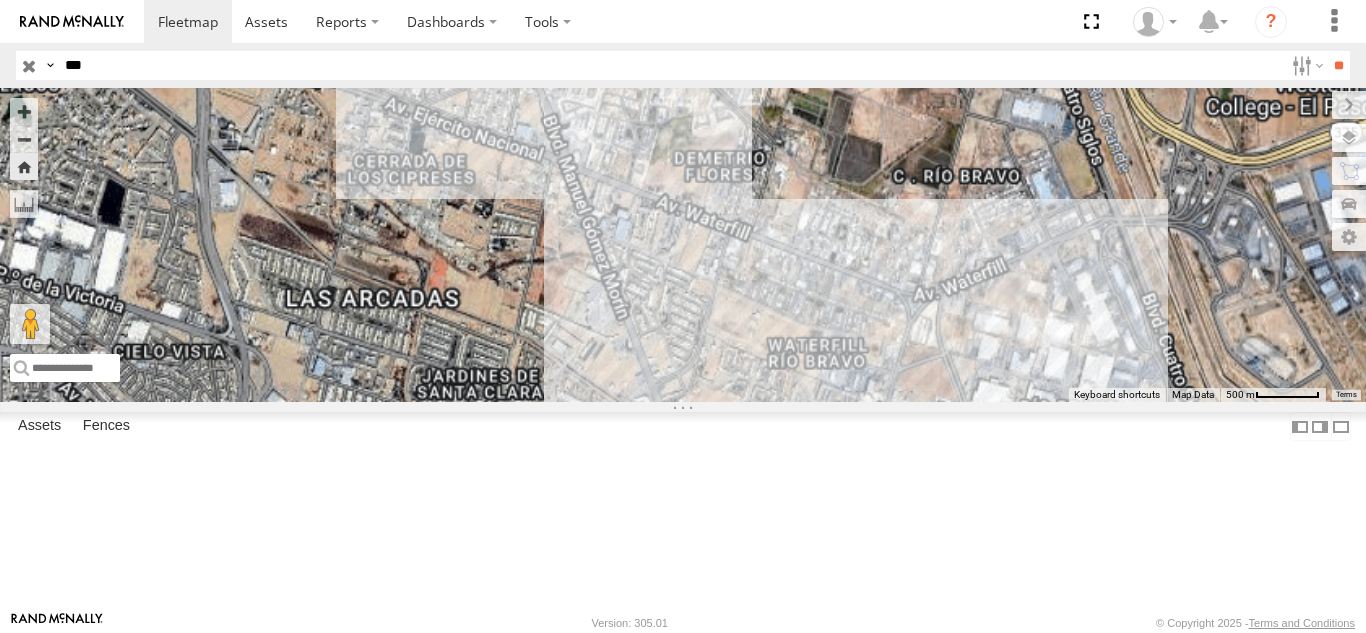 click on "Search Query
Asset ID
Asset Label
Registration
Manufacturer
Model
VIN
Job ID IP" at bounding box center [683, 65] 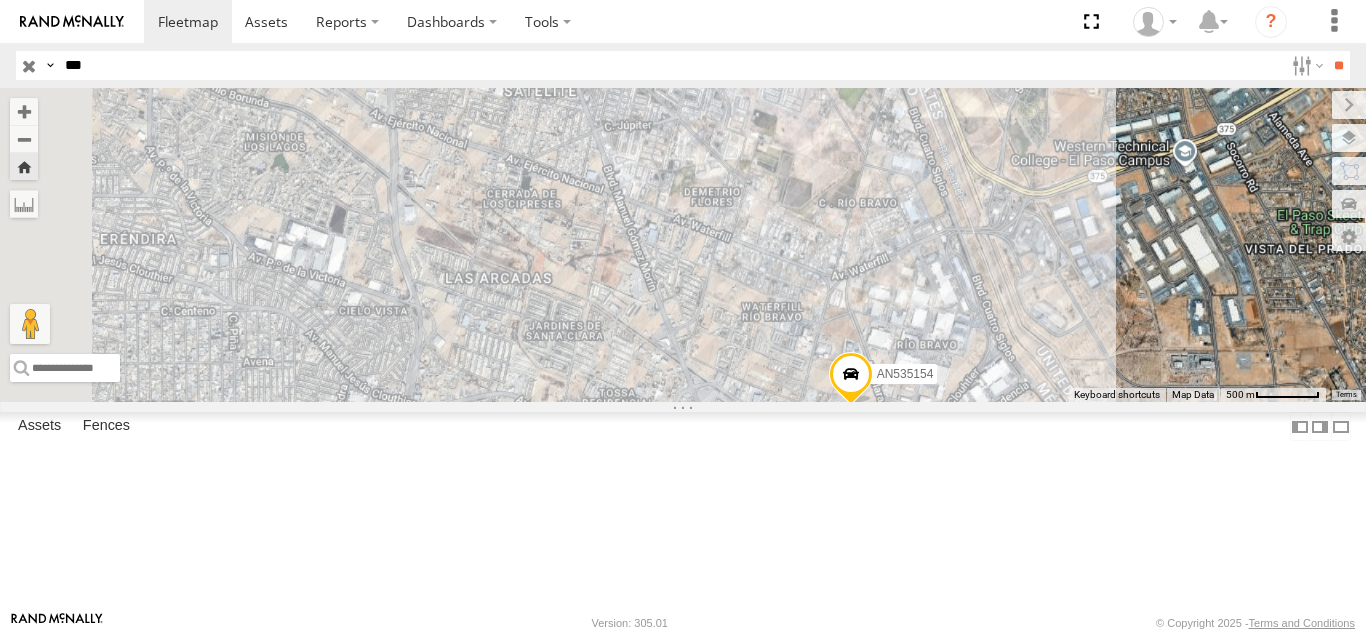 click on "***" at bounding box center (670, 65) 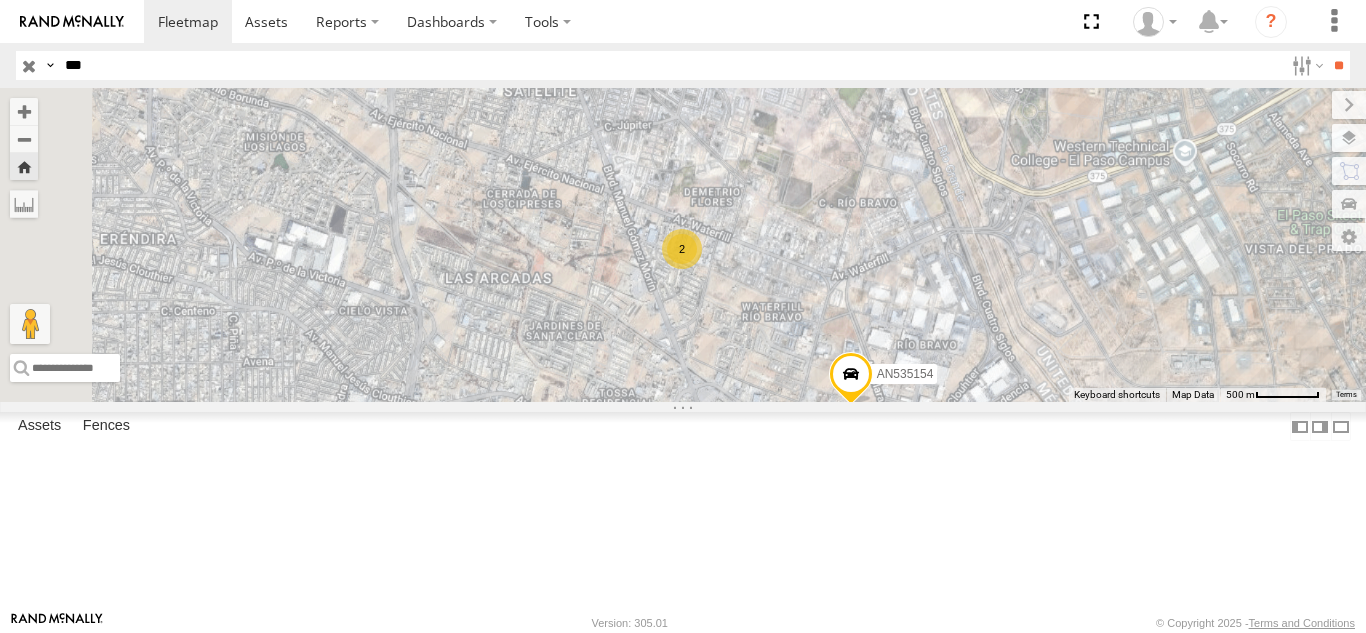 click on "***" at bounding box center (670, 65) 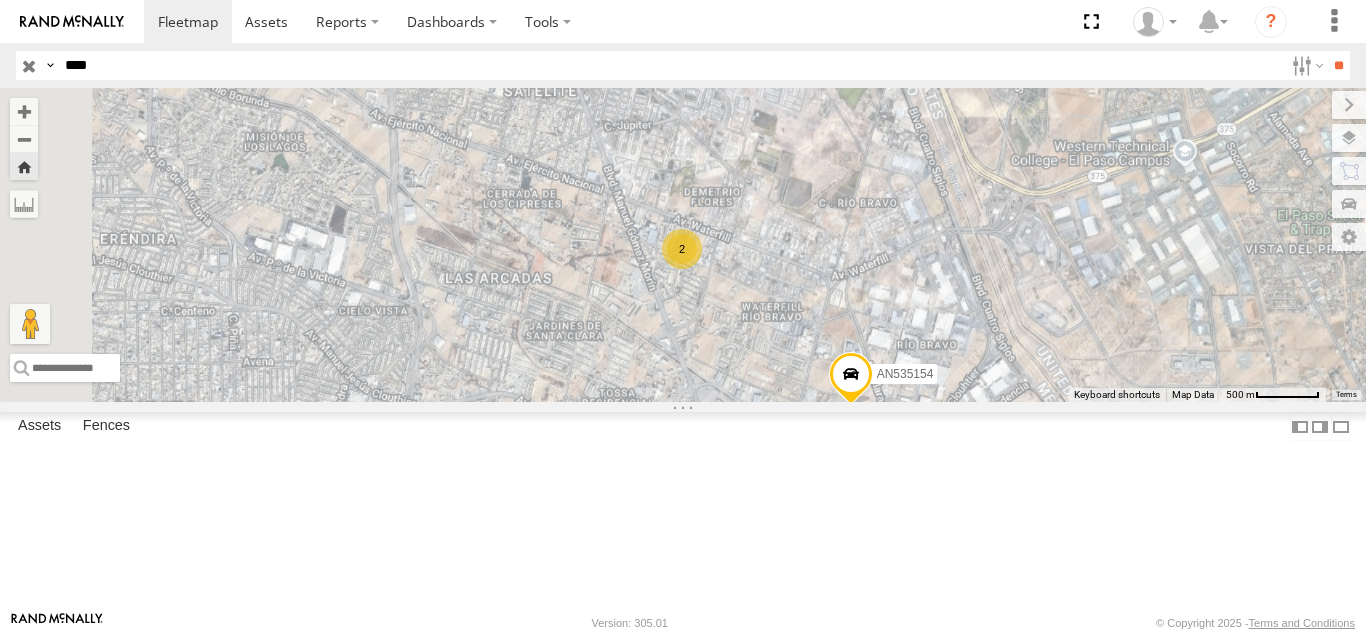 type on "****" 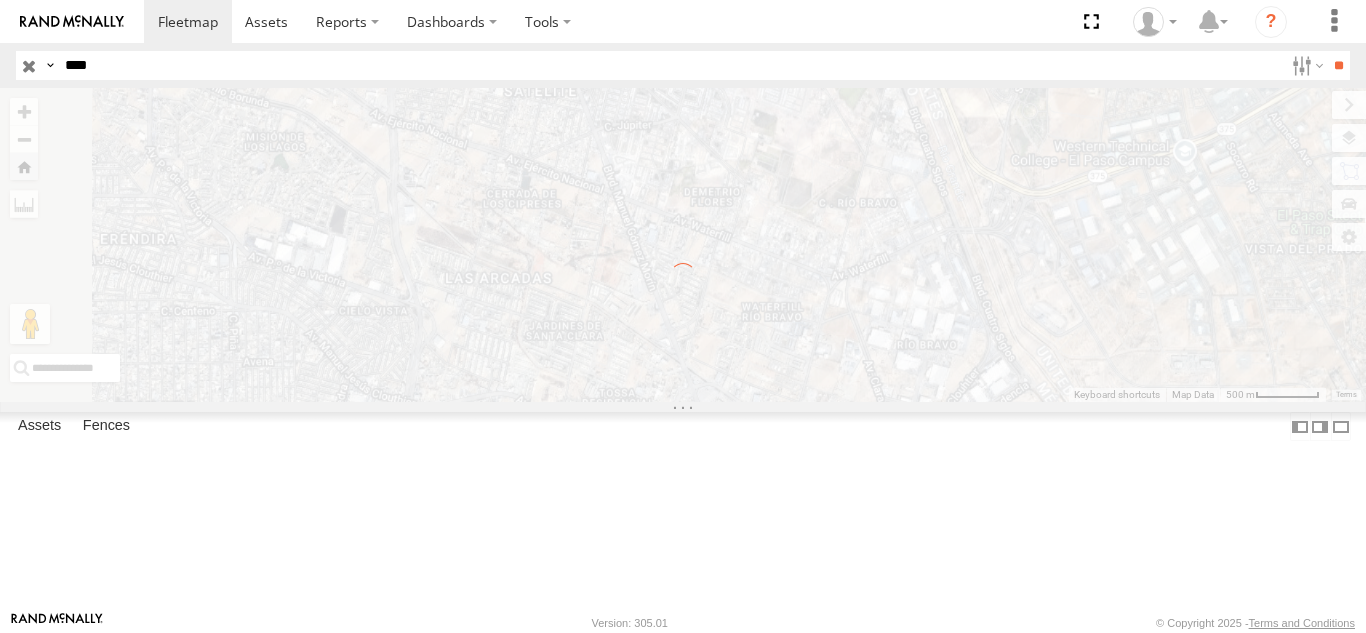 click on "Video
Video" at bounding box center (0, 0) 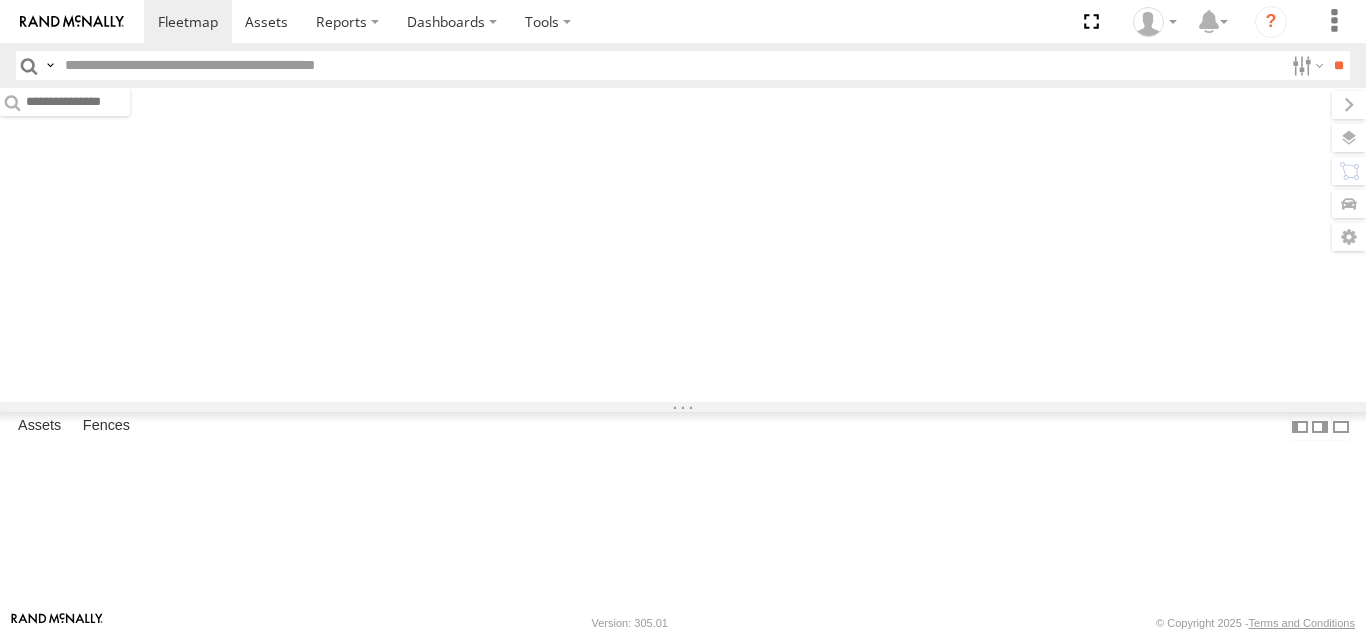 scroll, scrollTop: 0, scrollLeft: 0, axis: both 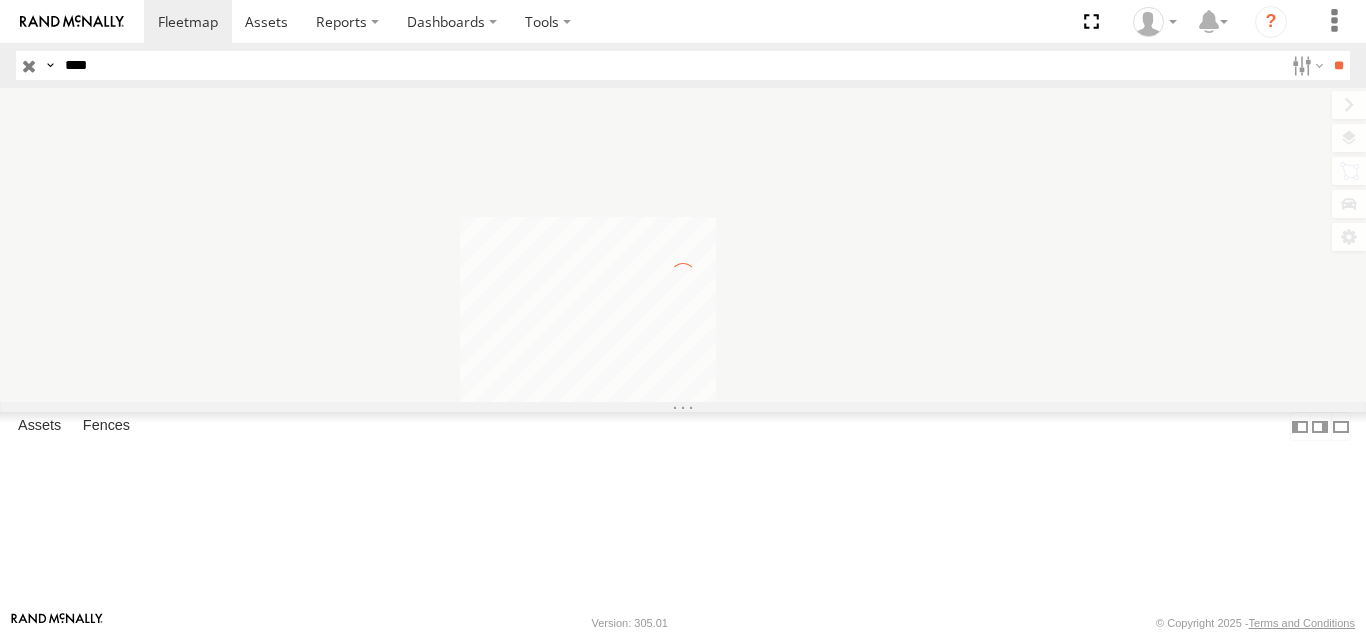 click on "****" at bounding box center [670, 65] 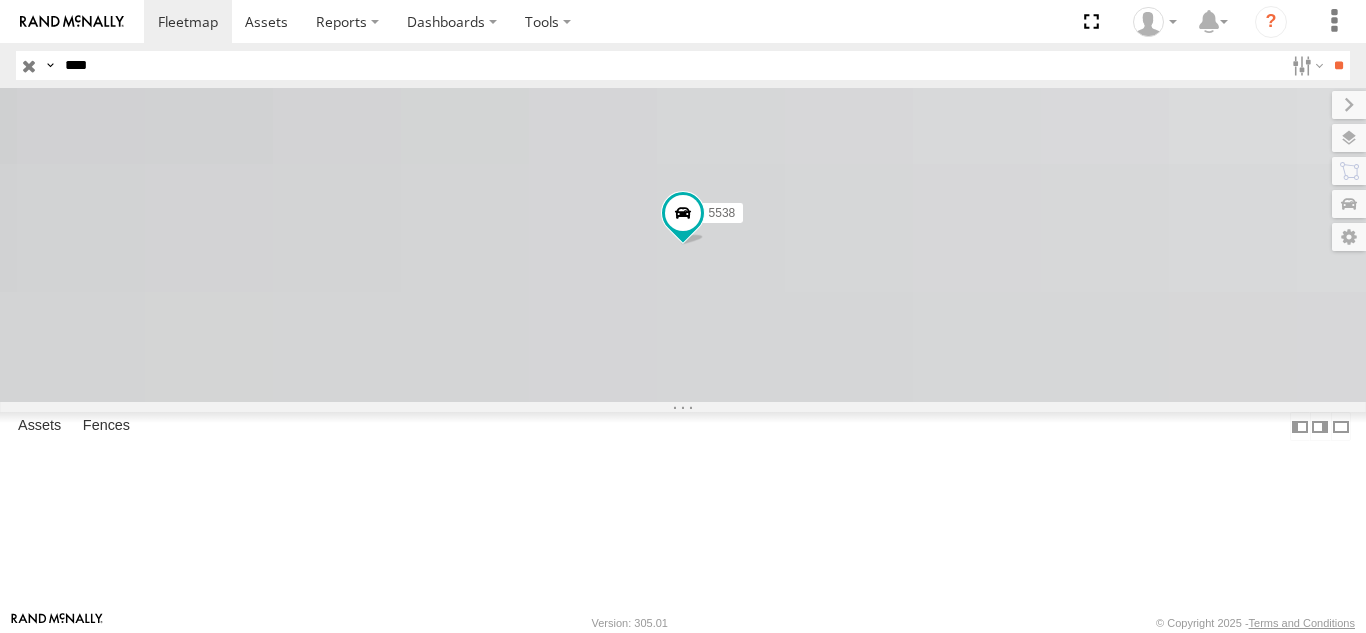click on "****" at bounding box center (670, 65) 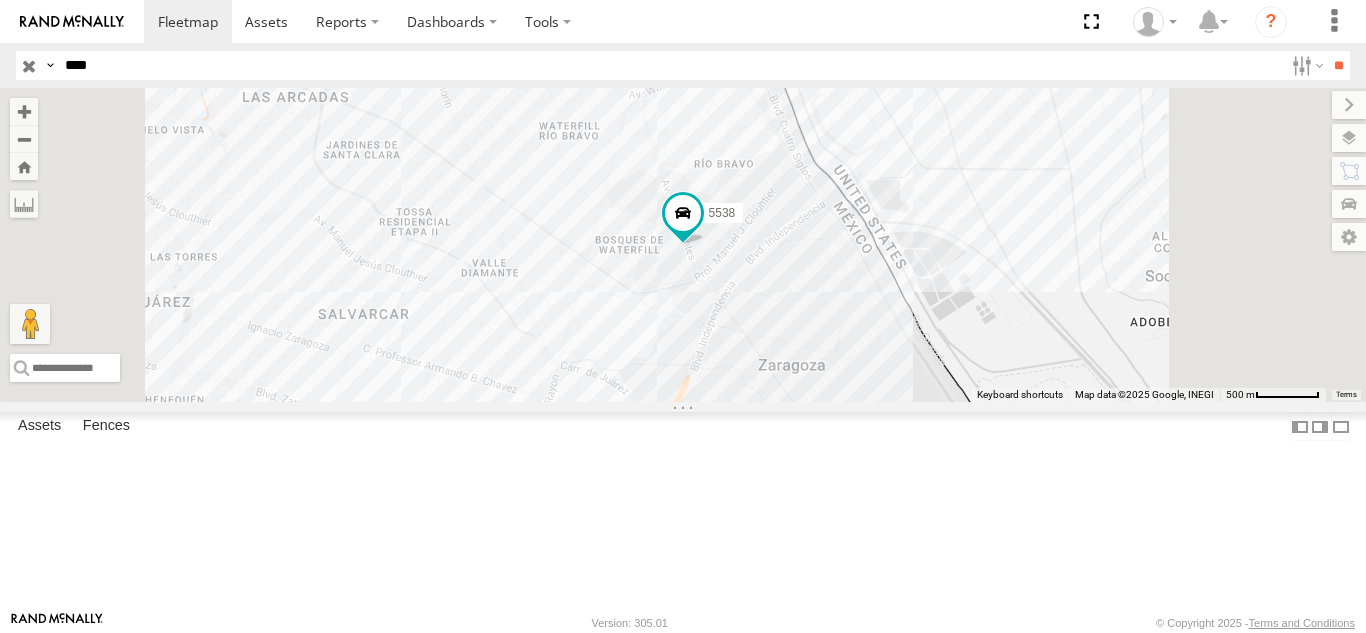 click on "FOXCONN" at bounding box center [0, 0] 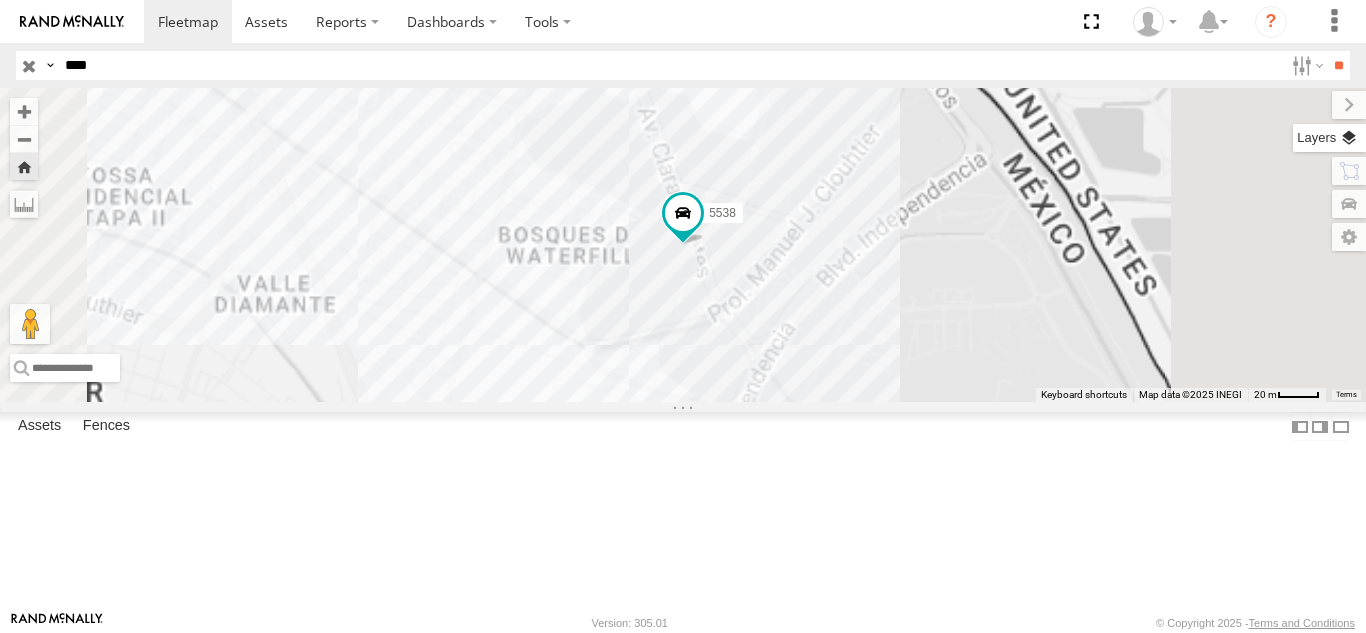 click at bounding box center (1329, 138) 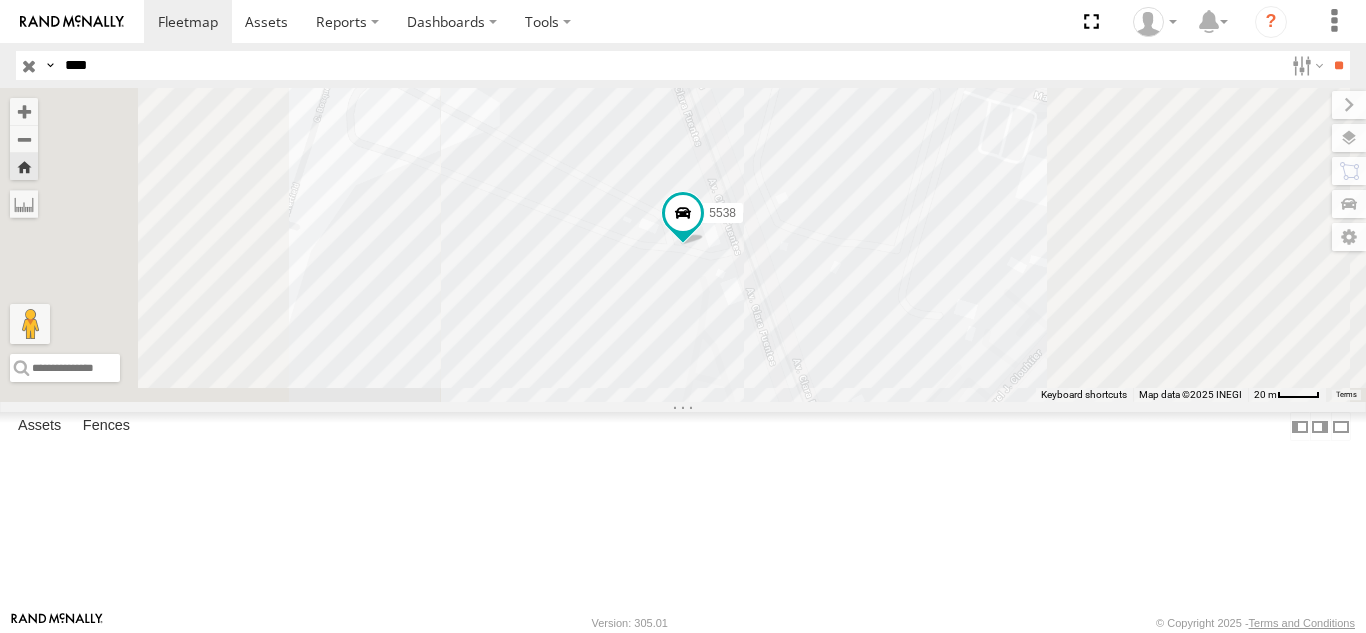 click on "Basemaps" at bounding box center [0, 0] 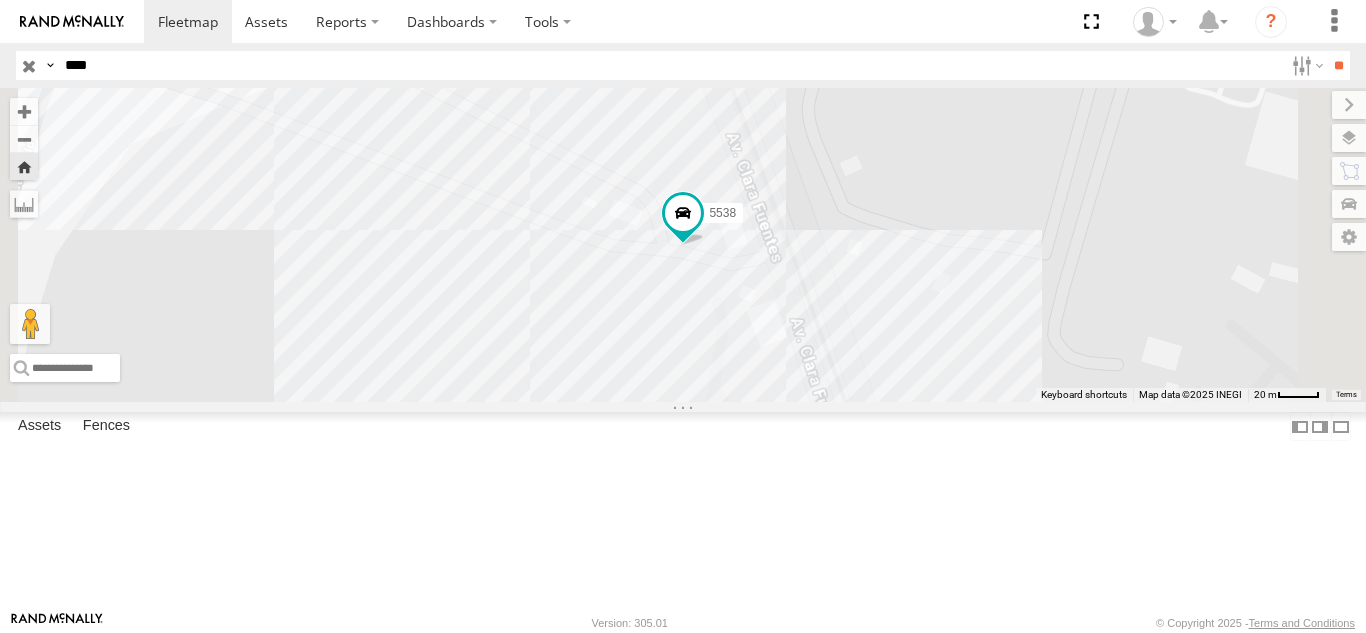 click on "Satellite + Roadmap" at bounding box center [0, 0] 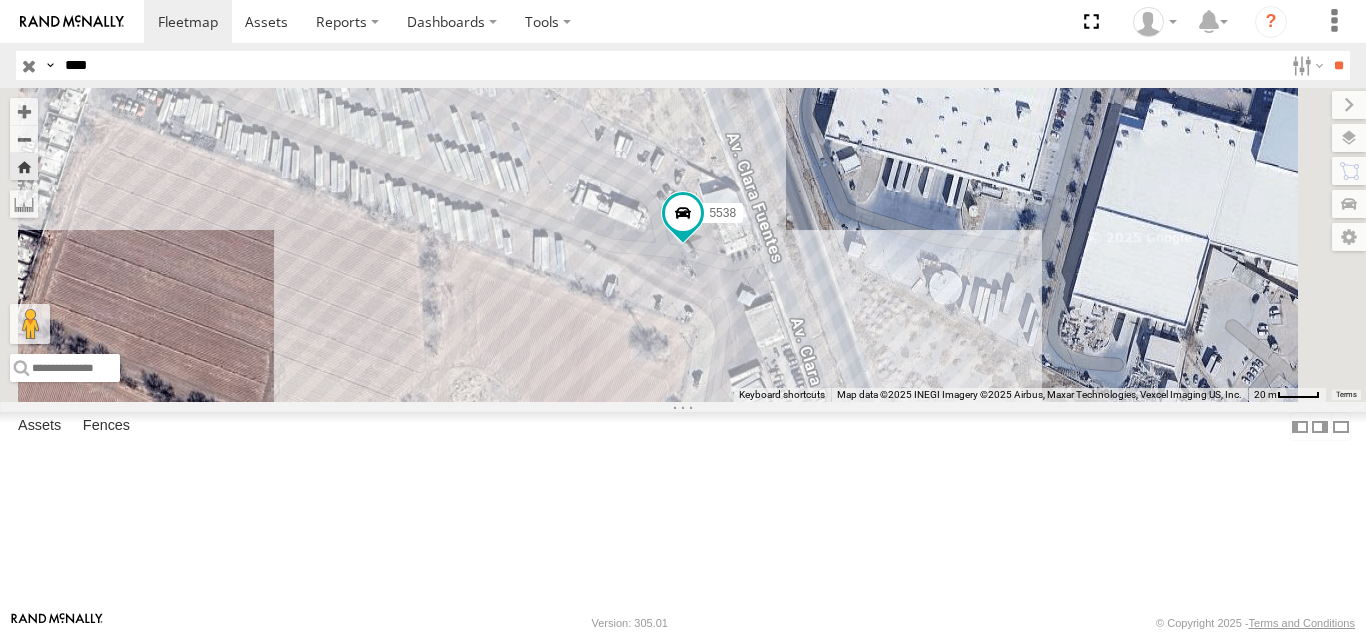 click at bounding box center (752, 21) 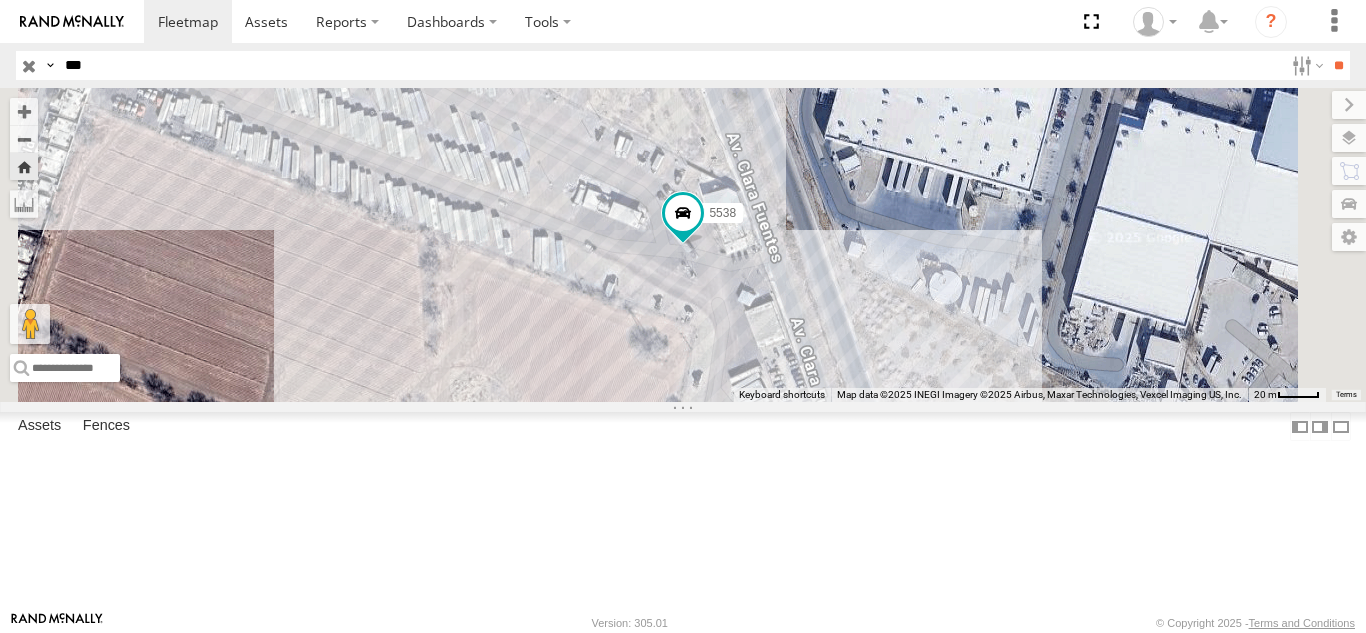 type on "***" 